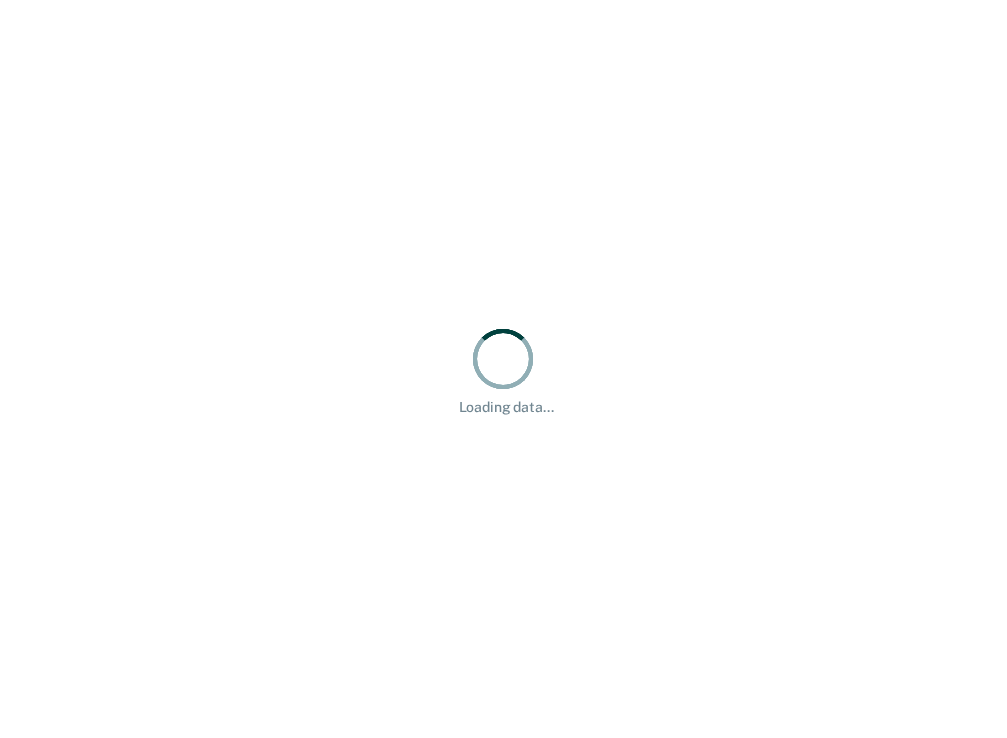 scroll, scrollTop: 0, scrollLeft: 0, axis: both 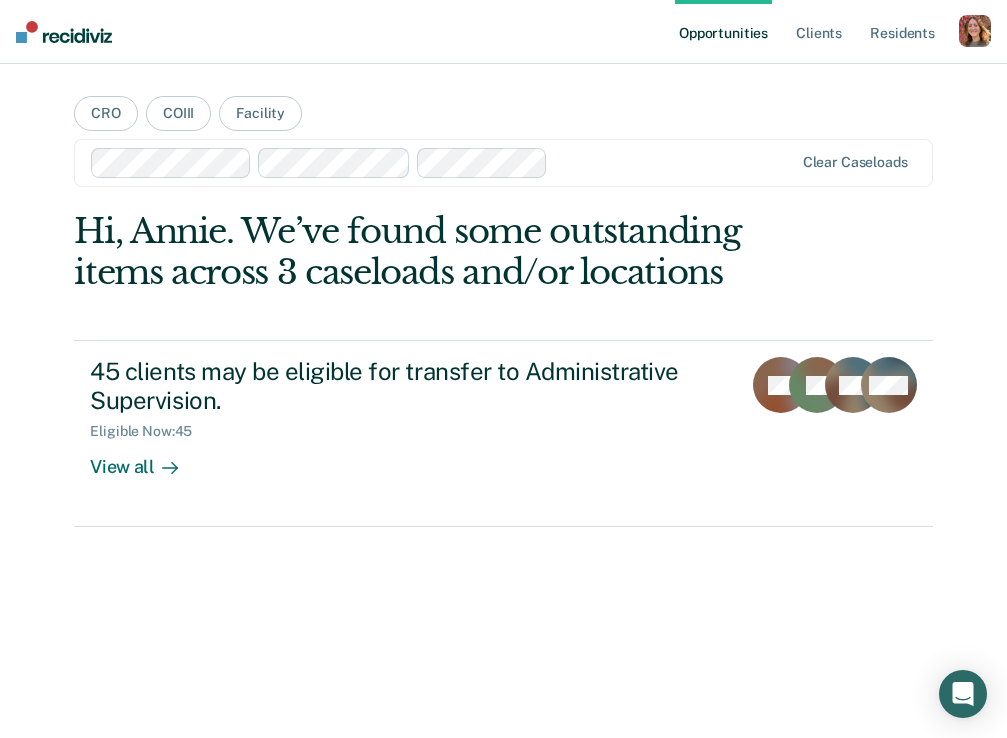 click on "Opportunities Client s Resident s" at bounding box center (817, 32) 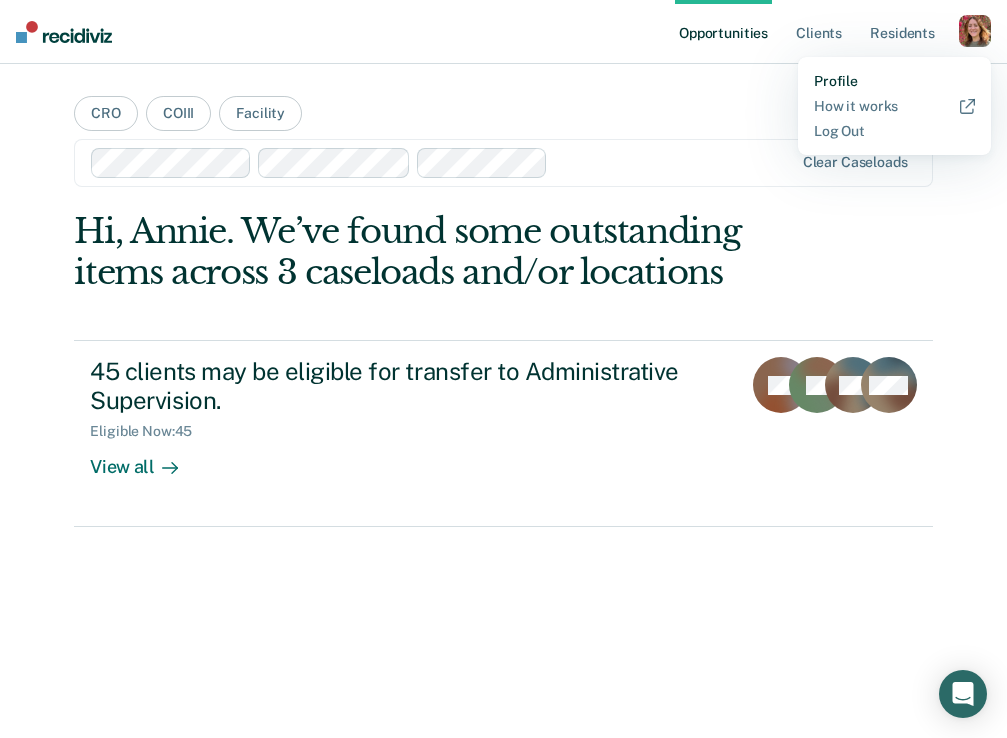 click on "Profile" at bounding box center [894, 81] 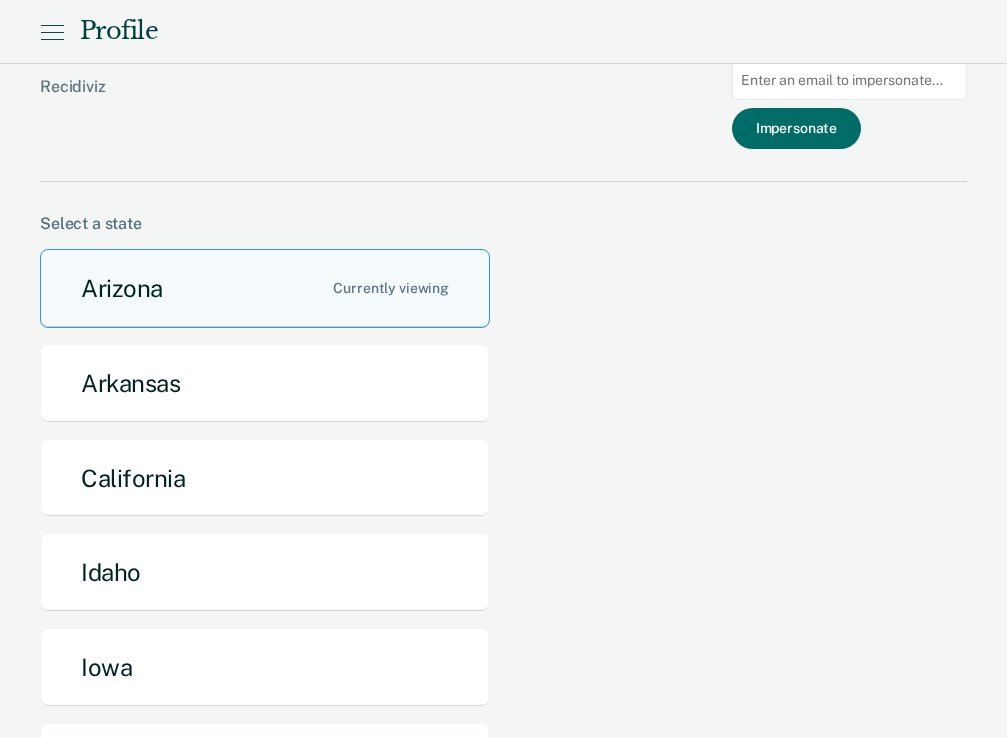 click at bounding box center [849, 80] 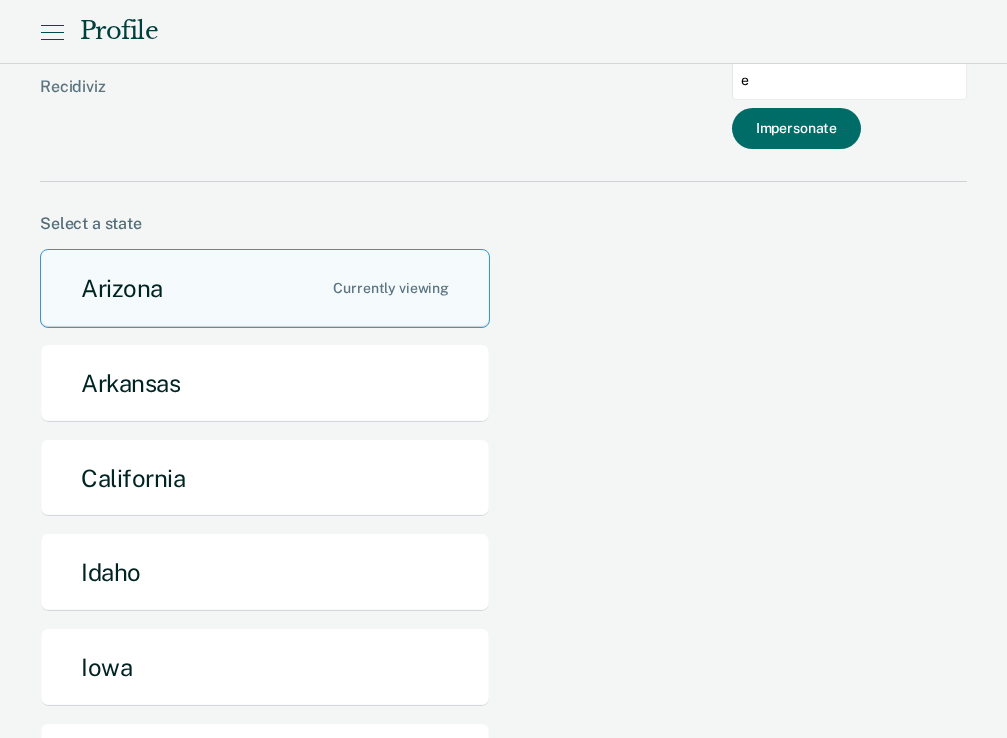 type on "e" 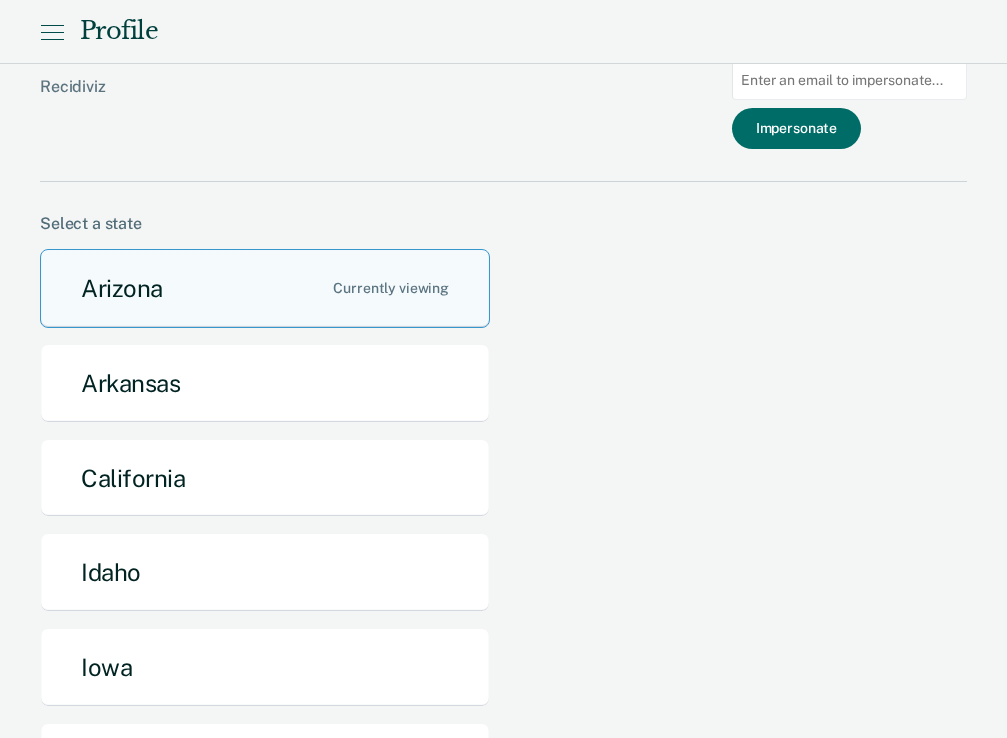 paste on "edavidson@nd.gov" 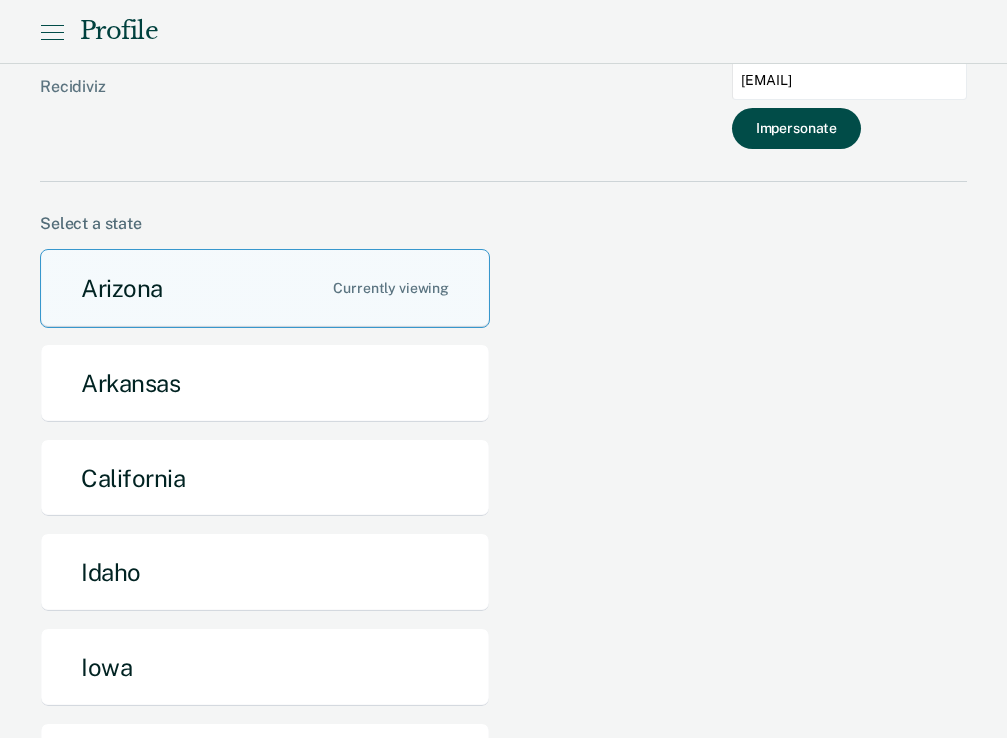 type on "edavidson@nd.gov" 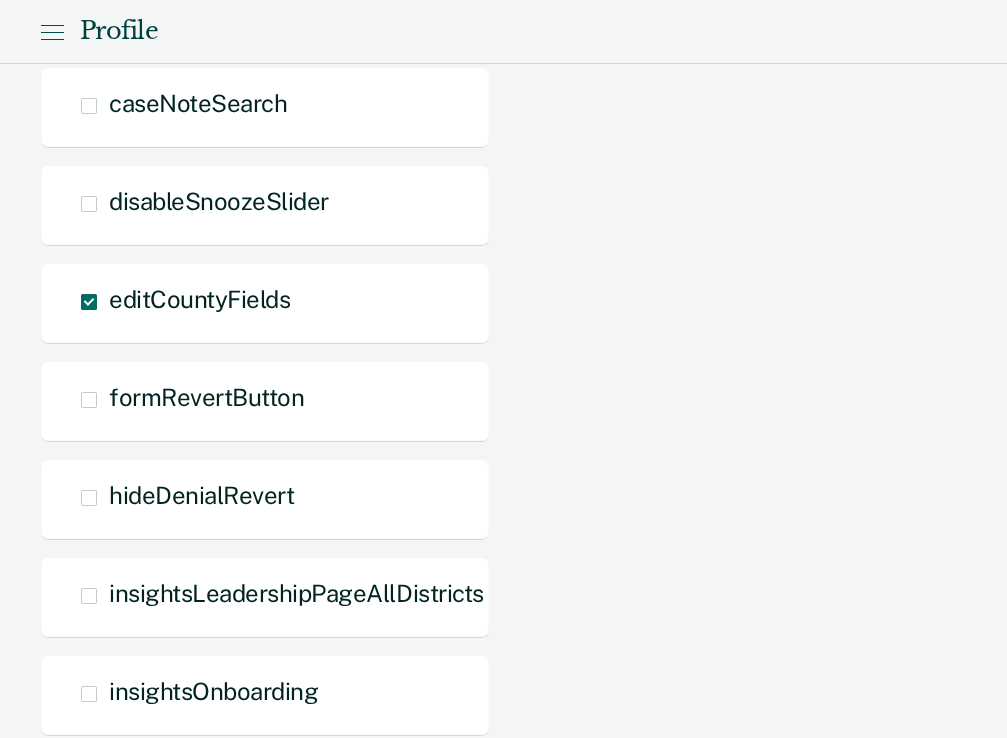 scroll, scrollTop: 0, scrollLeft: 0, axis: both 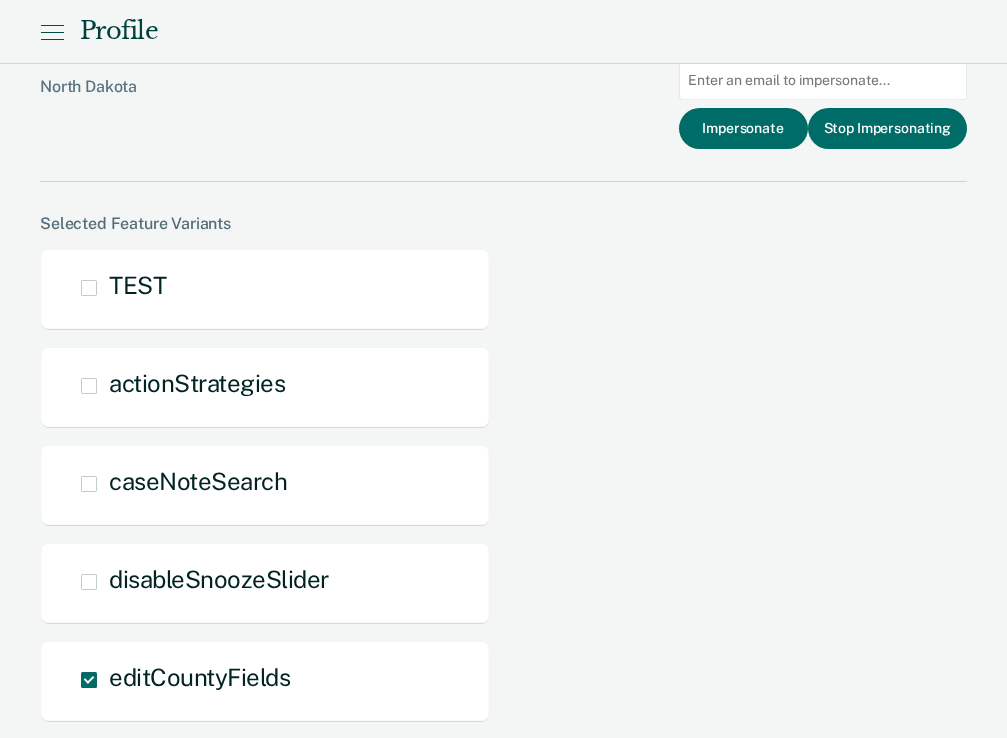 click at bounding box center [823, 80] 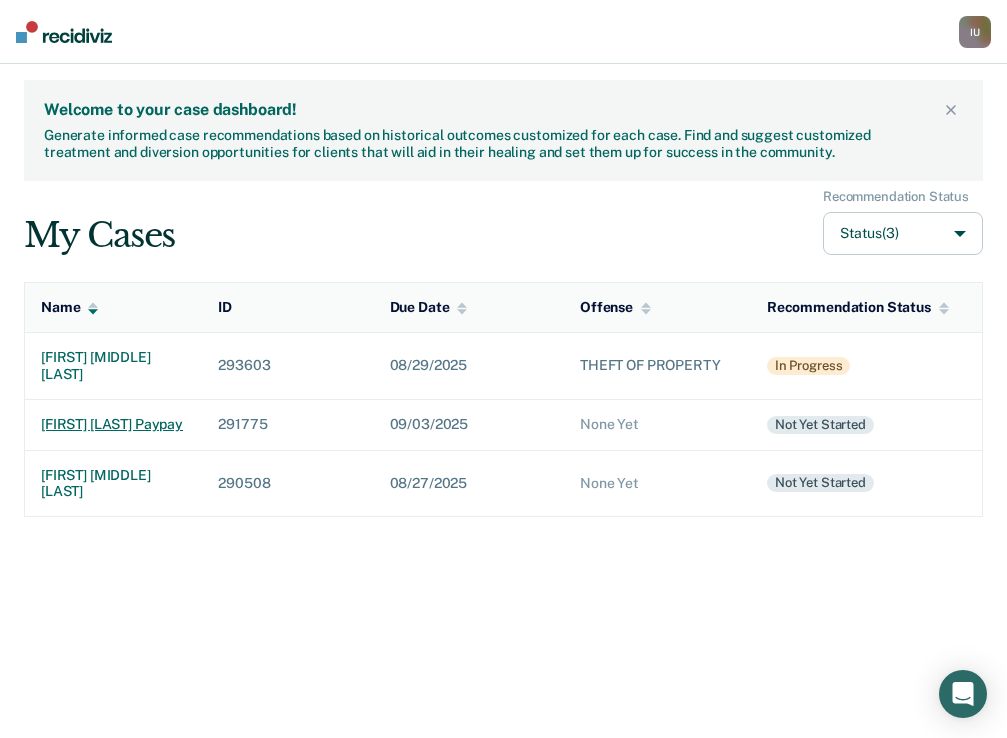 click on "andre devon paypay" at bounding box center [113, 424] 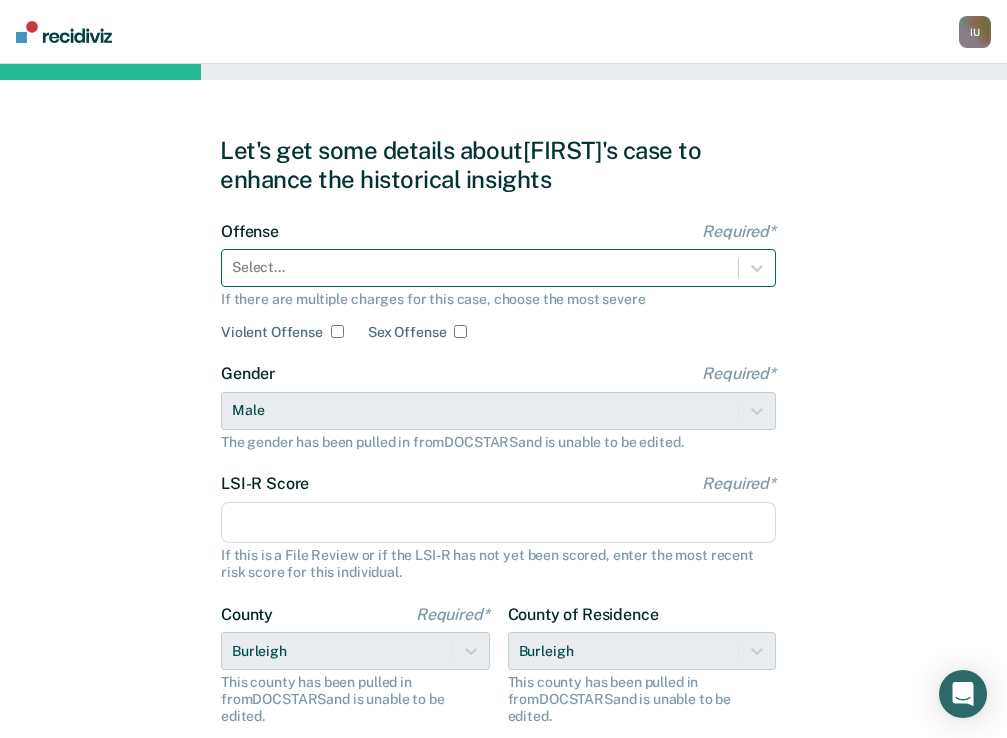 click at bounding box center (480, 267) 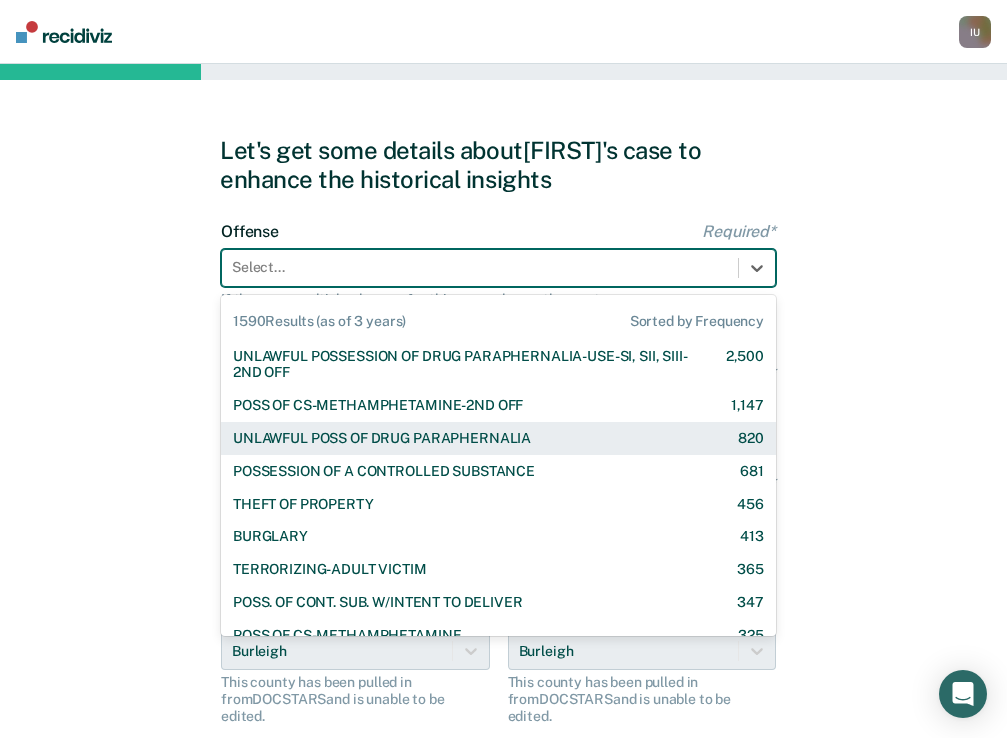 click on "UNLAWFUL POSS OF DRUG PARAPHERNALIA" at bounding box center [382, 438] 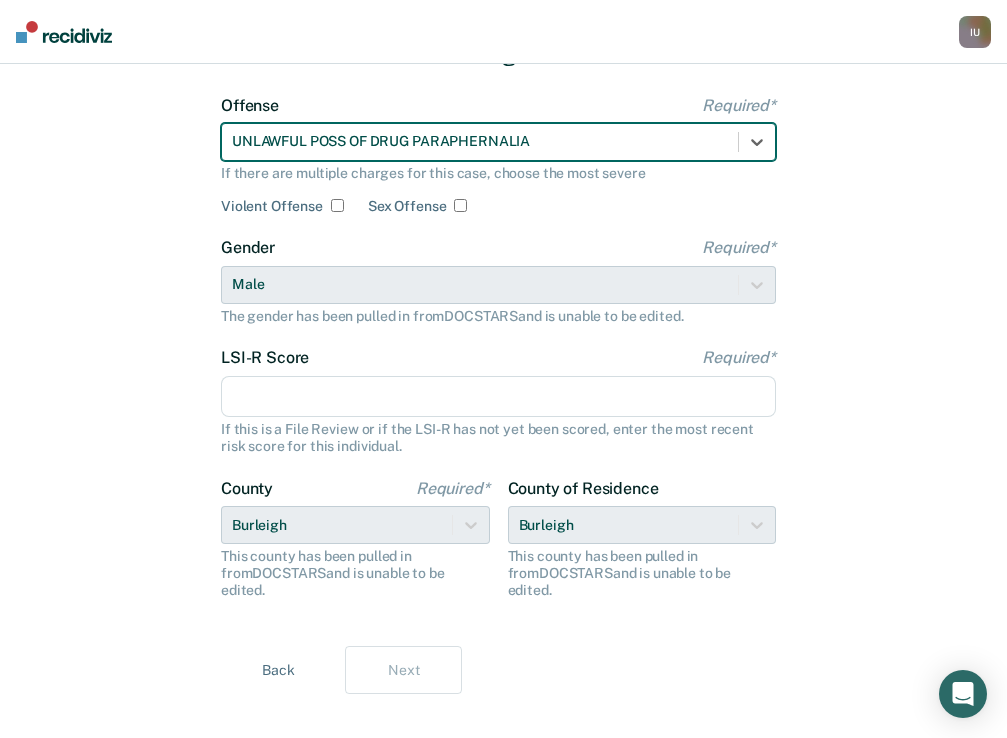 scroll, scrollTop: 137, scrollLeft: 0, axis: vertical 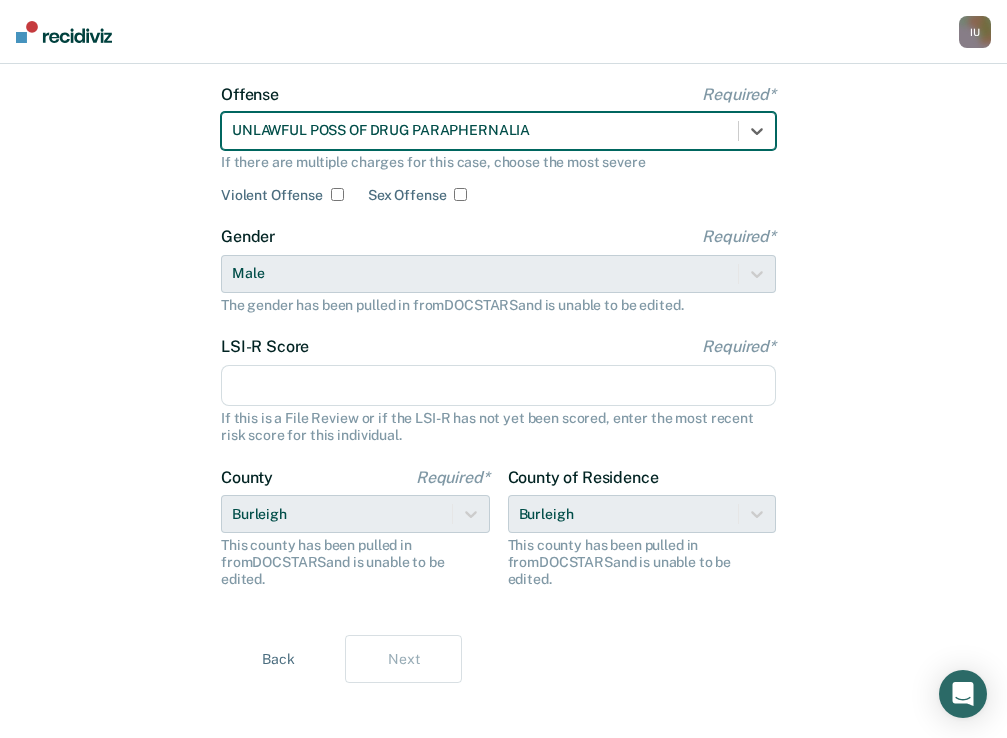 click on "LSI-R Score  Required*" at bounding box center [498, 386] 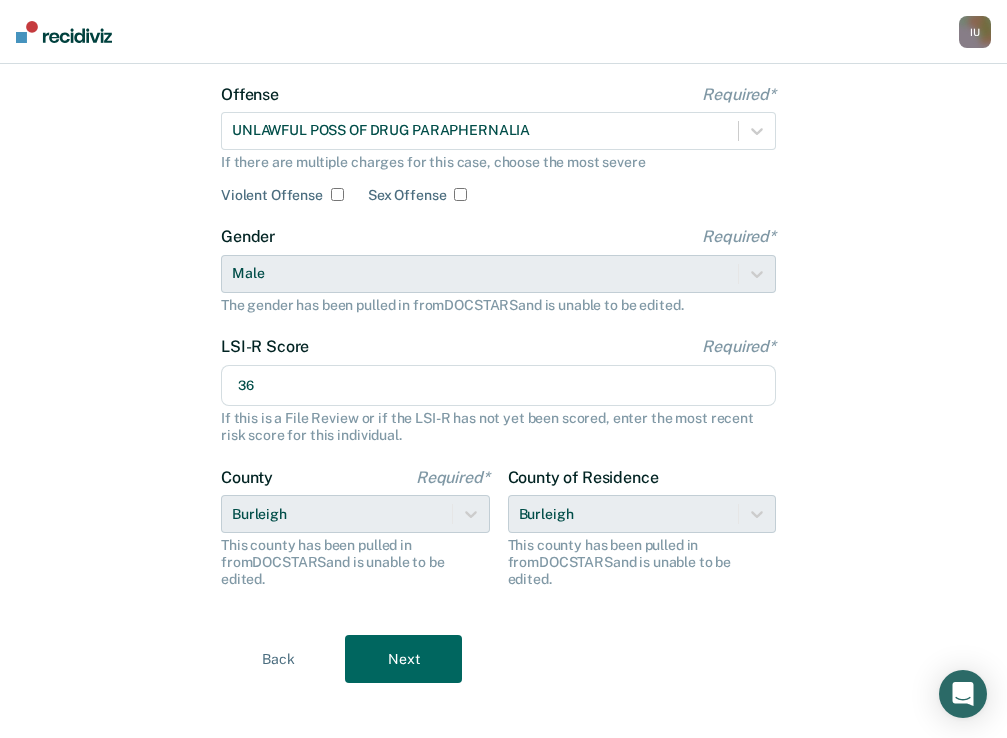 type on "36" 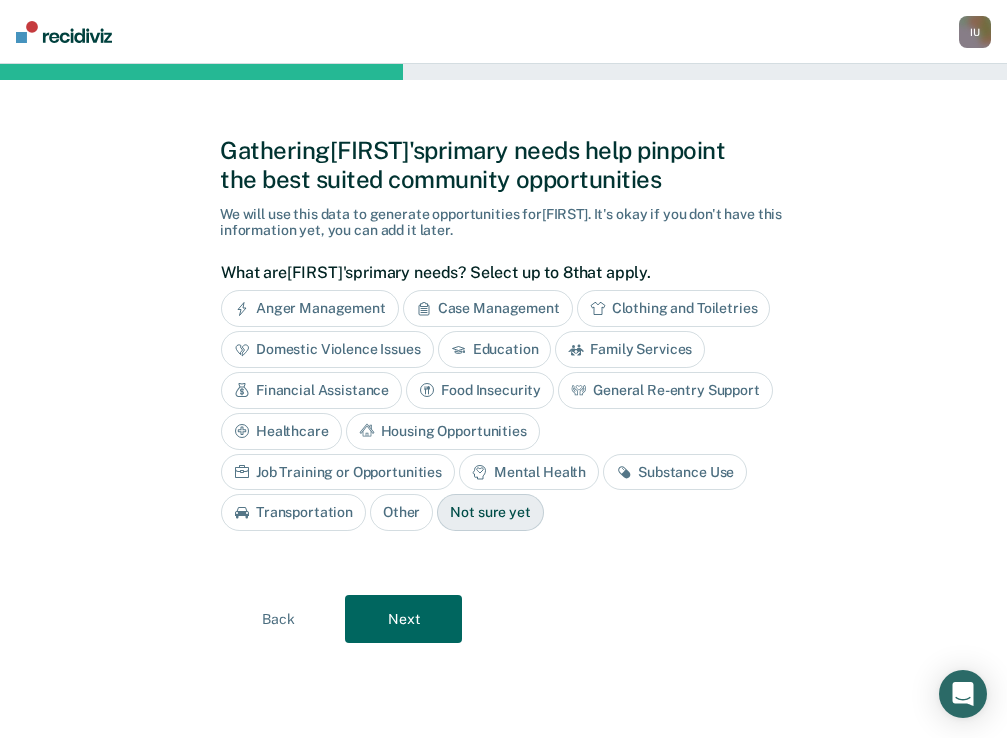 scroll, scrollTop: 0, scrollLeft: 0, axis: both 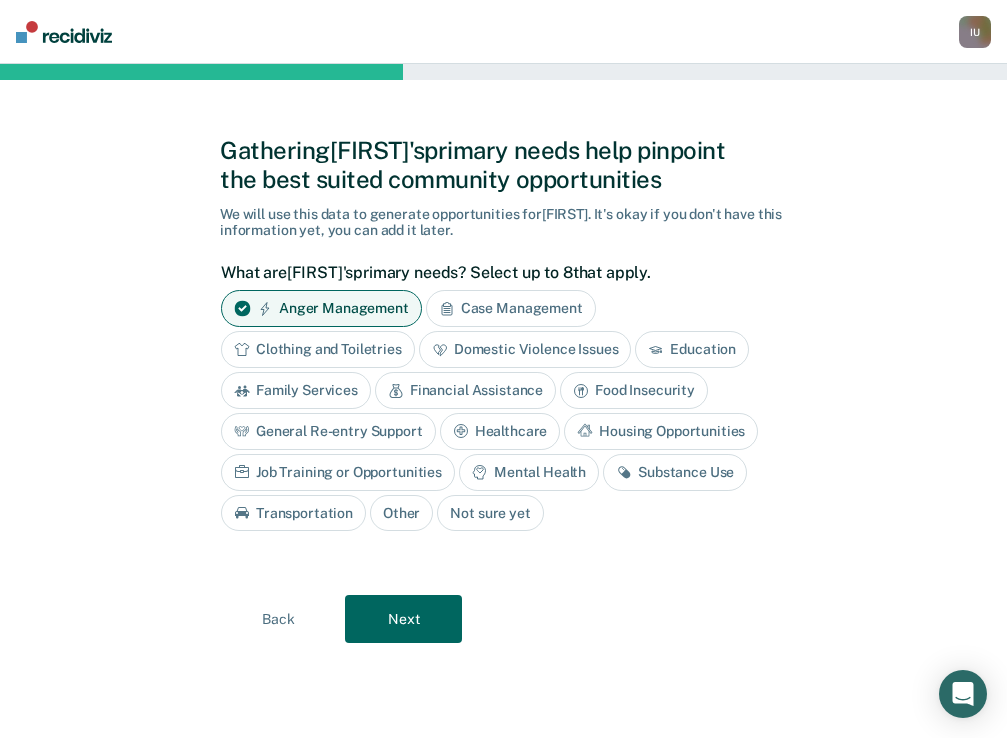 click on "Mental Health" at bounding box center (529, 472) 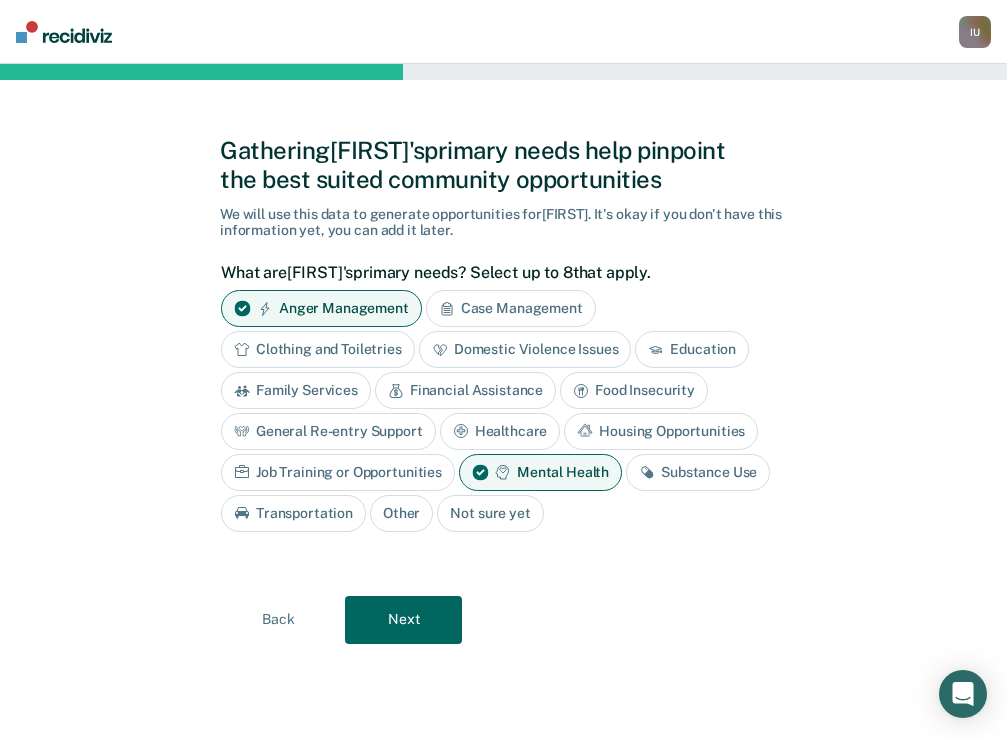 click on "Substance Use" at bounding box center (698, 472) 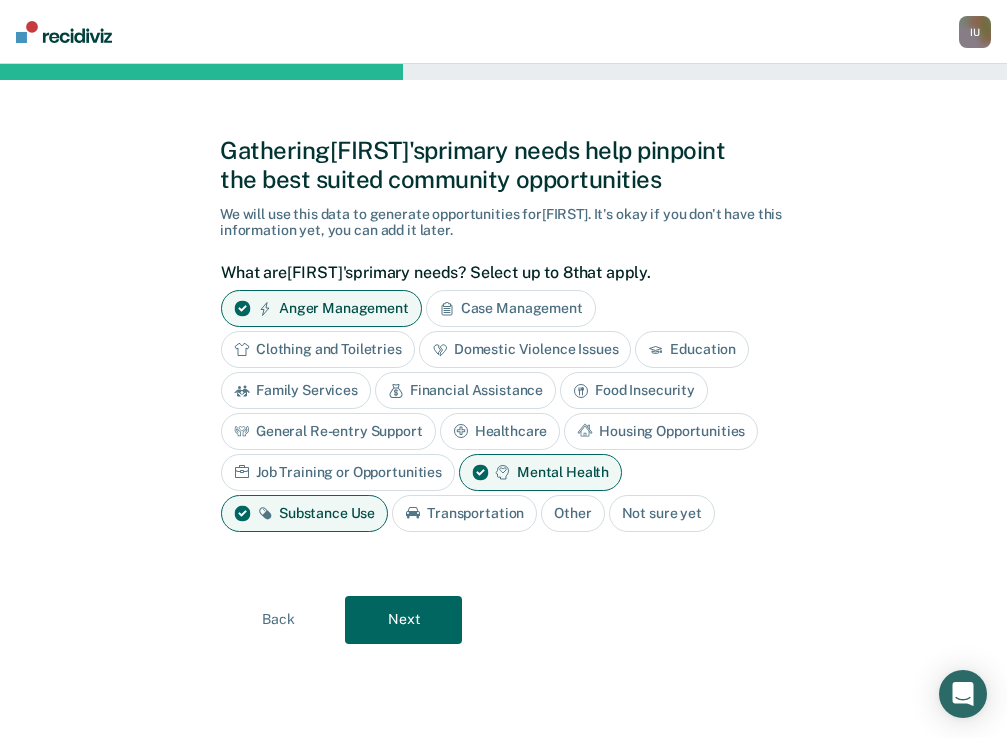 click on "Financial Assistance" at bounding box center [465, 390] 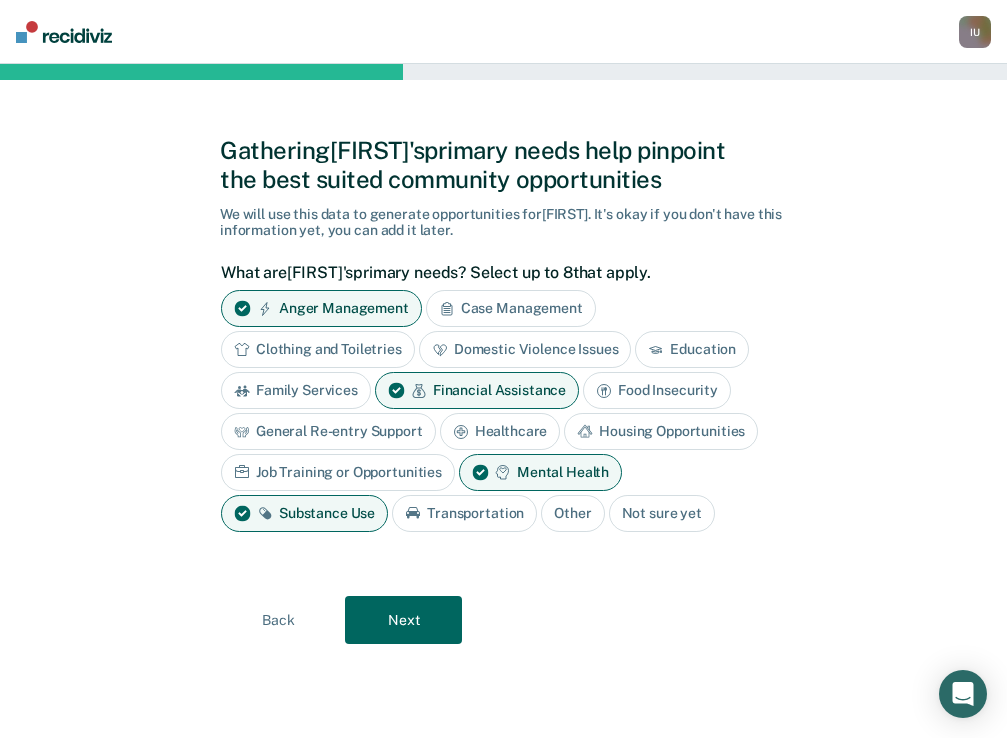 click on "Next" at bounding box center [403, 620] 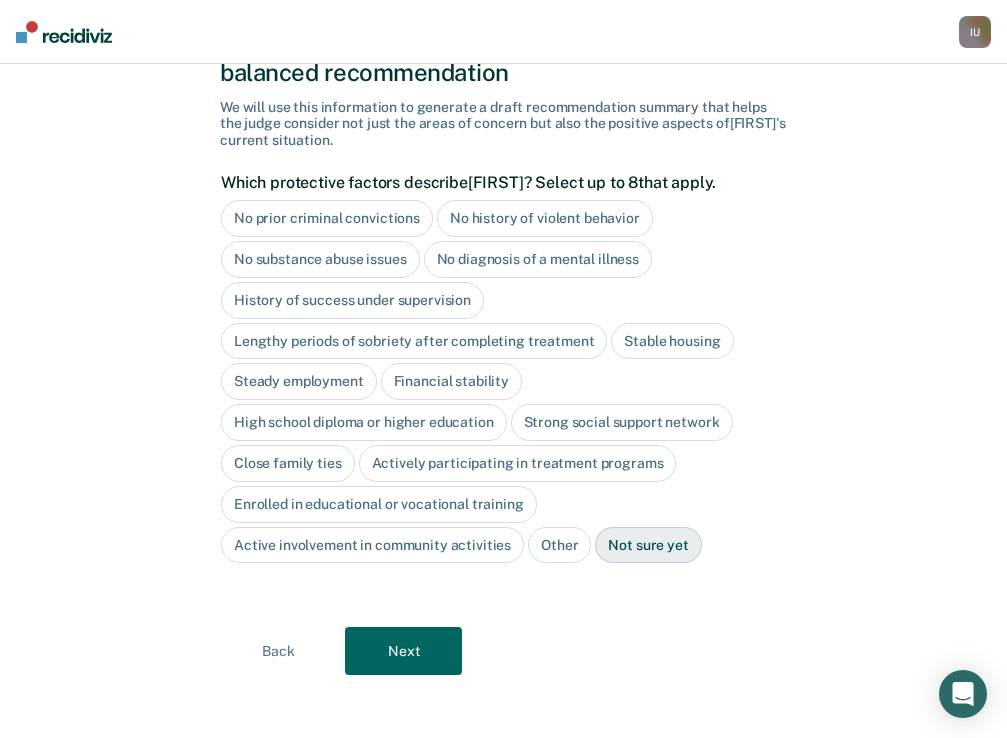 scroll, scrollTop: 116, scrollLeft: 0, axis: vertical 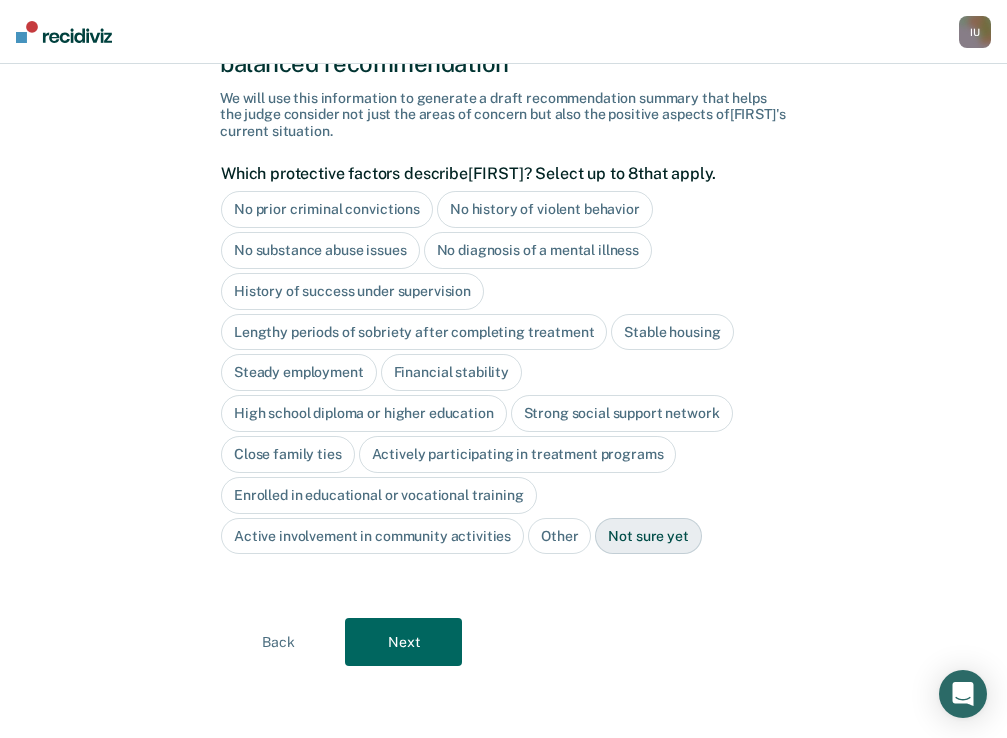 click on "History of success under supervision" at bounding box center [352, 291] 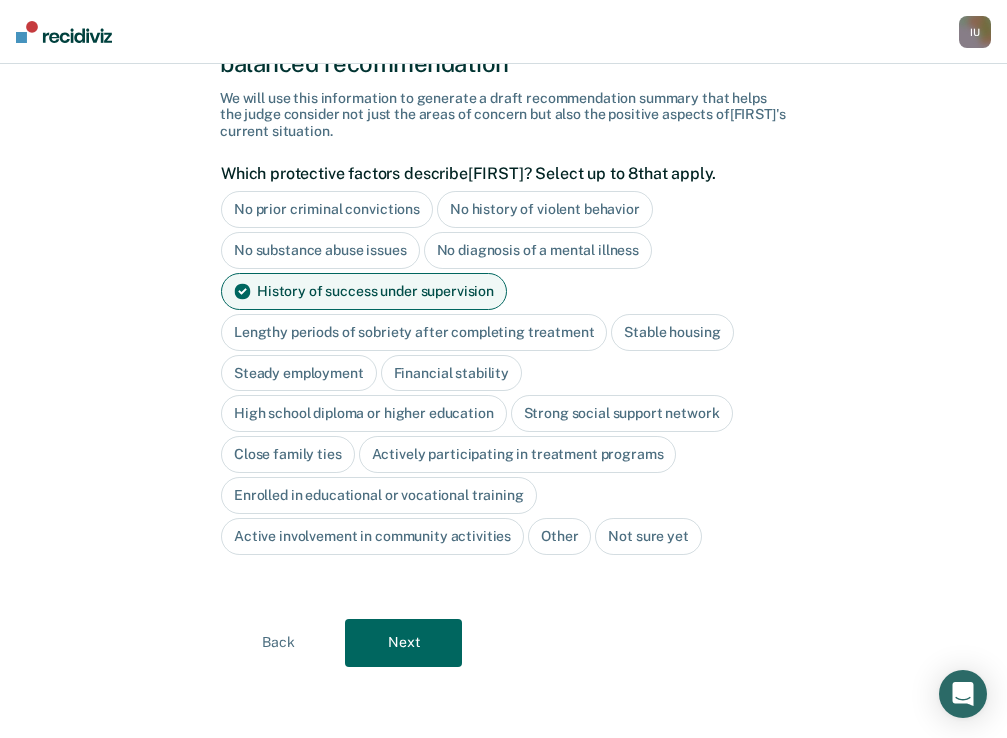 click on "Close family ties" at bounding box center [288, 454] 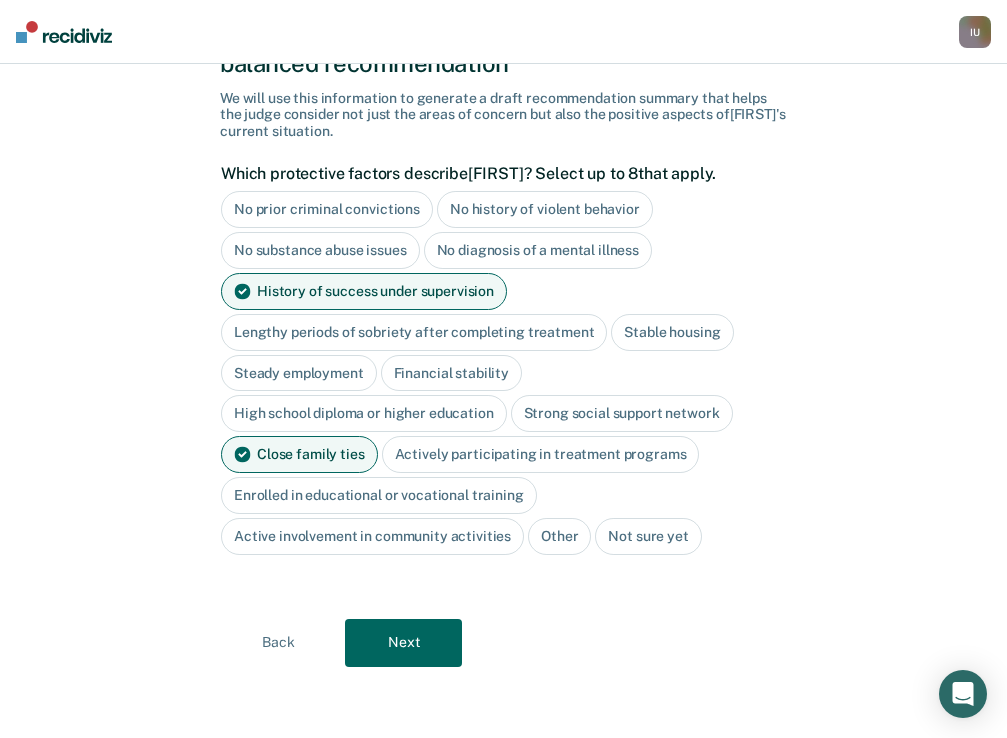 click on "Next" at bounding box center [403, 643] 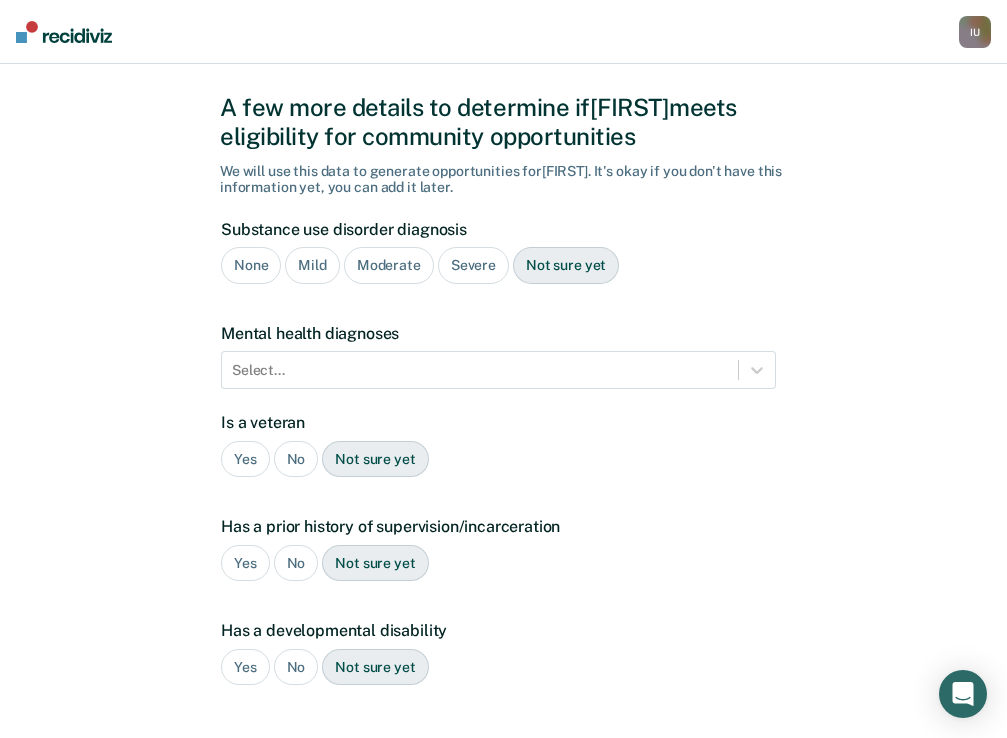 scroll, scrollTop: 4, scrollLeft: 0, axis: vertical 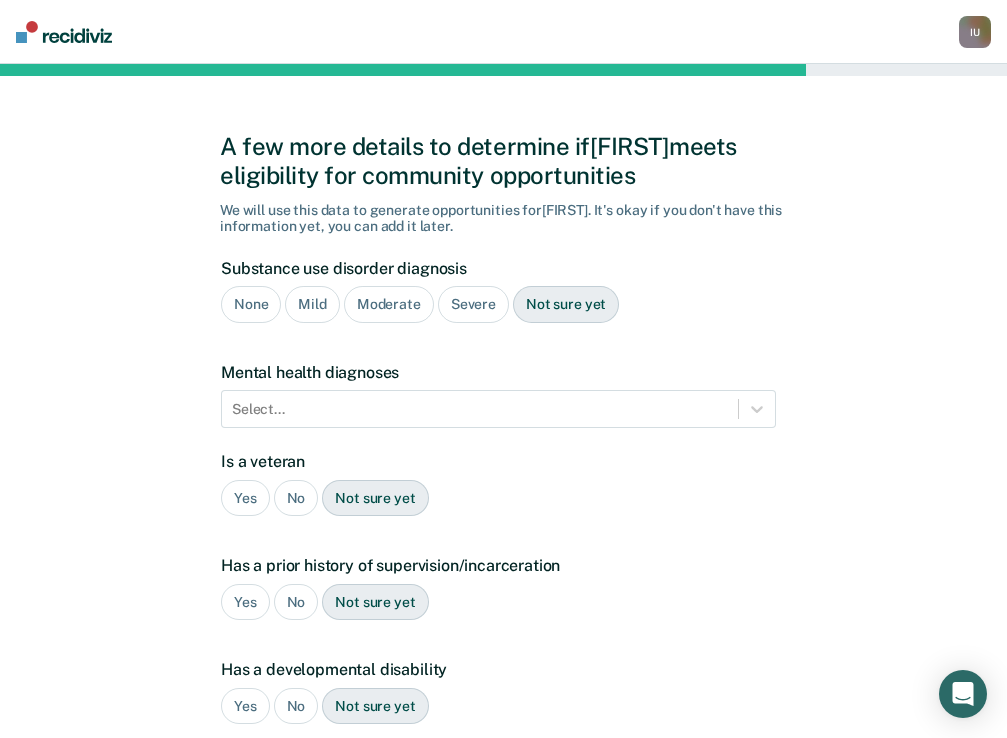 type 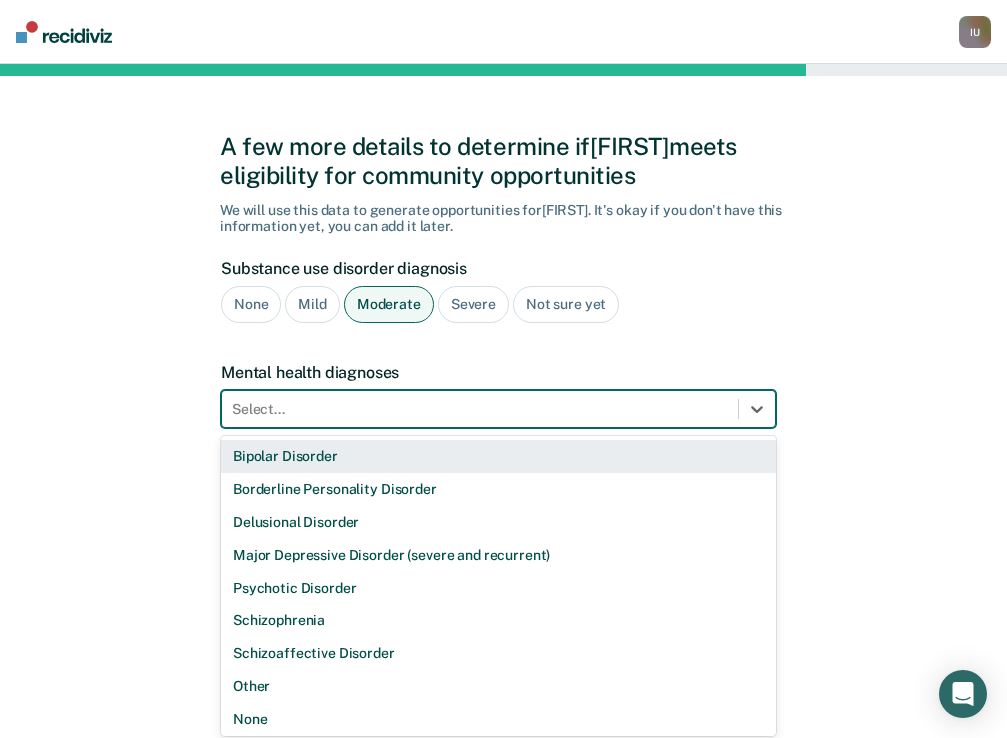 click at bounding box center (480, 409) 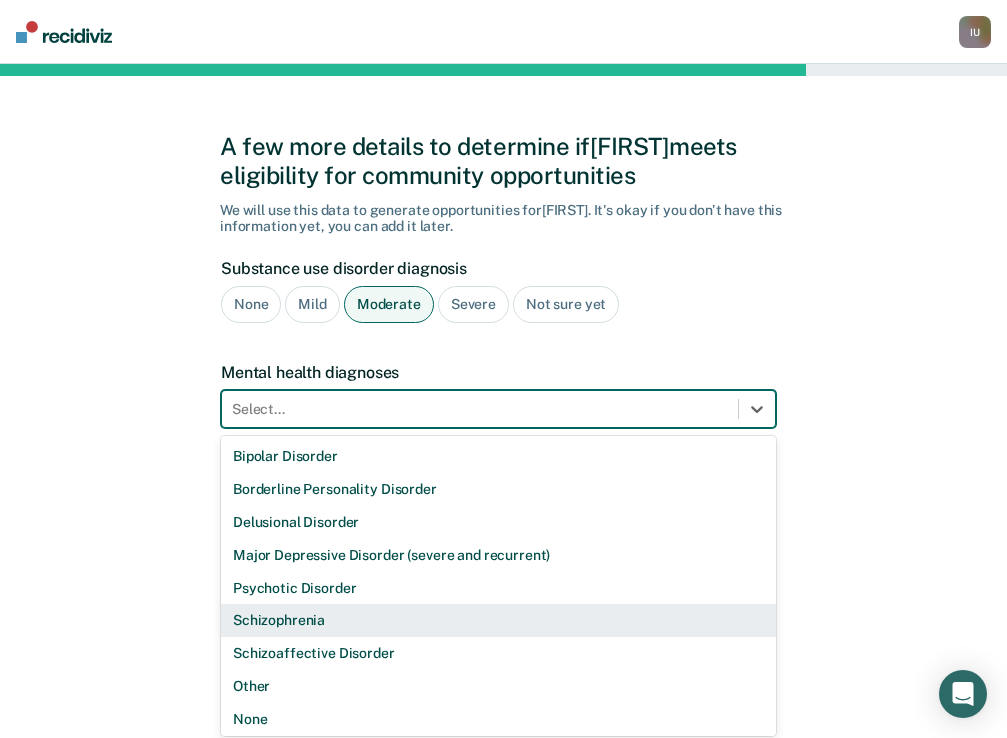 click on "Schizophrenia" at bounding box center [498, 620] 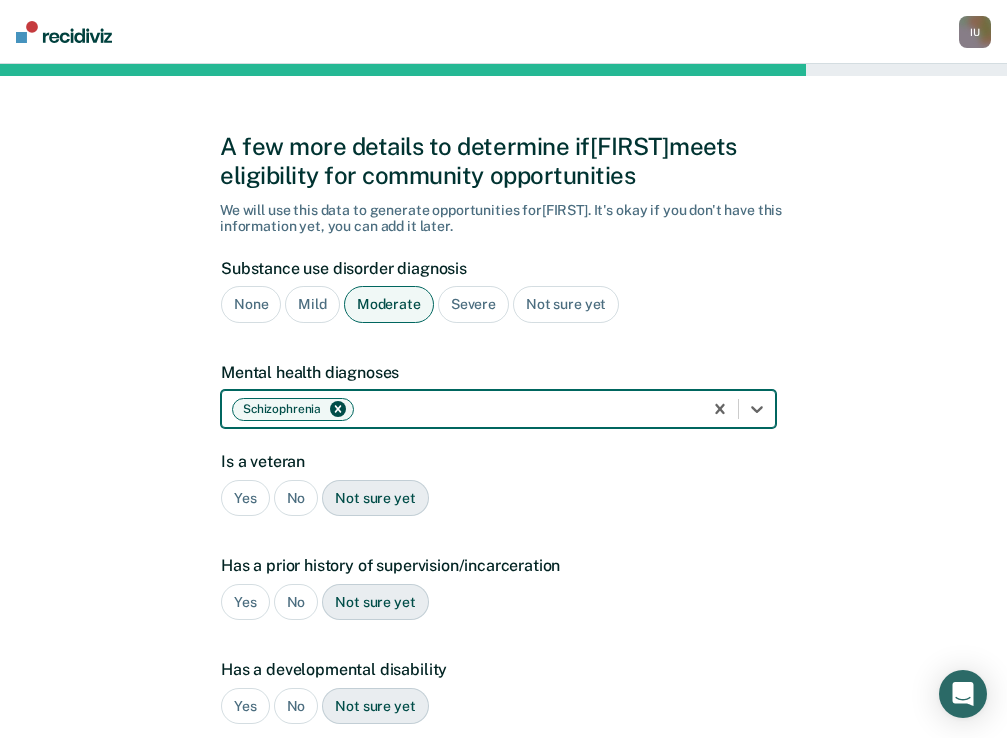 click on "A few more details to determine if  Andre  meets eligibility for community opportunities We will use this data to generate opportunities for  Andre . It's okay if you don't have this information yet, you can add it later.   Substance use disorder diagnosis  None Mild Moderate Severe Not sure yet Mental health diagnoses  option Schizophrenia, selected. Schizophrenia Is a veteran  Yes No Not sure yet Has a prior history of supervision/incarceration   Yes No Not sure yet Has a developmental disability  Yes No Not sure yet Back Next" at bounding box center [503, 484] 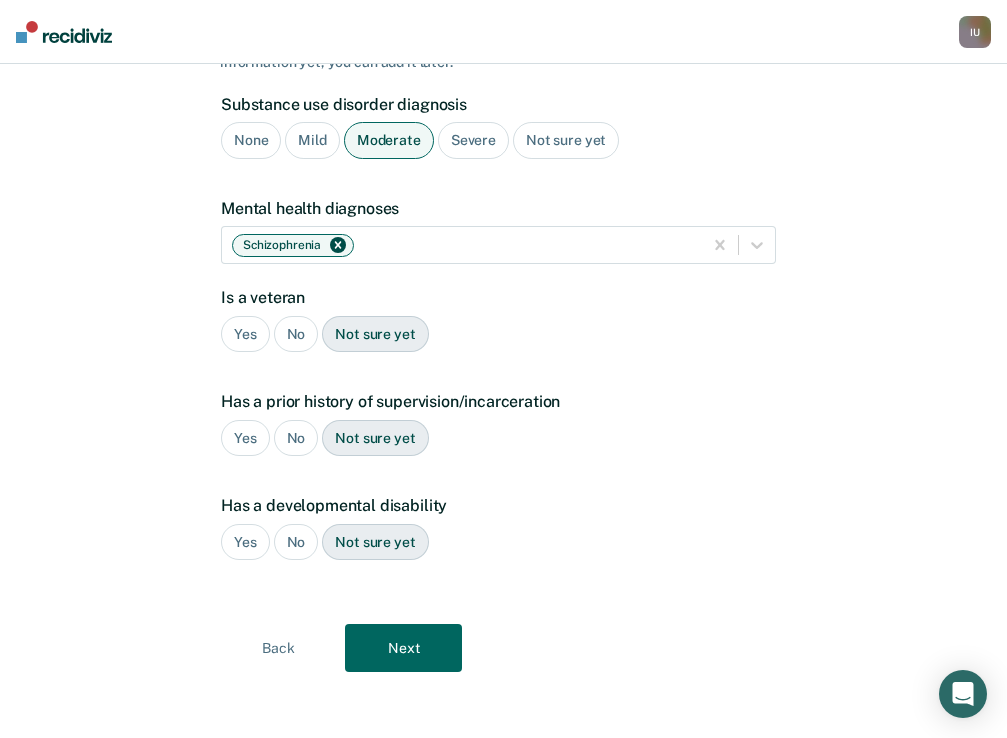 scroll, scrollTop: 174, scrollLeft: 0, axis: vertical 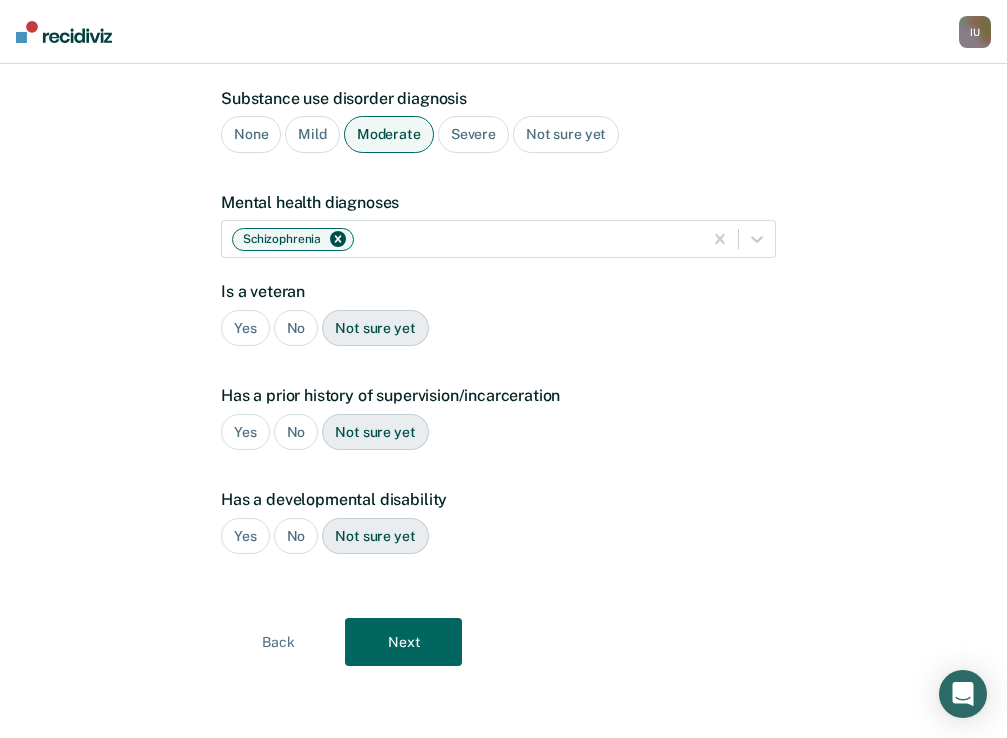 click on "No" at bounding box center [296, 328] 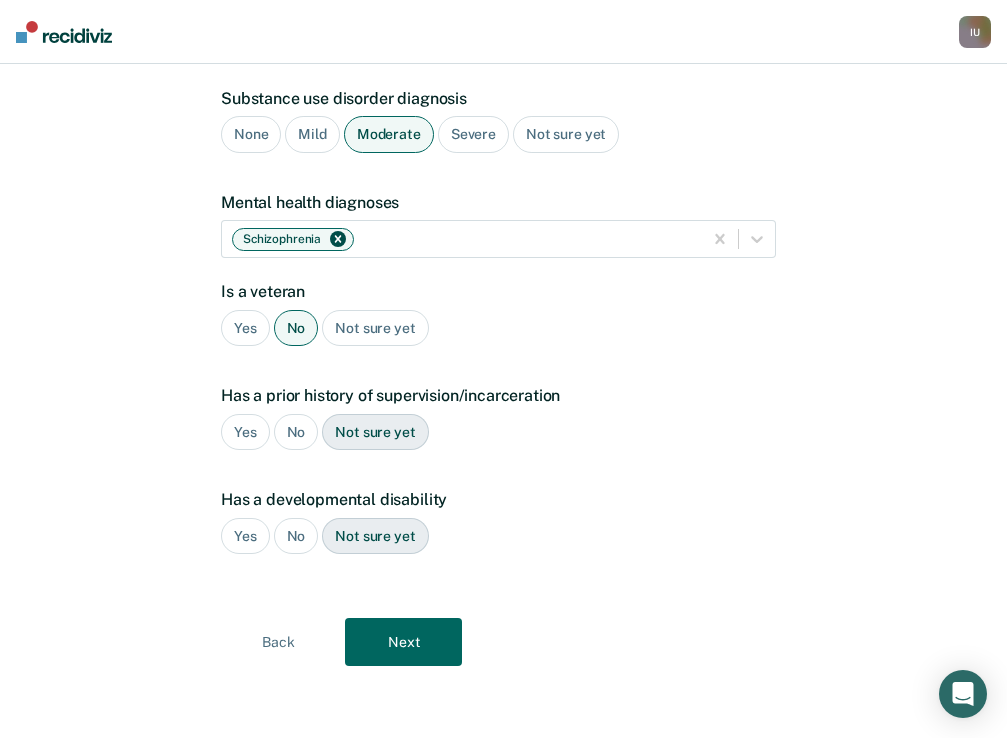 click on "No" at bounding box center [296, 432] 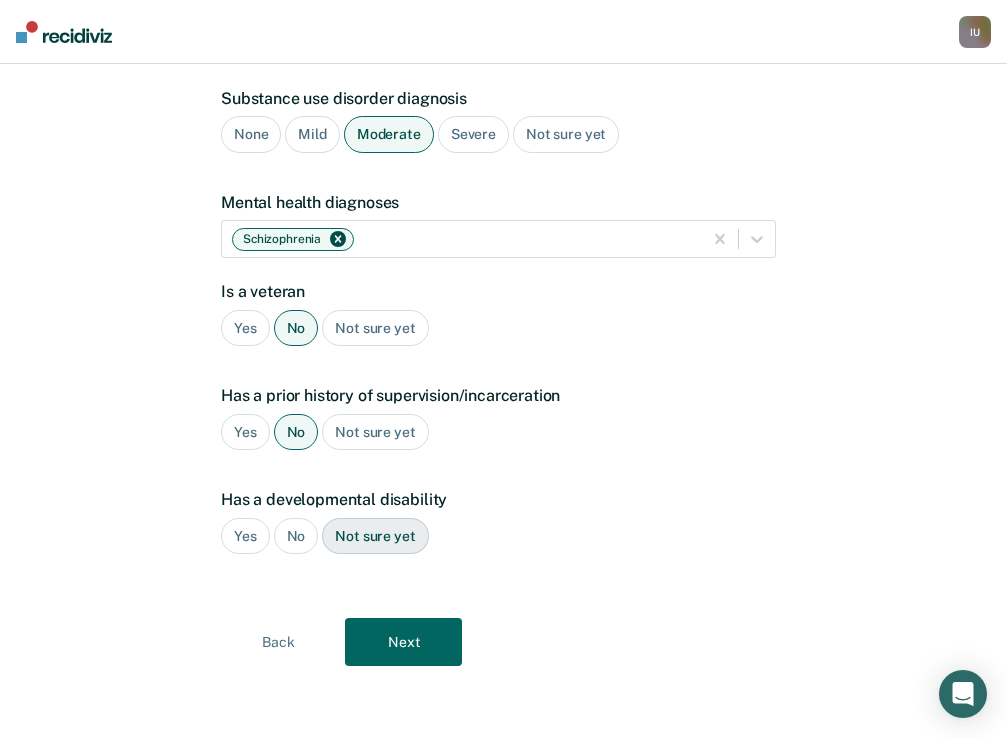 click on "No" at bounding box center (296, 536) 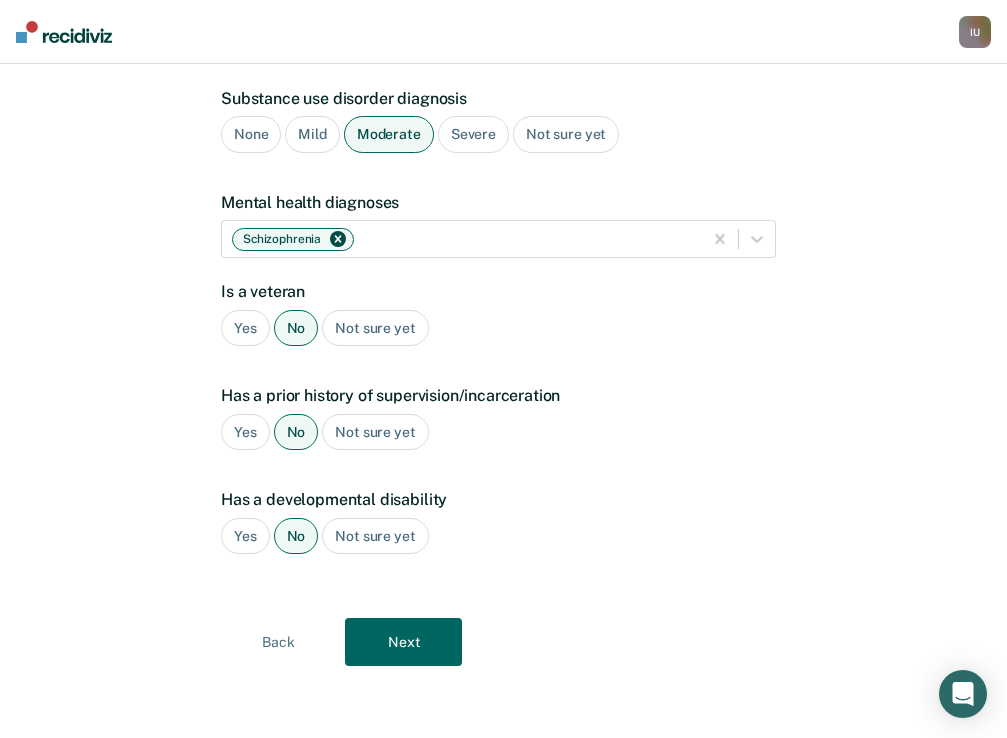 click on "Next" at bounding box center (403, 642) 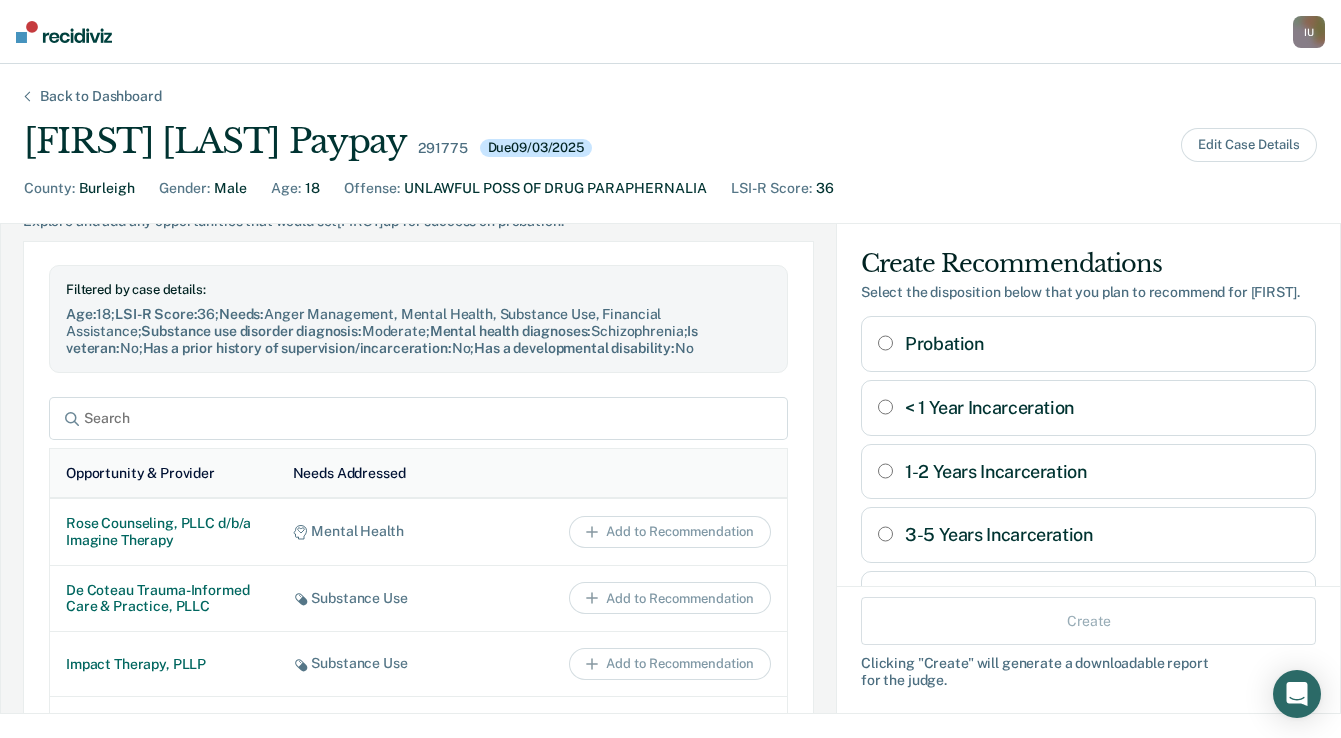 scroll, scrollTop: 1019, scrollLeft: 0, axis: vertical 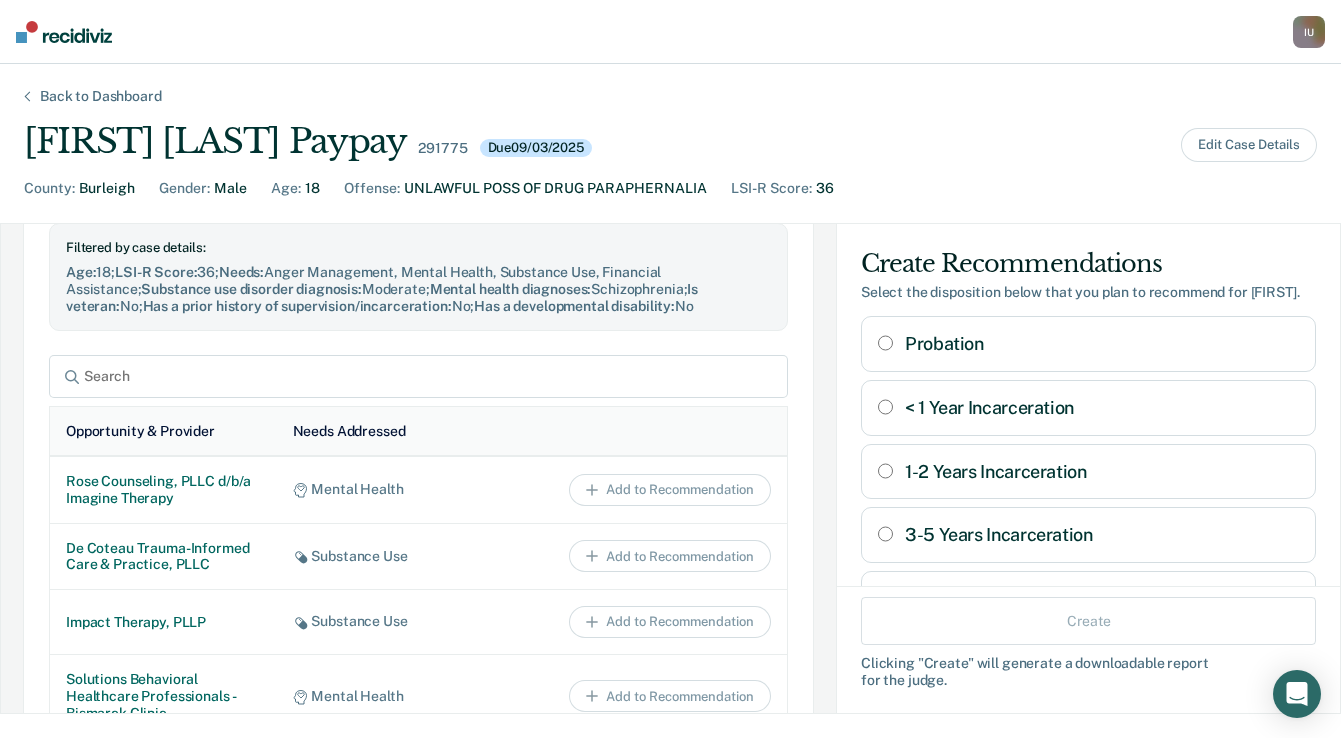click on "Probation" at bounding box center (885, 343) 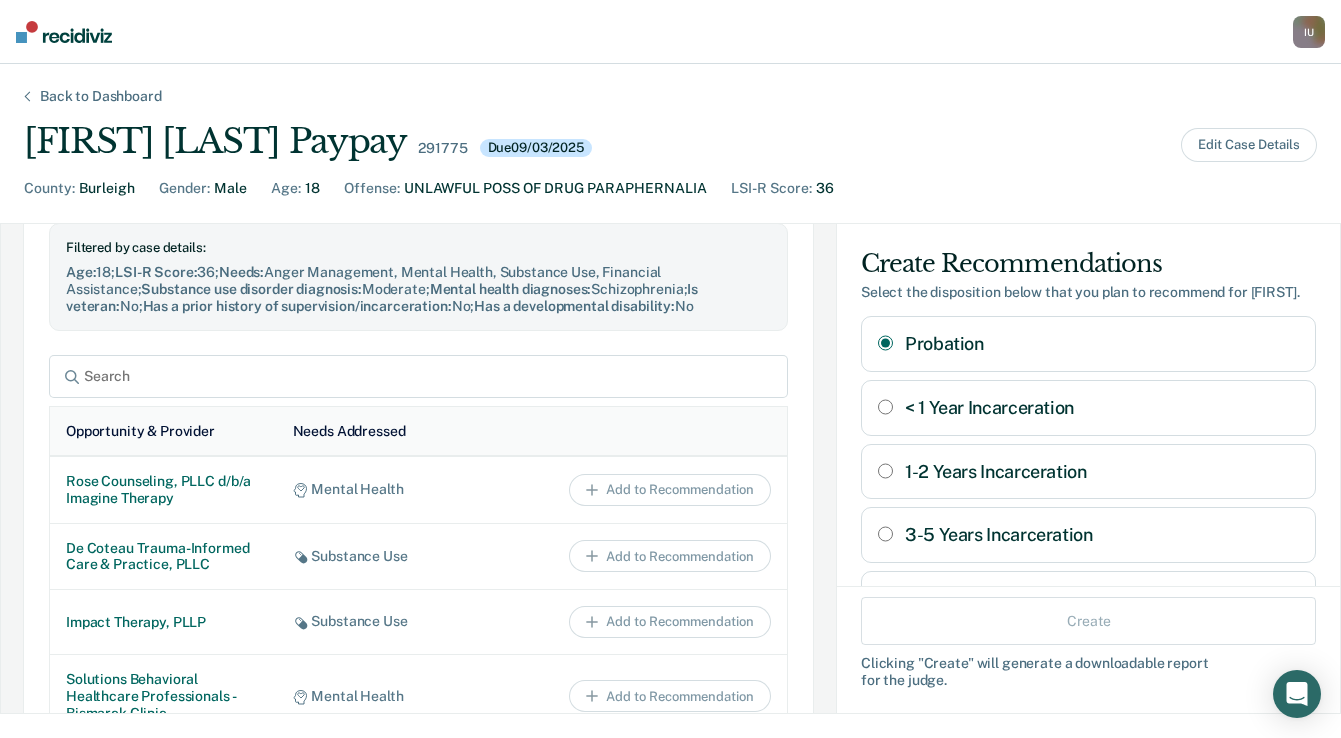 radio on "true" 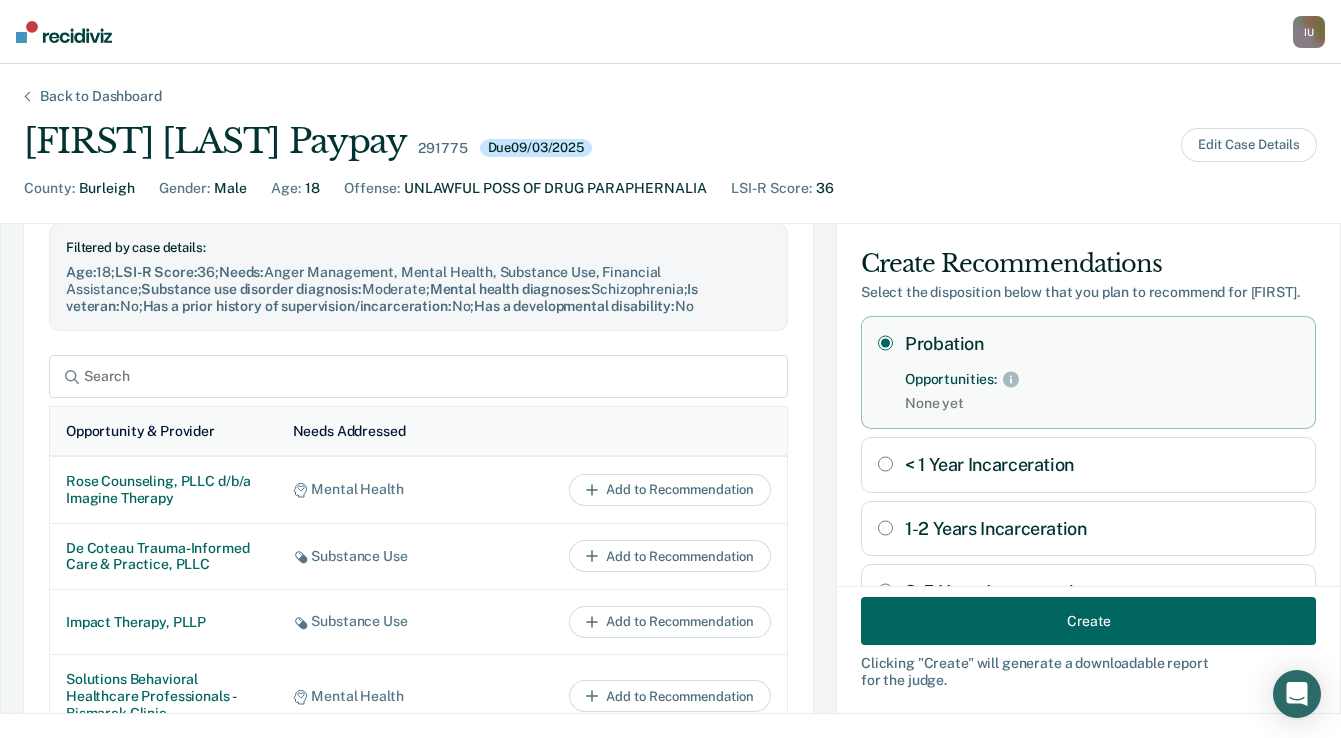 click on "< 1 Year Incarceration" at bounding box center (885, 464) 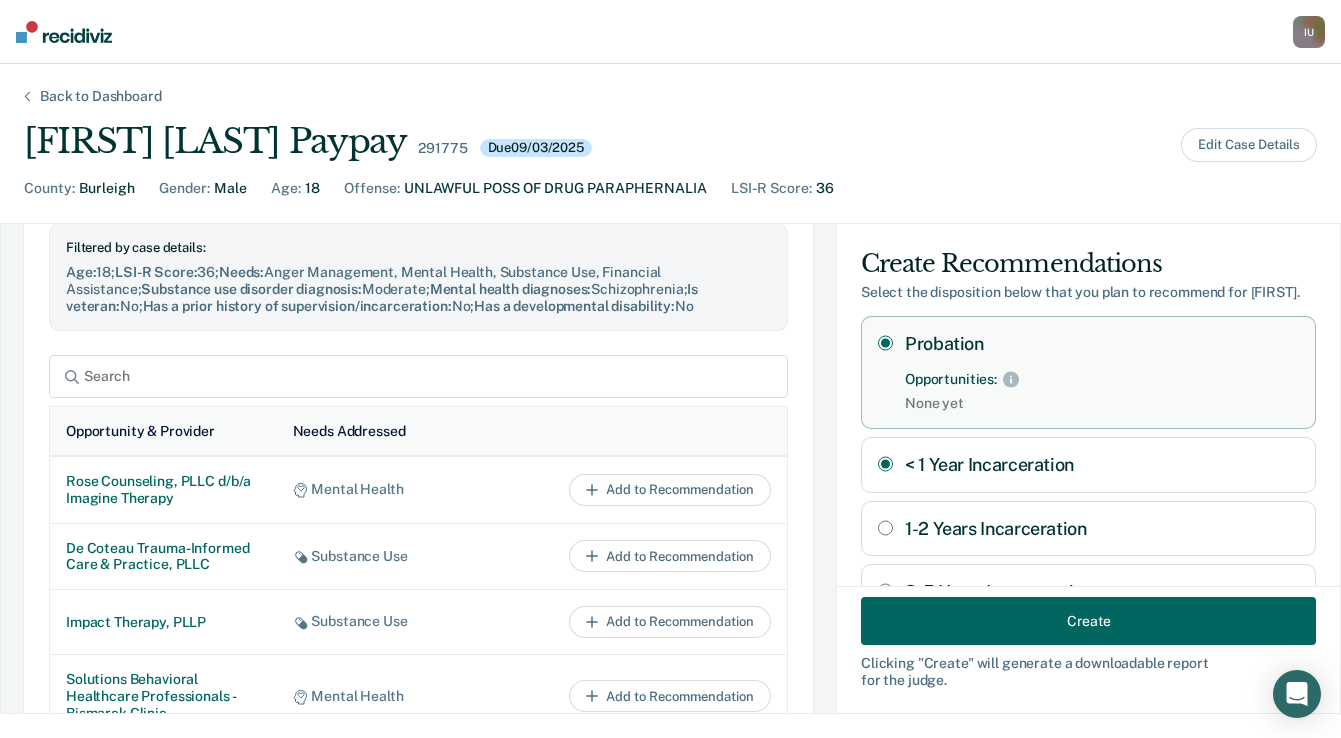 radio on "false" 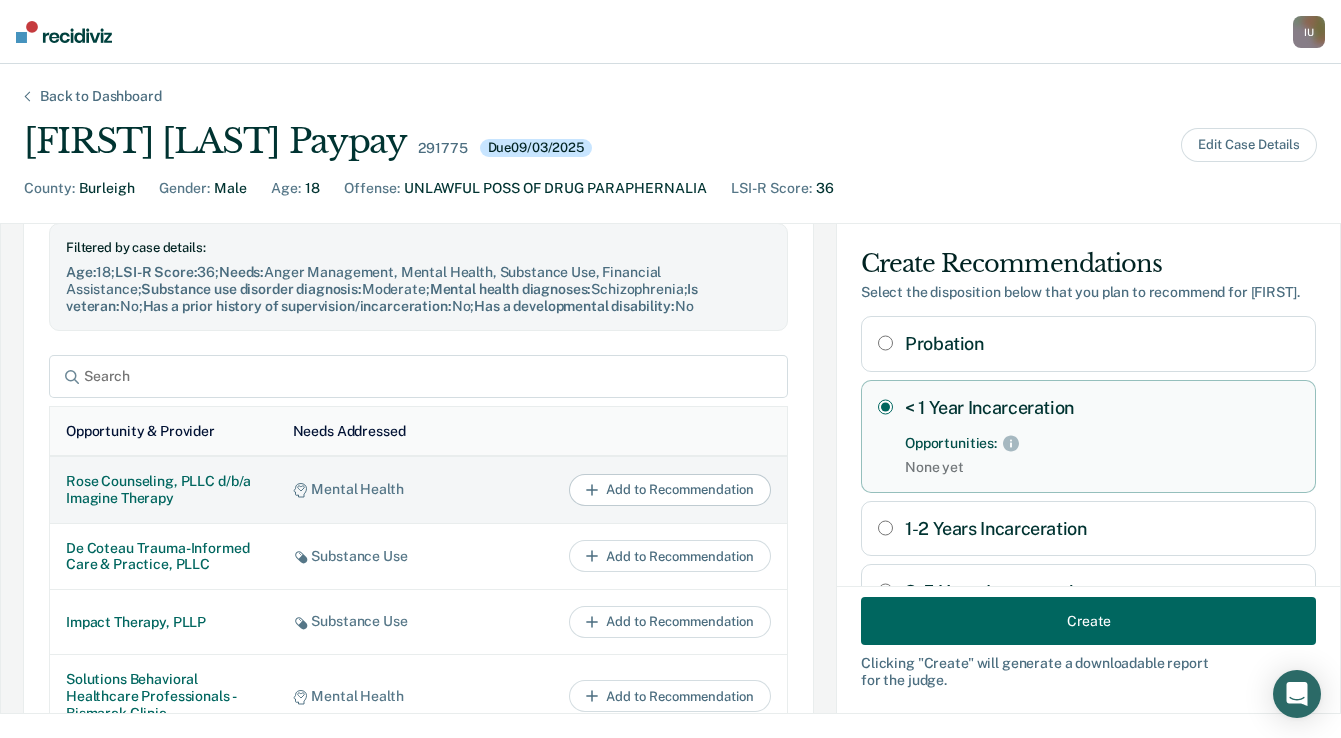 click on "Add to Recommendation" at bounding box center [670, 490] 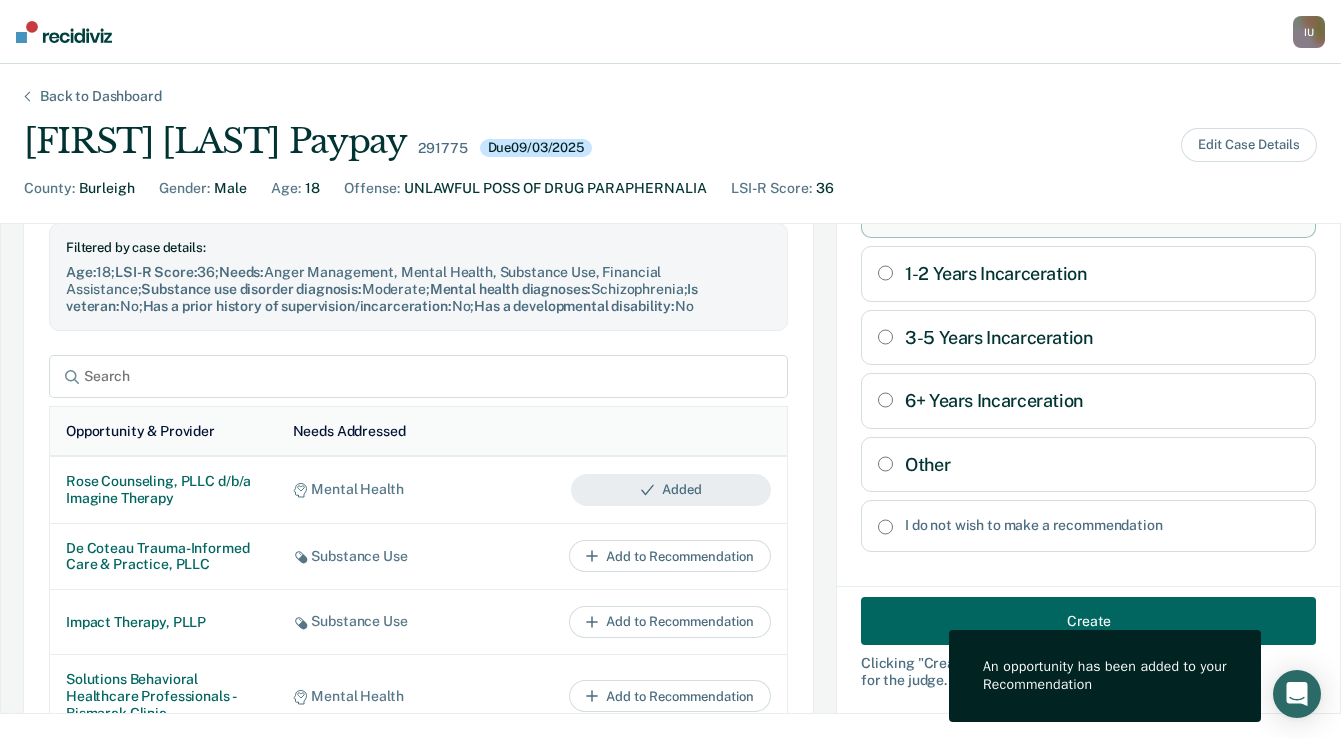 scroll, scrollTop: 271, scrollLeft: 0, axis: vertical 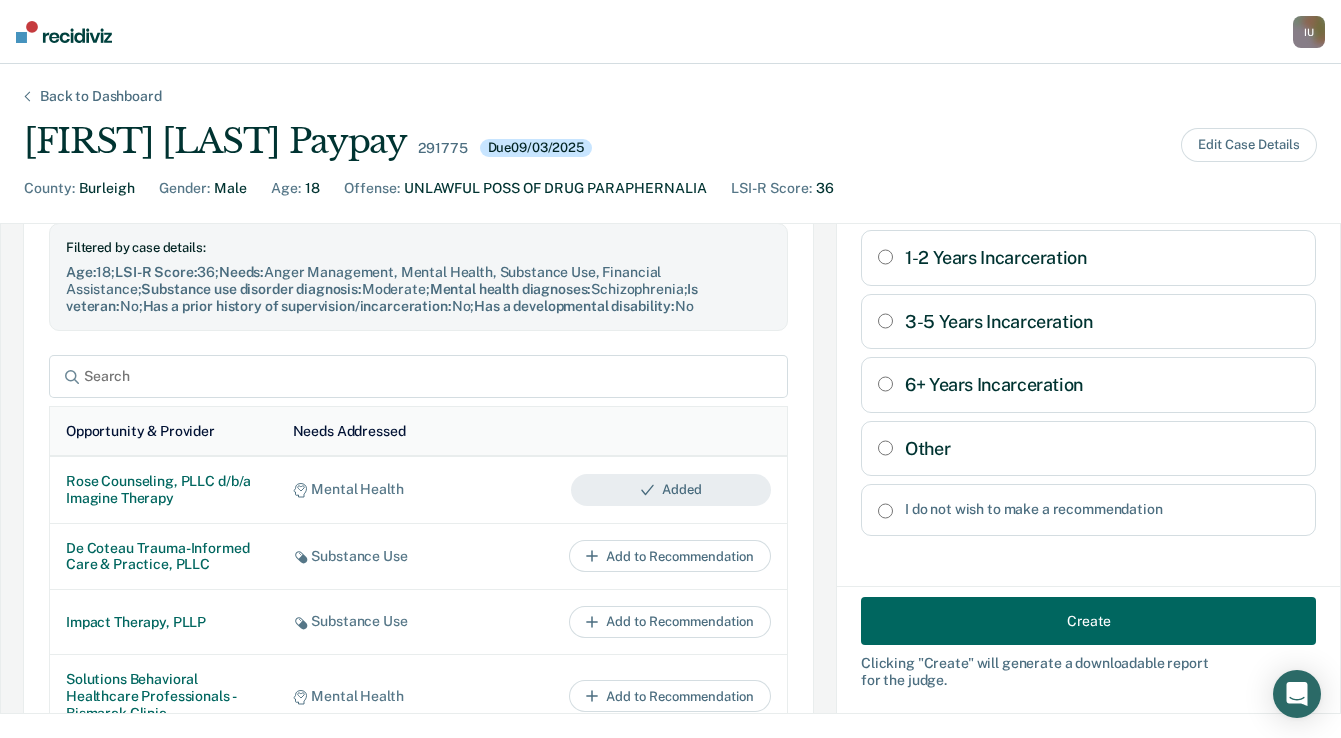 click on "Create" at bounding box center [1088, 621] 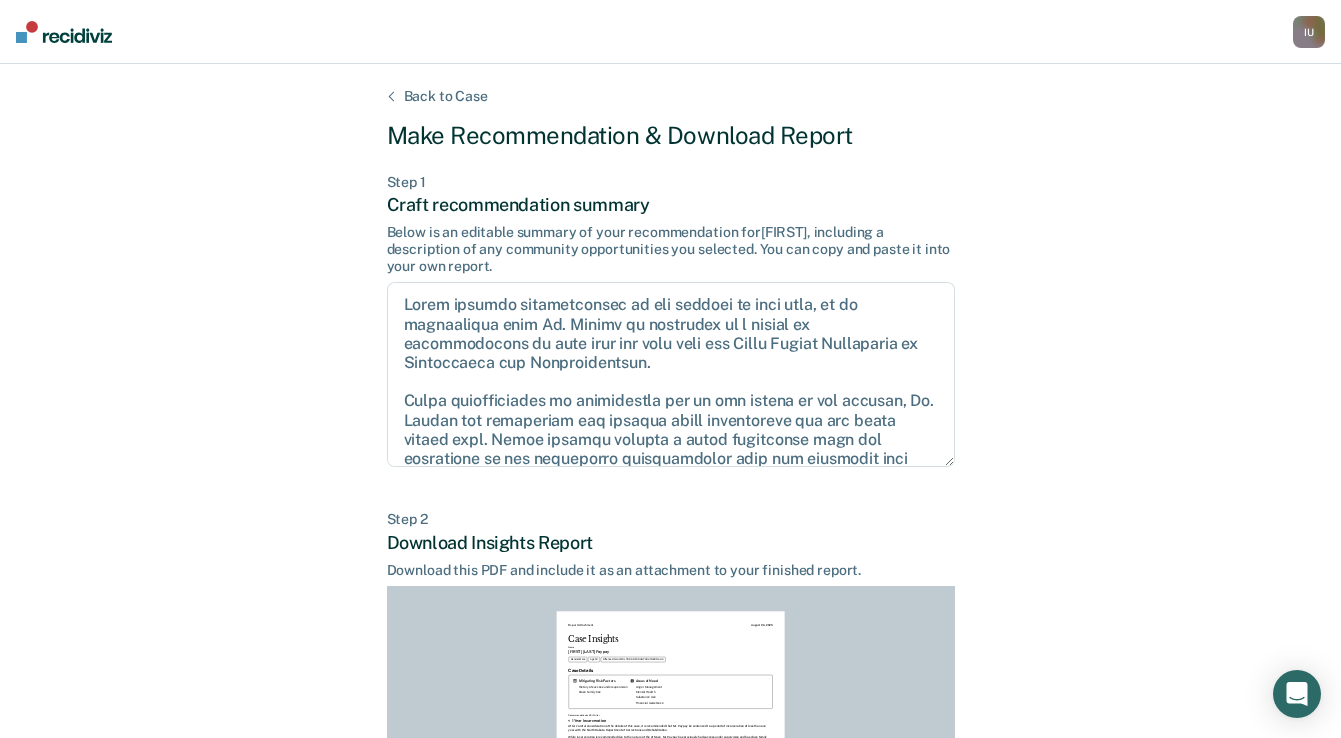 scroll, scrollTop: 272, scrollLeft: 0, axis: vertical 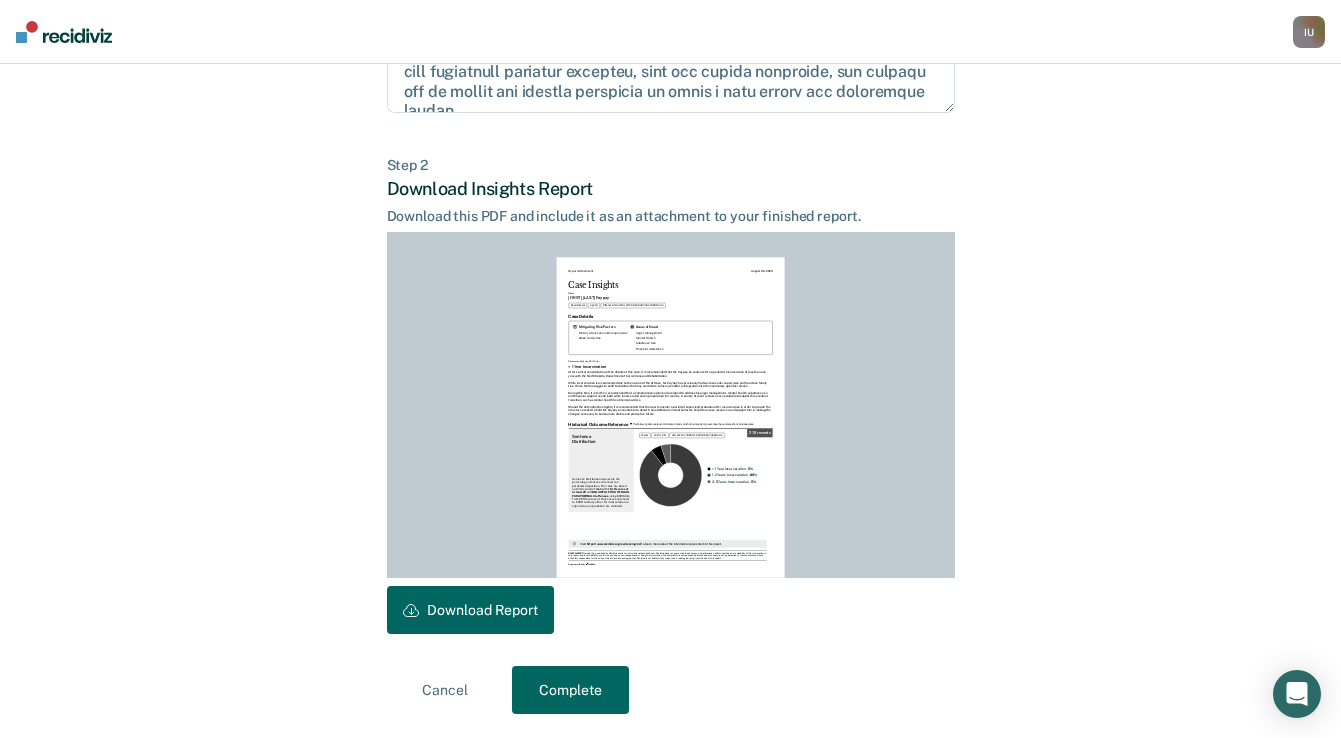 click on "Download Report" at bounding box center (470, 610) 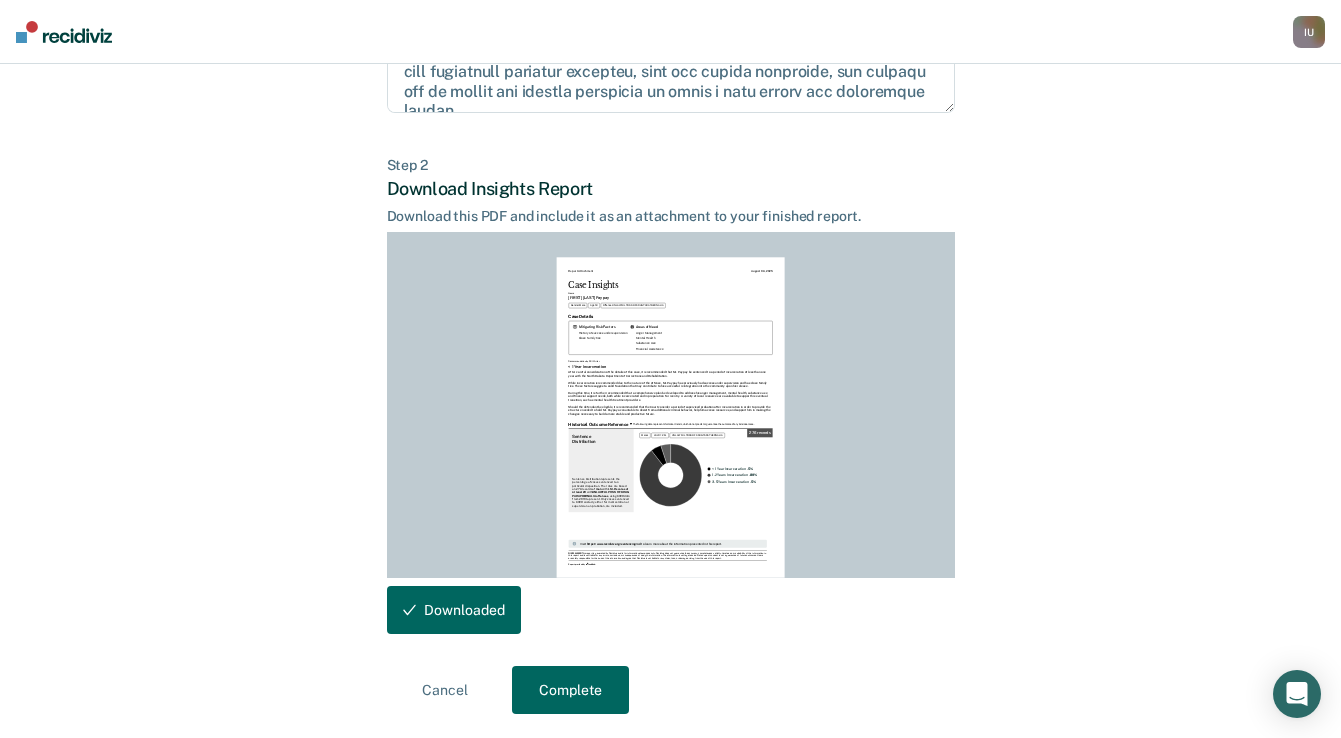 scroll, scrollTop: 0, scrollLeft: 0, axis: both 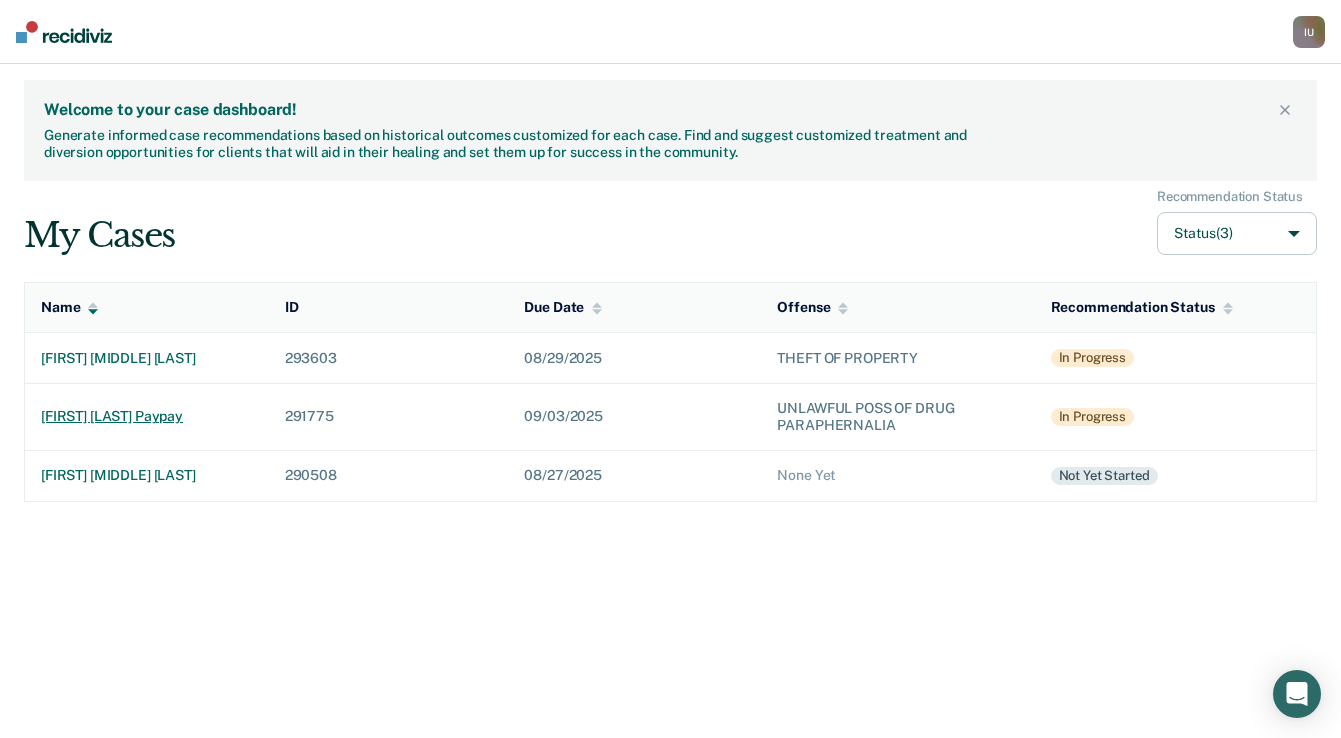 click on "andre devon paypay" at bounding box center [147, 416] 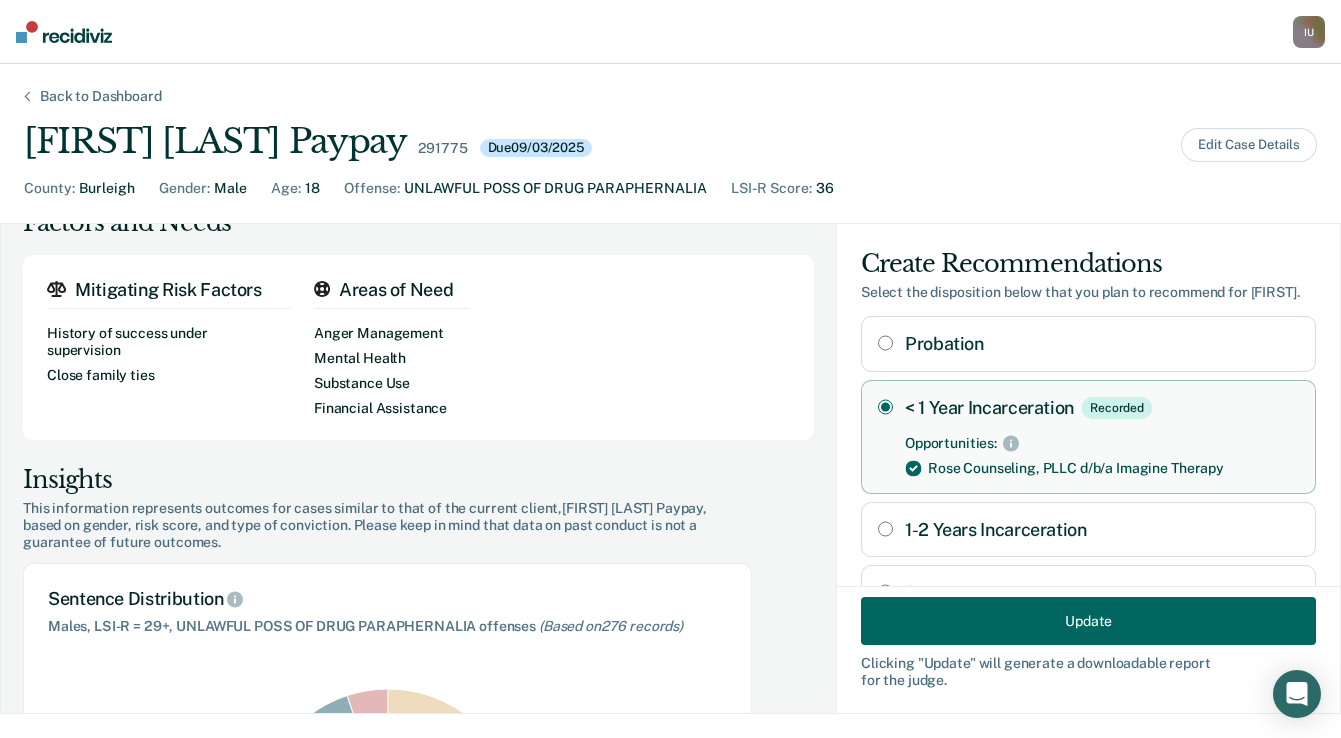 scroll, scrollTop: 1, scrollLeft: 0, axis: vertical 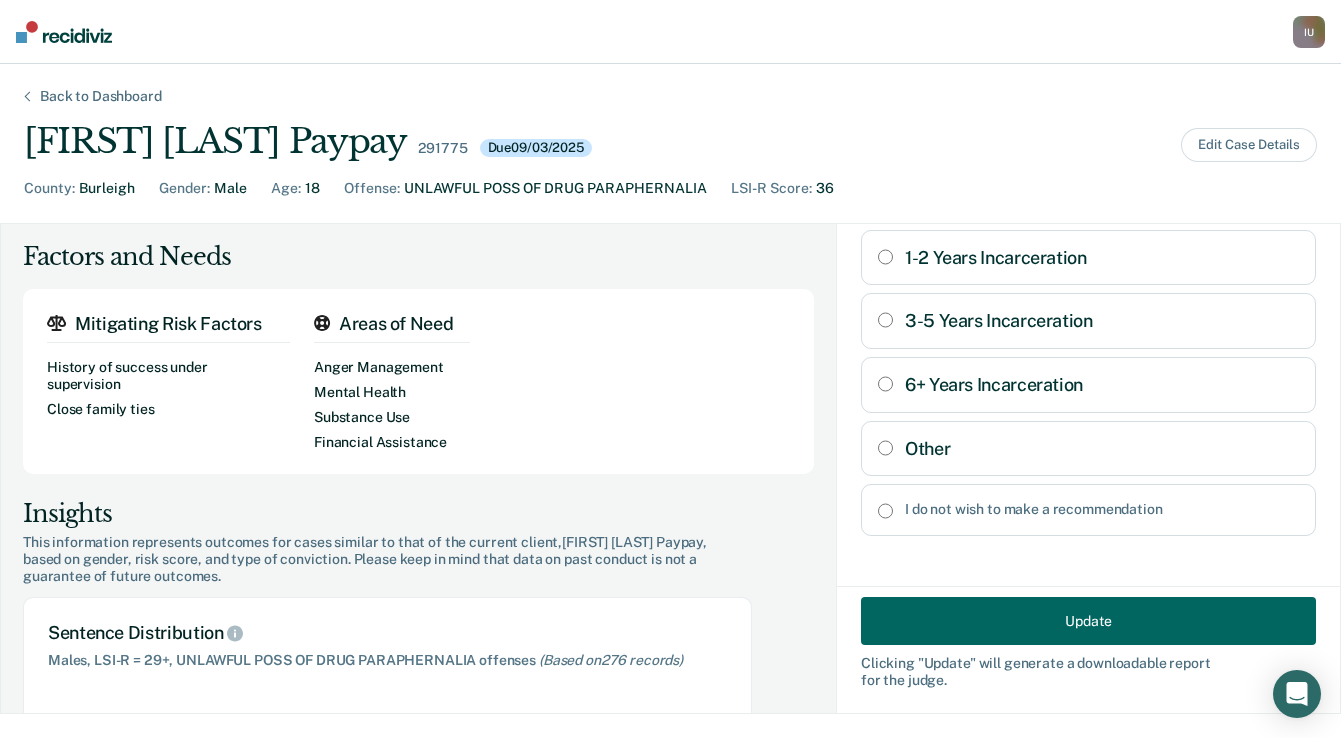 click on "I do not wish to make a recommendation" at bounding box center (885, 511) 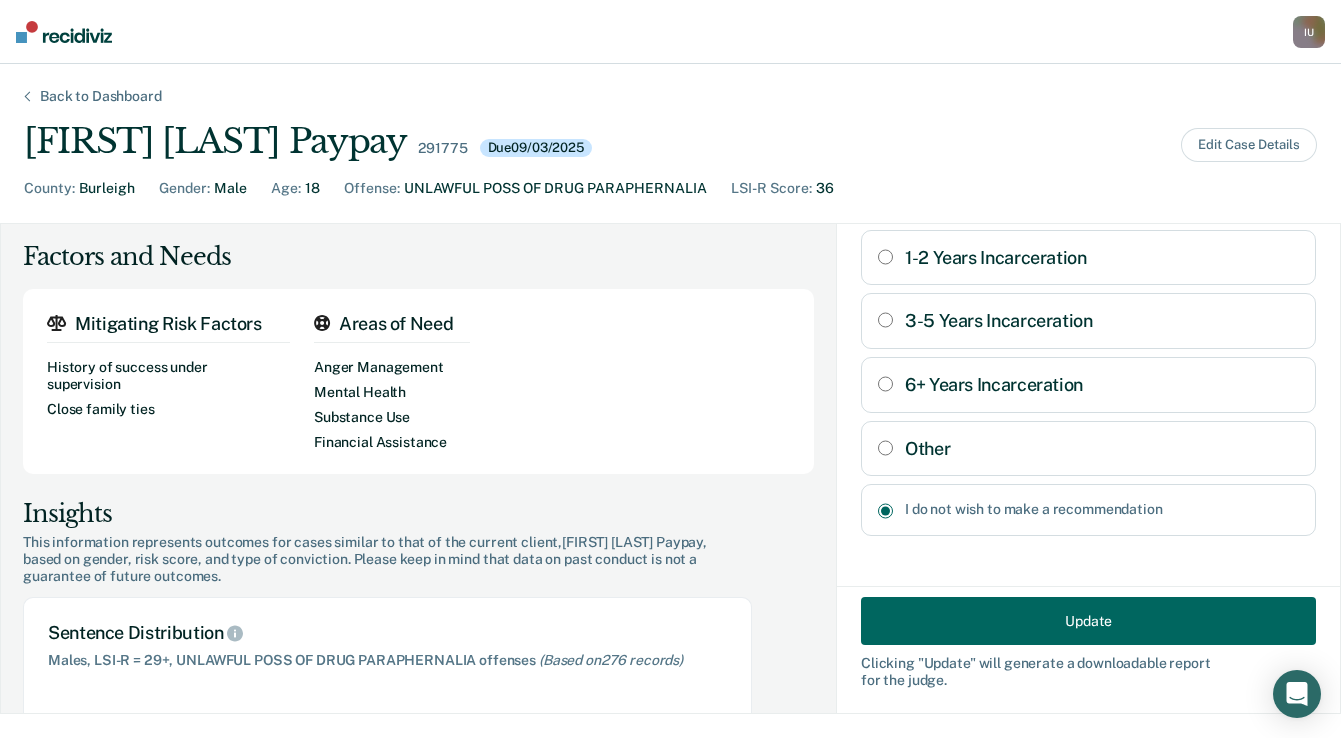 radio on "true" 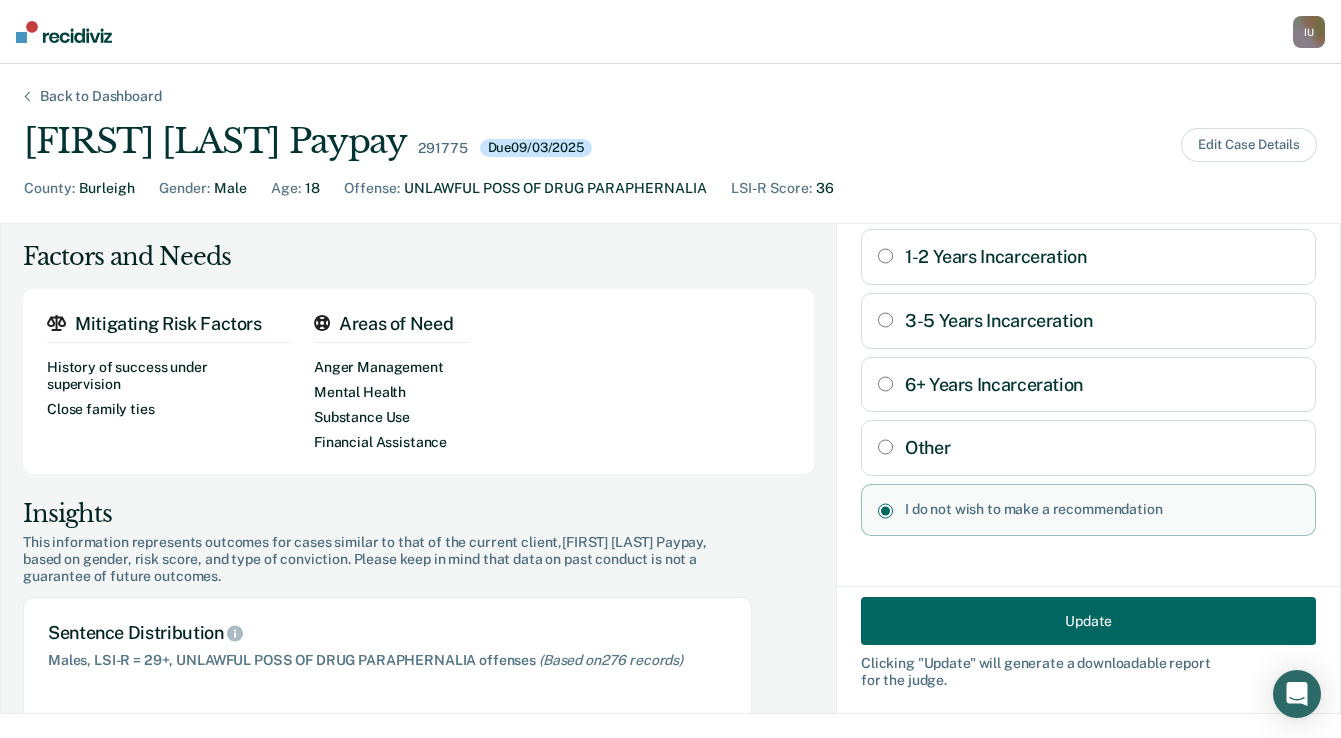 scroll, scrollTop: 214, scrollLeft: 0, axis: vertical 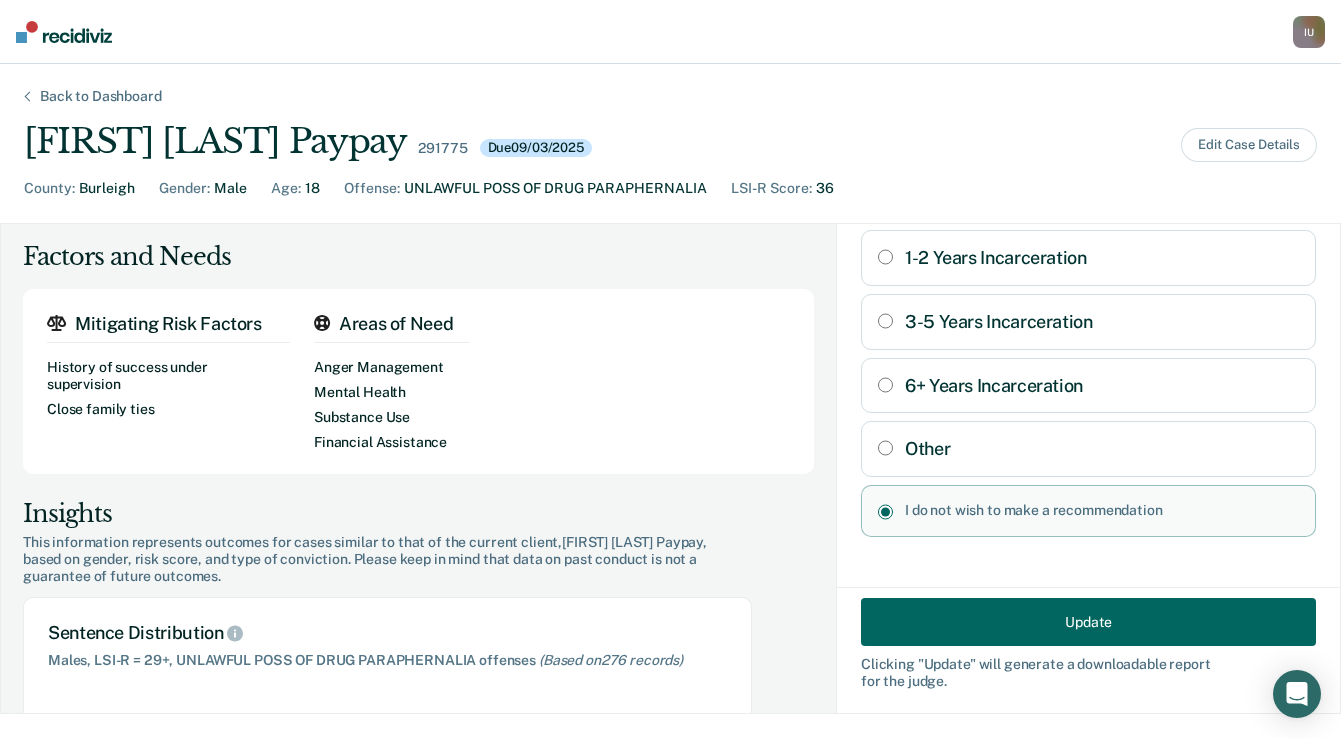 click on "Update" at bounding box center (1088, 621) 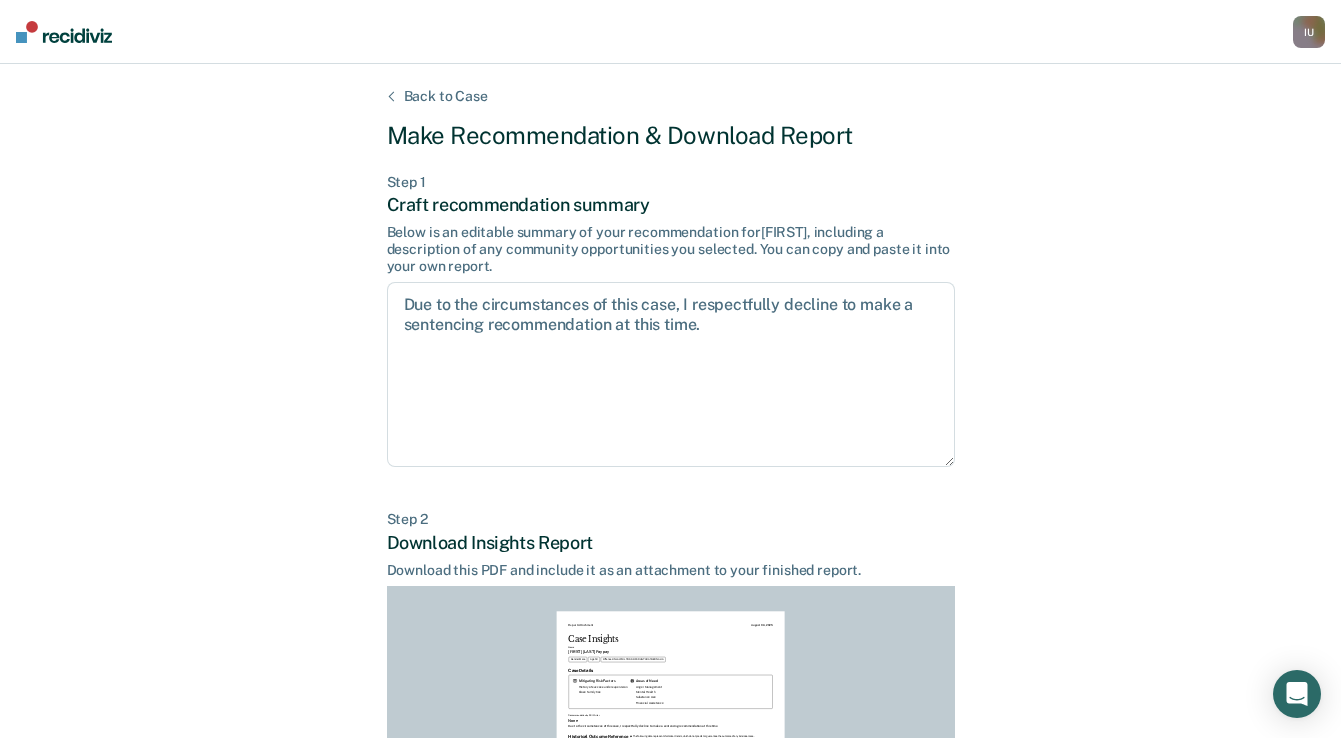 scroll, scrollTop: 213, scrollLeft: 0, axis: vertical 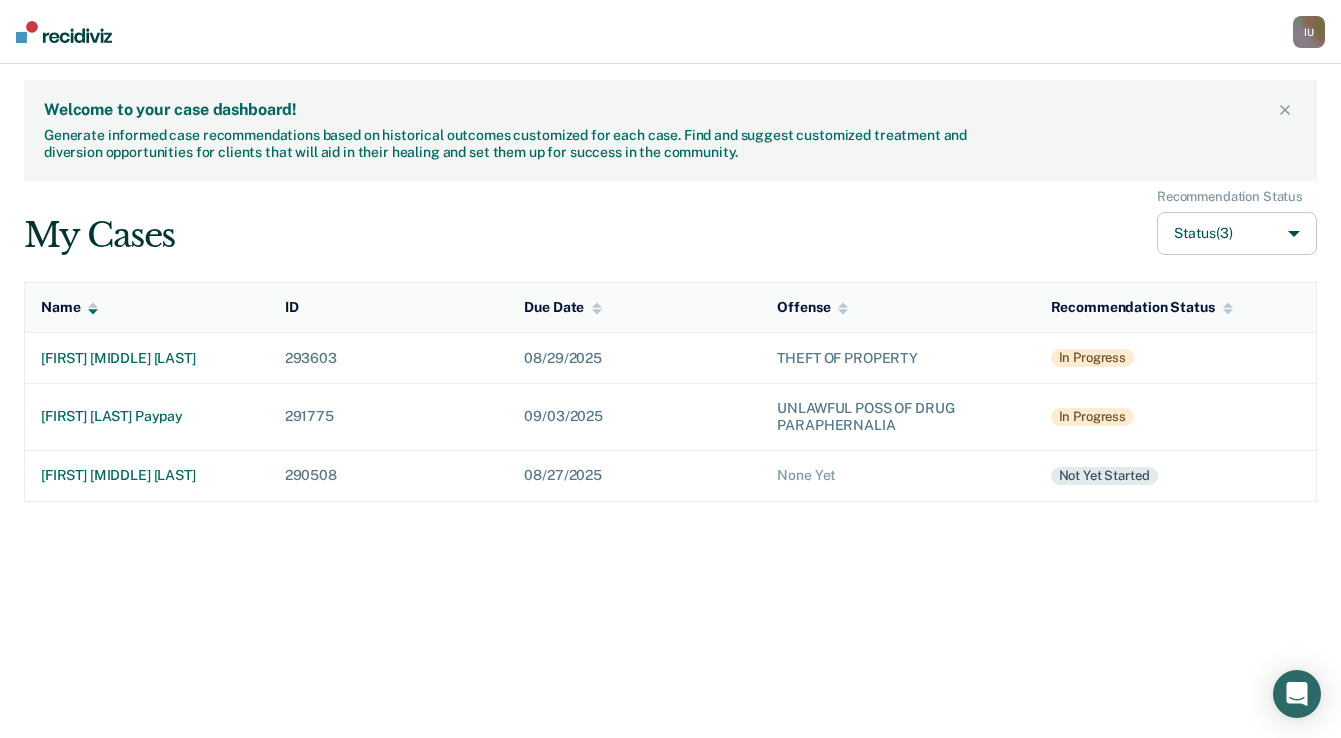click on "09/03/2025" at bounding box center [634, 416] 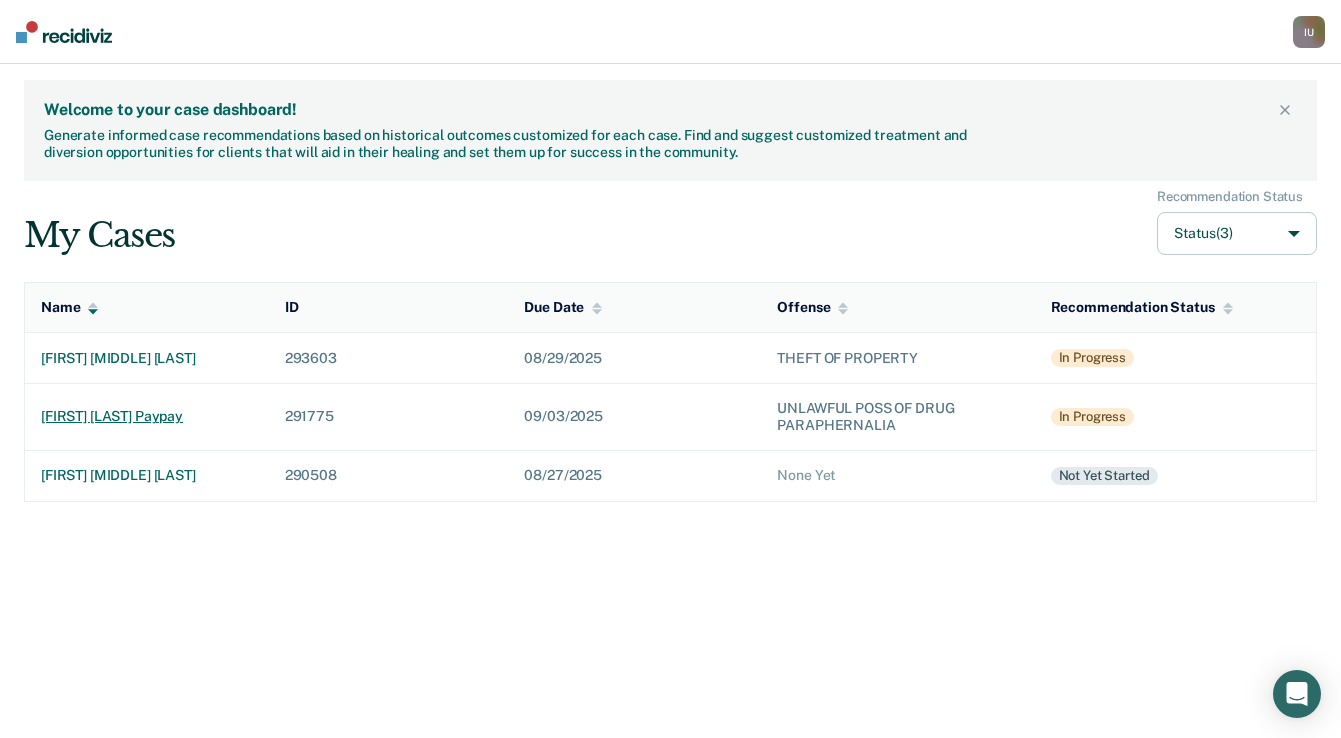click on "andre devon paypay" at bounding box center (147, 416) 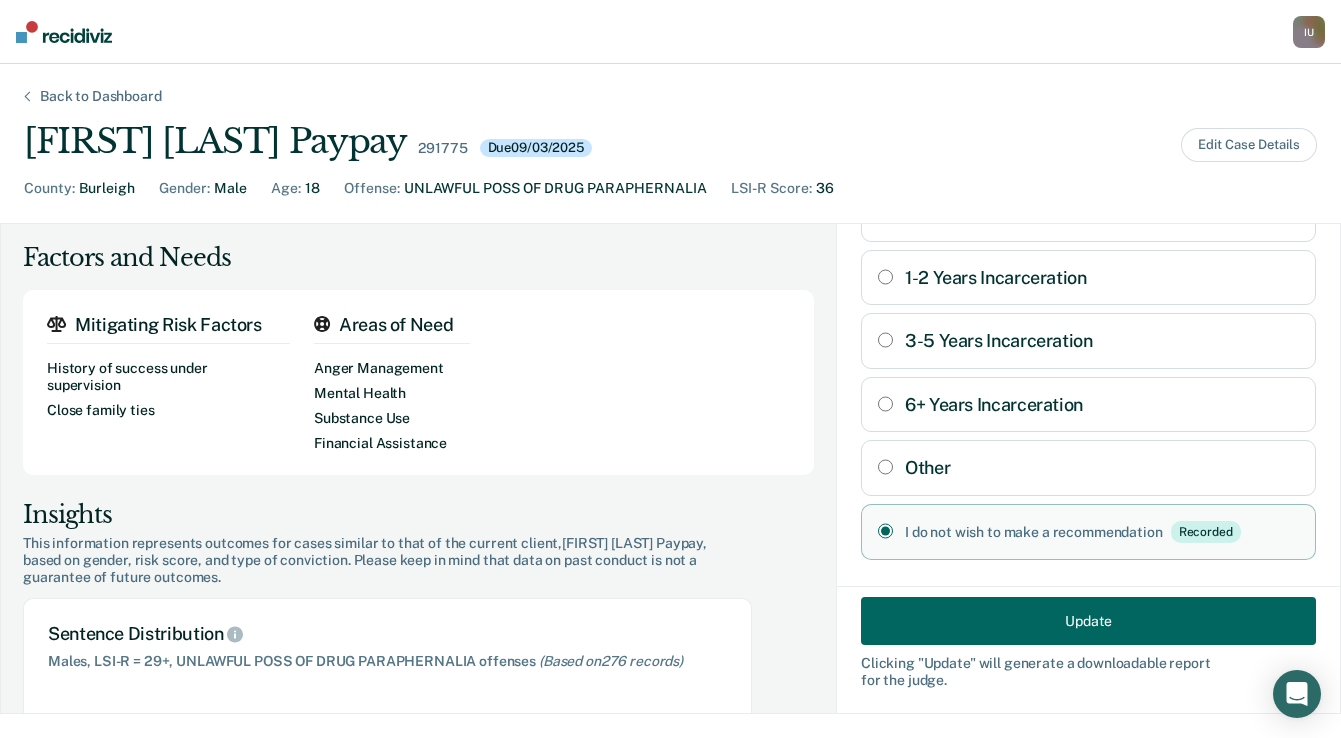scroll, scrollTop: 189, scrollLeft: 0, axis: vertical 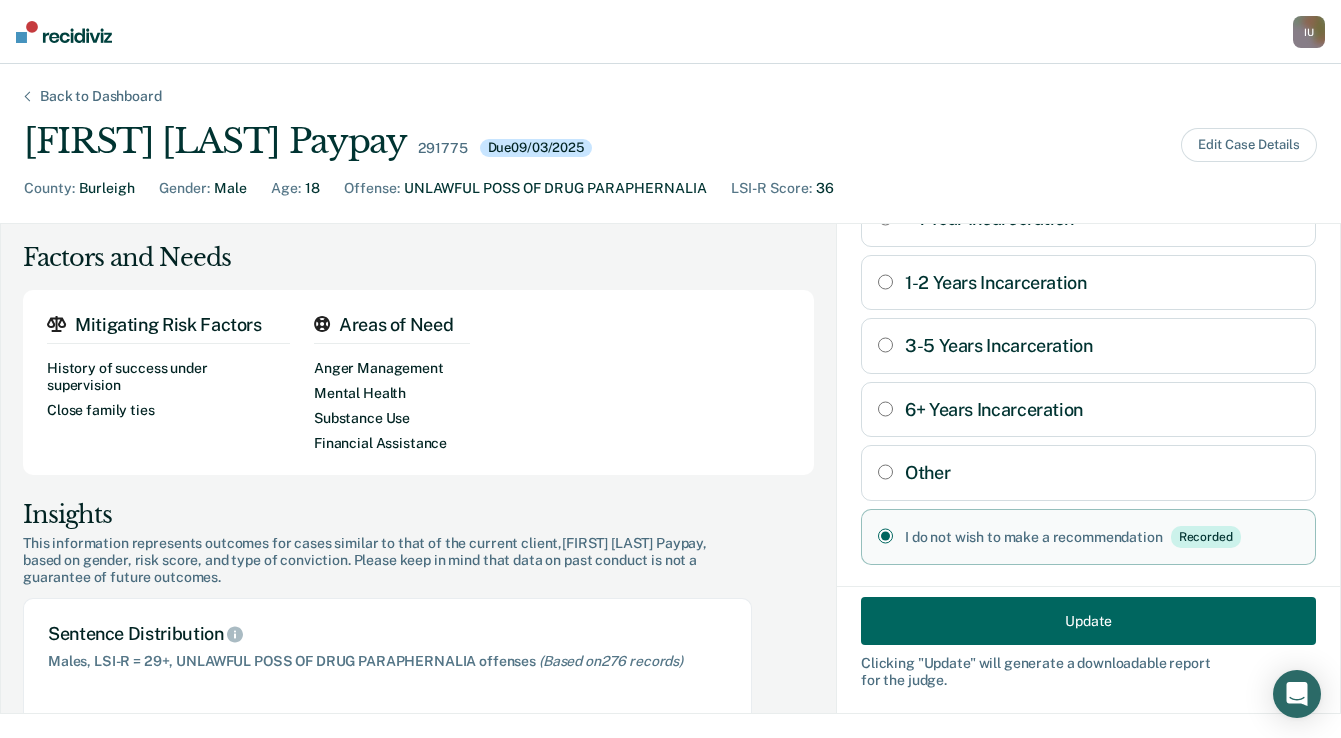 click on "Other" at bounding box center [885, 472] 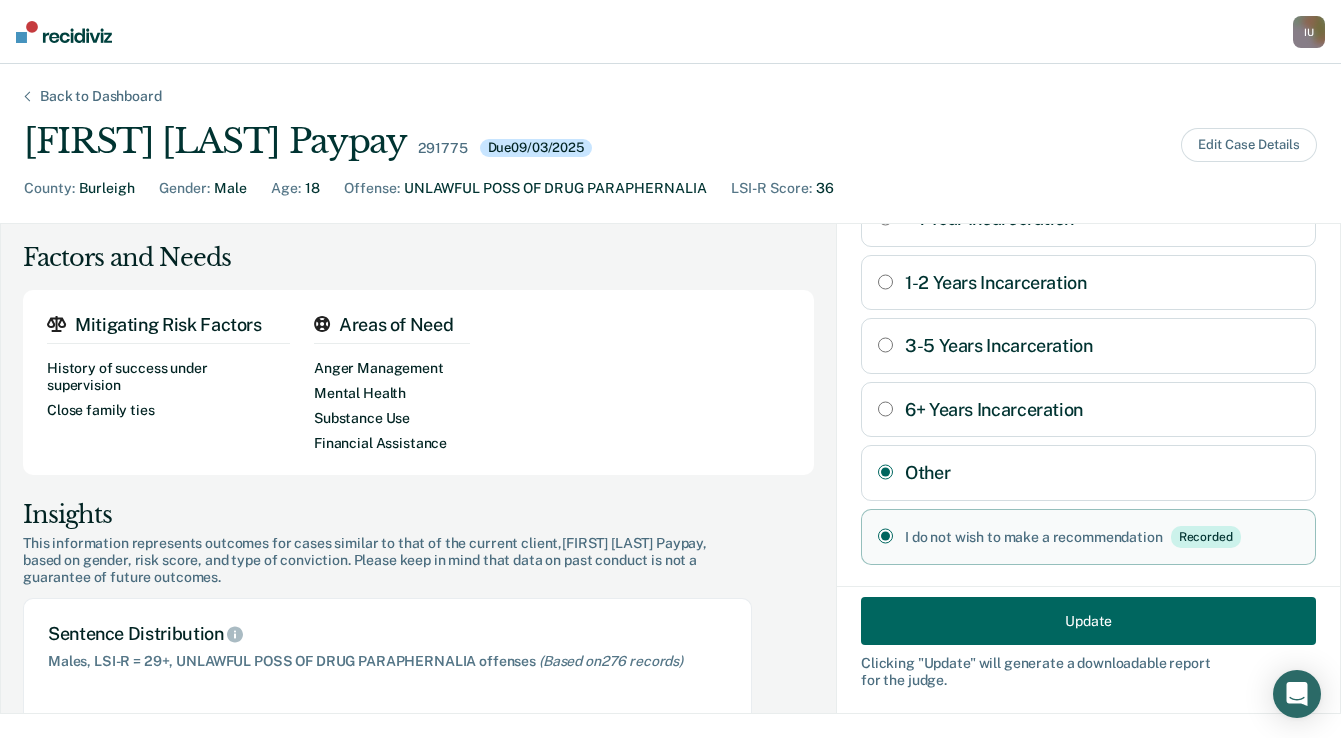radio on "true" 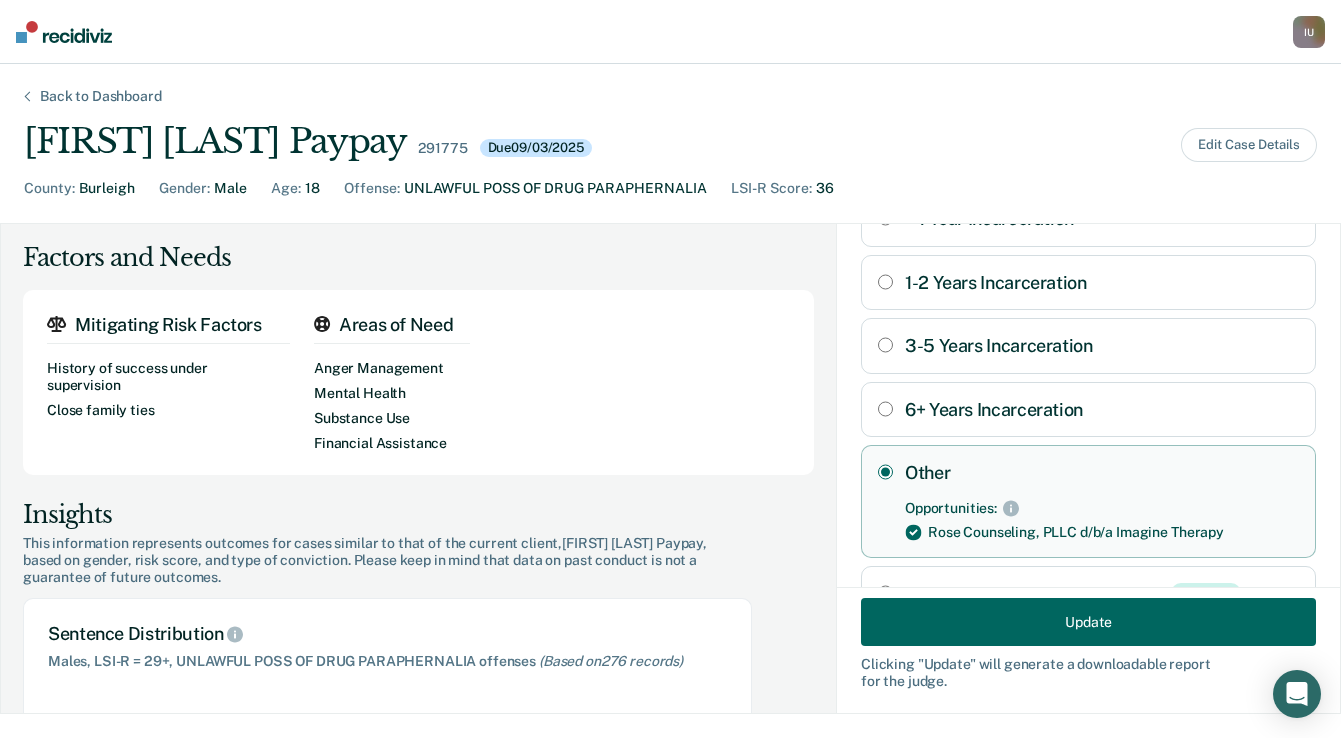 click on "Update" at bounding box center (1088, 621) 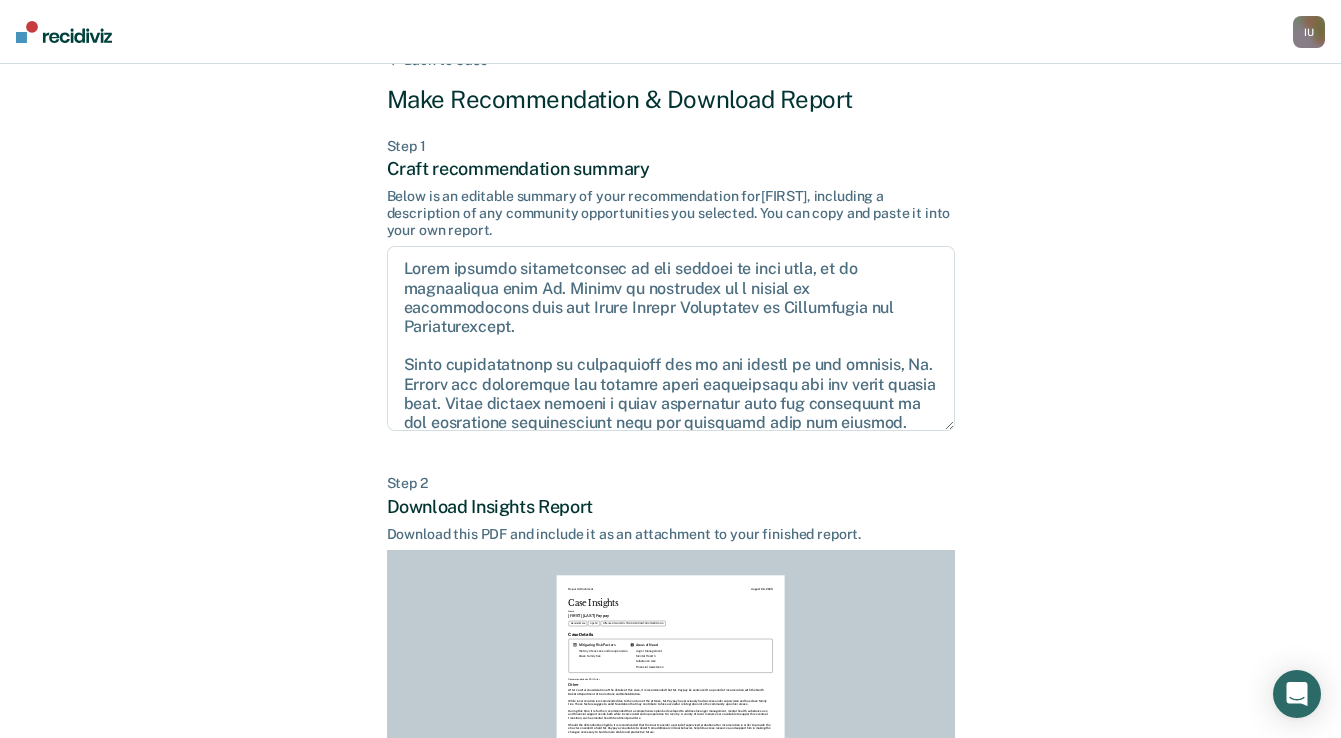 scroll, scrollTop: 0, scrollLeft: 0, axis: both 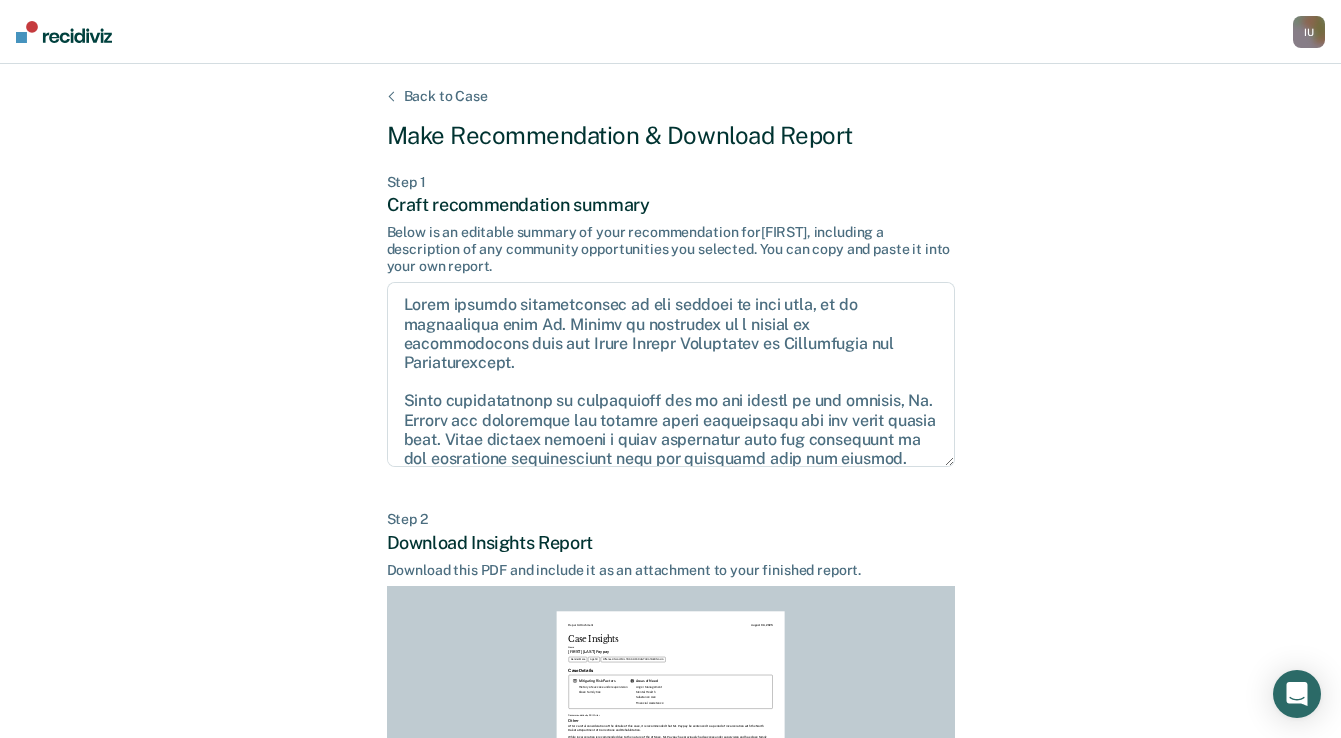 click on "Back to Case" at bounding box center (446, 96) 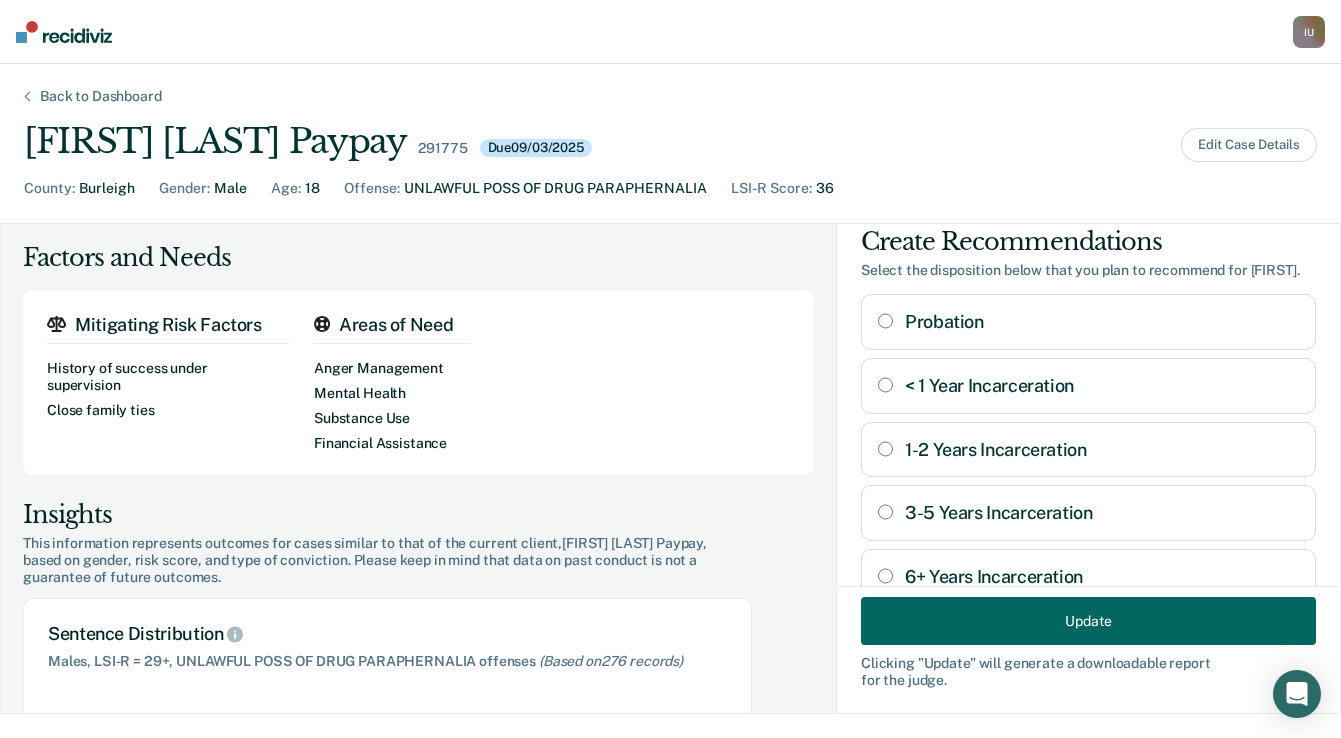 scroll, scrollTop: 0, scrollLeft: 0, axis: both 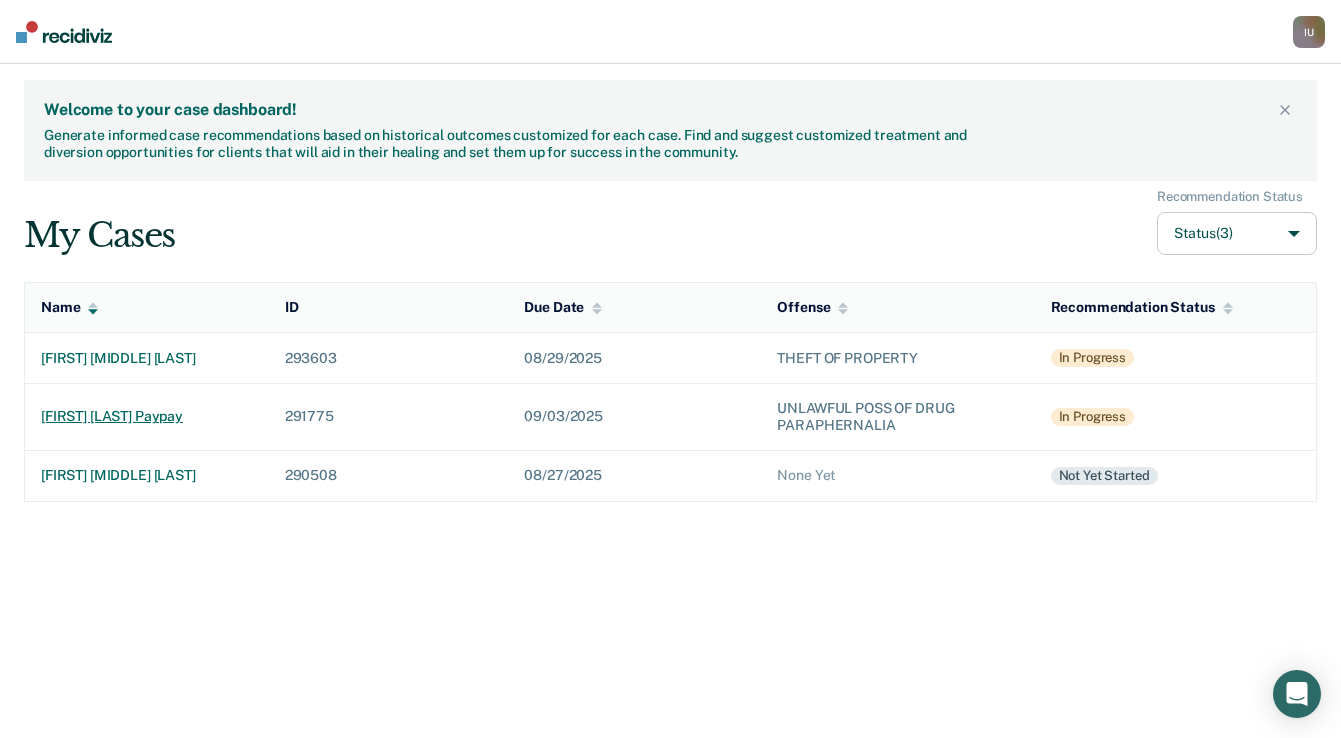 click on "andre devon paypay" at bounding box center (147, 416) 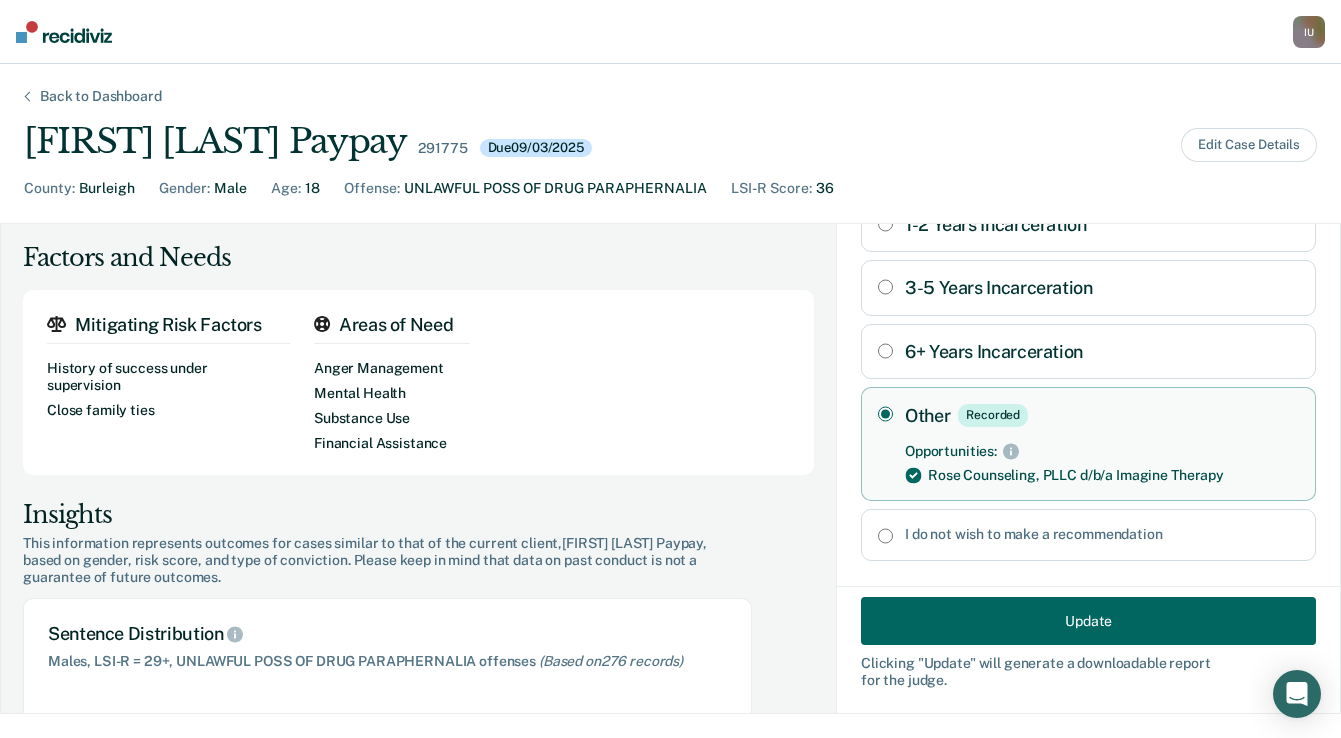 scroll, scrollTop: 272, scrollLeft: 0, axis: vertical 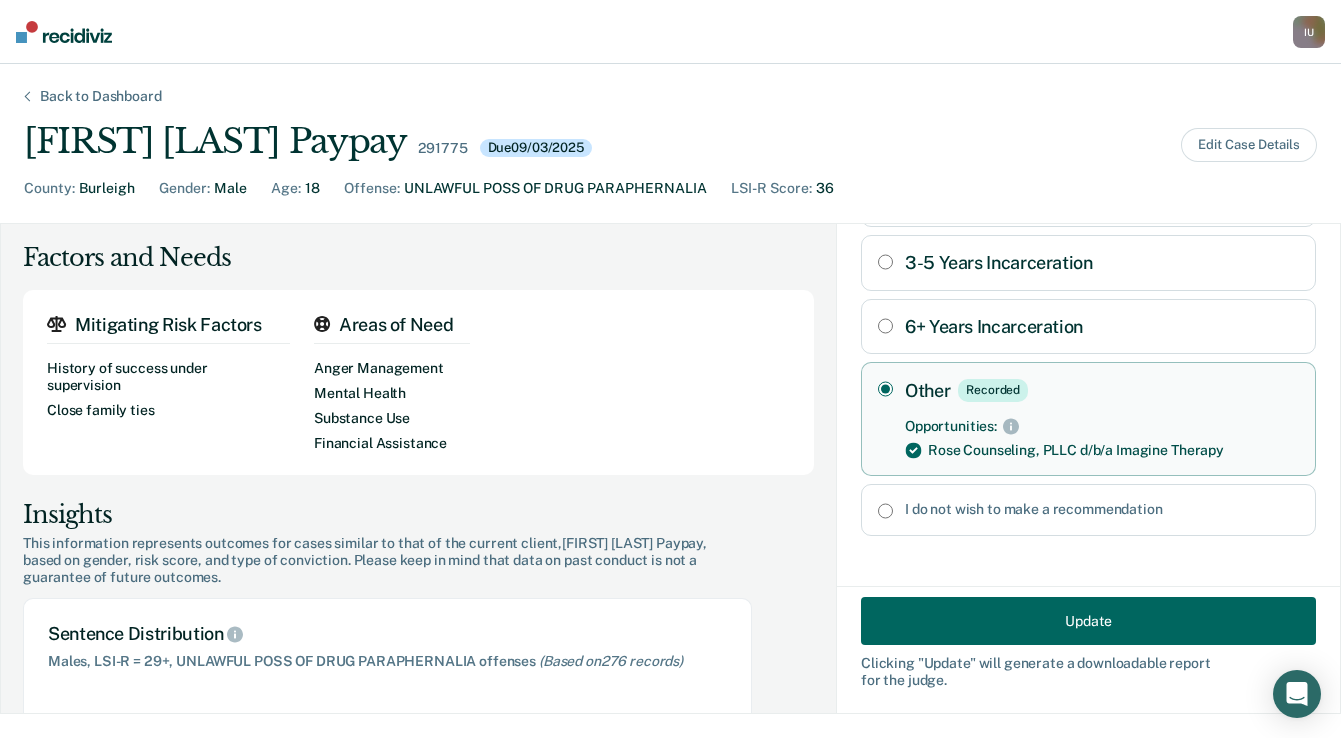 click on "Update" at bounding box center (1088, 621) 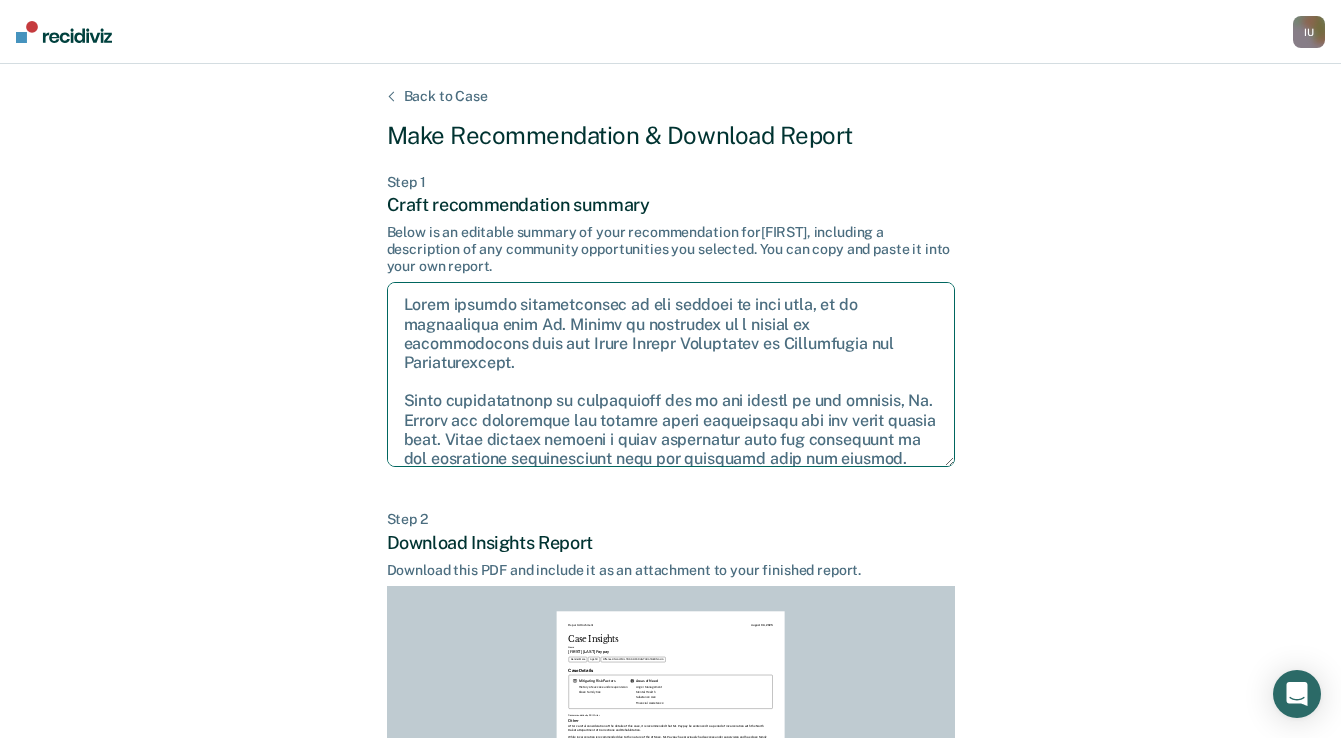 drag, startPoint x: 787, startPoint y: 344, endPoint x: 292, endPoint y: 309, distance: 496.23584 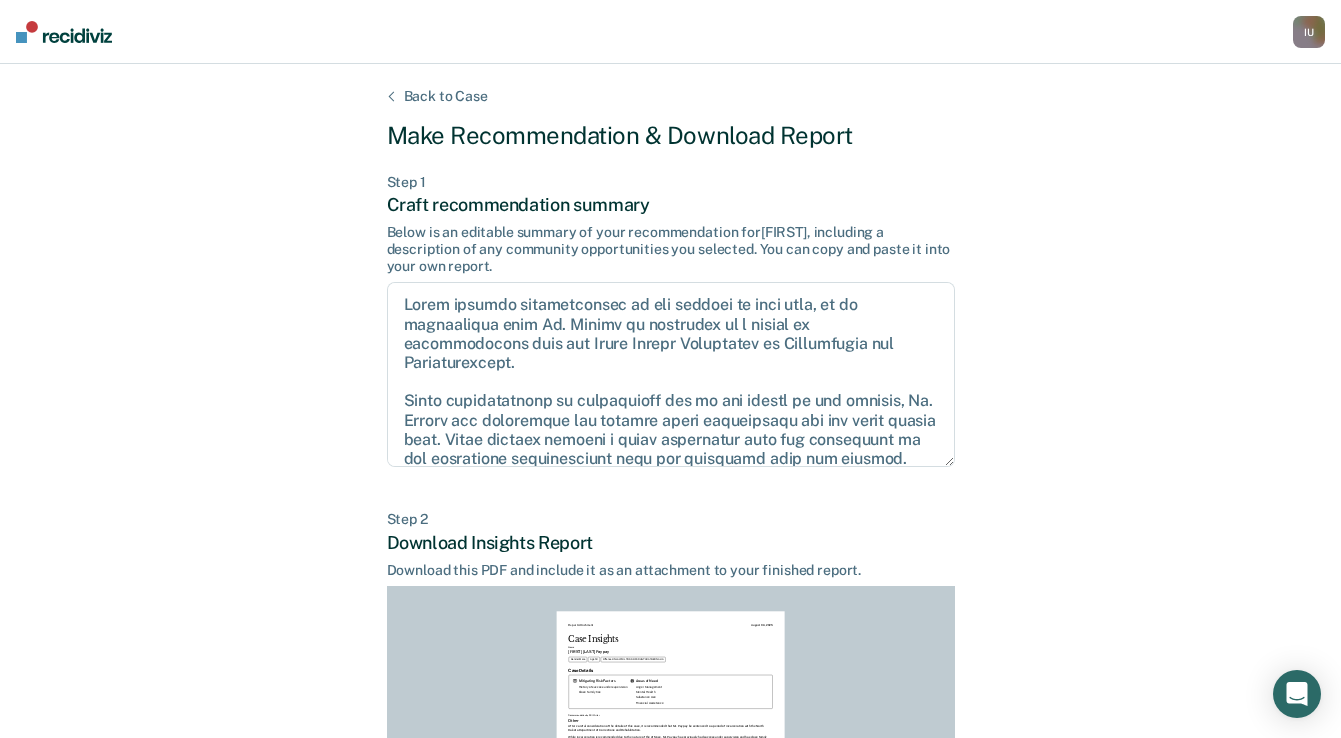 click on "Back to Case" at bounding box center [446, 96] 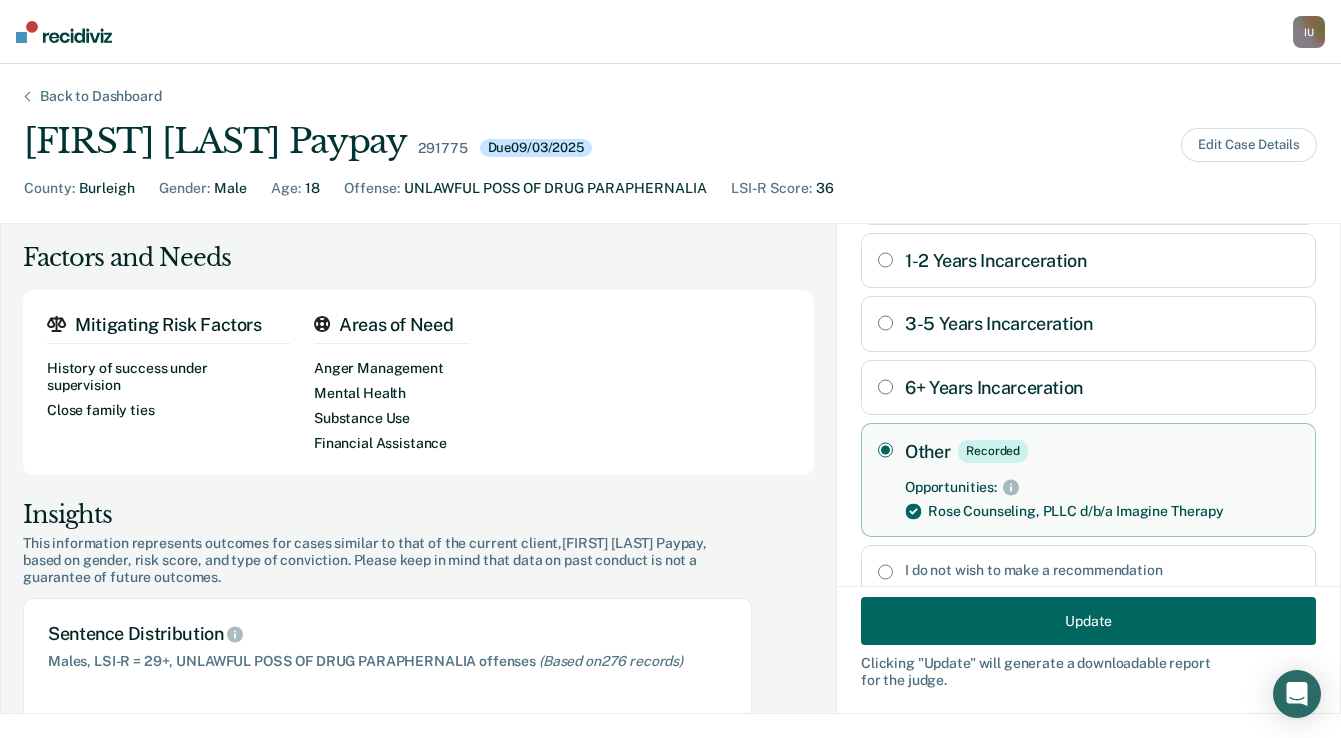 scroll, scrollTop: 272, scrollLeft: 0, axis: vertical 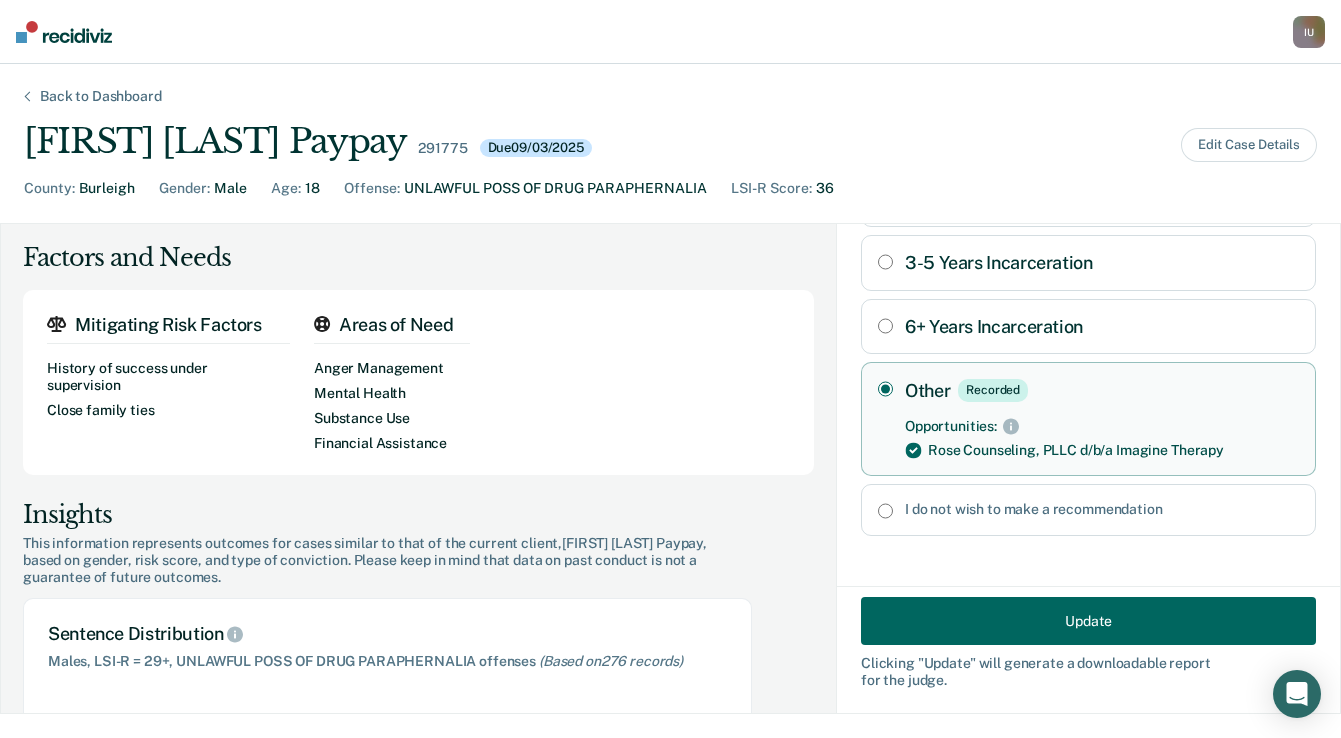 click on "I do not wish to make a recommendation" at bounding box center (885, 511) 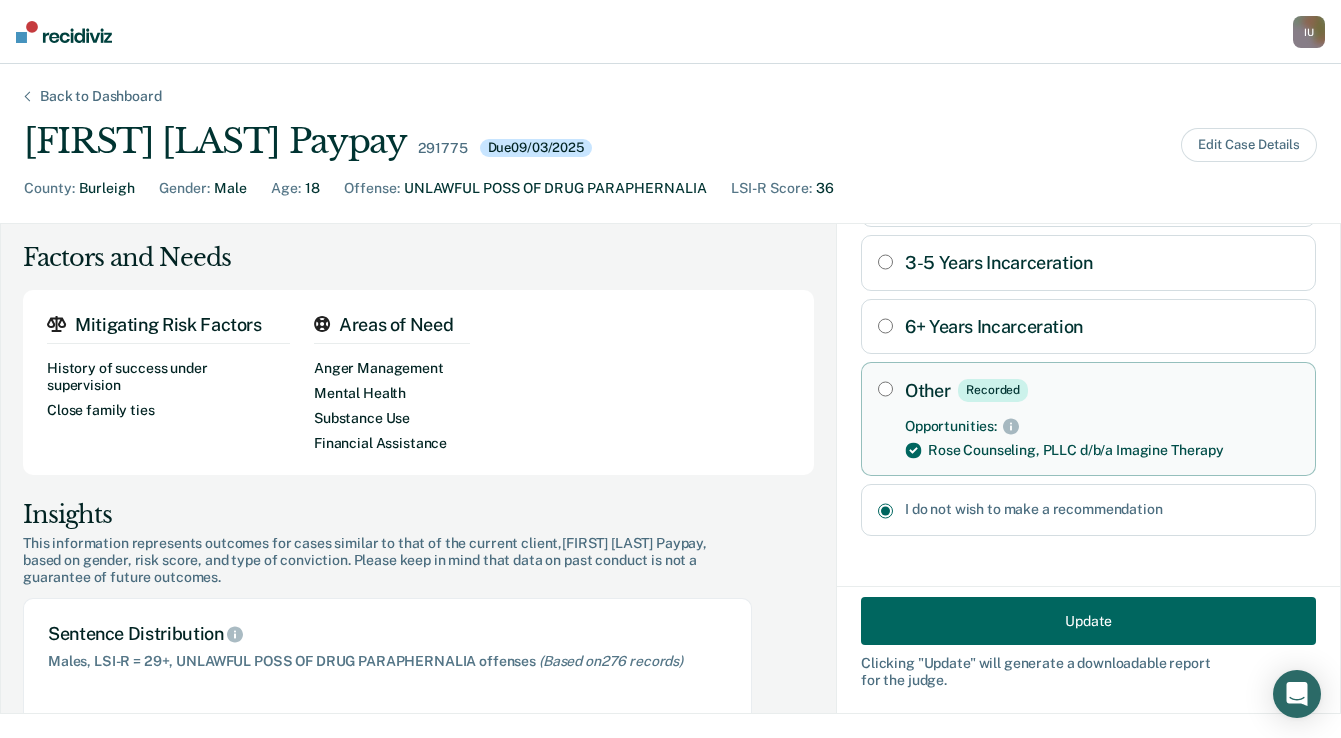 scroll, scrollTop: 214, scrollLeft: 0, axis: vertical 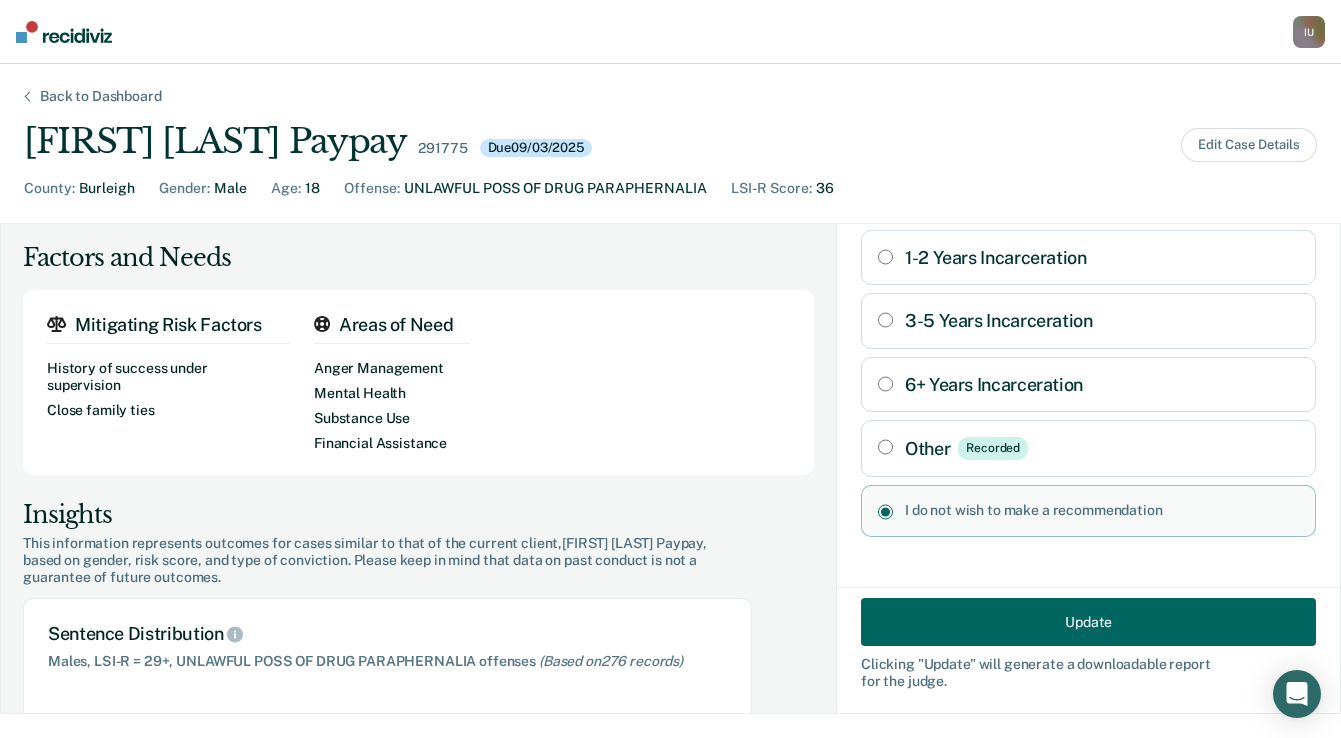 click on "Update" at bounding box center (1088, 621) 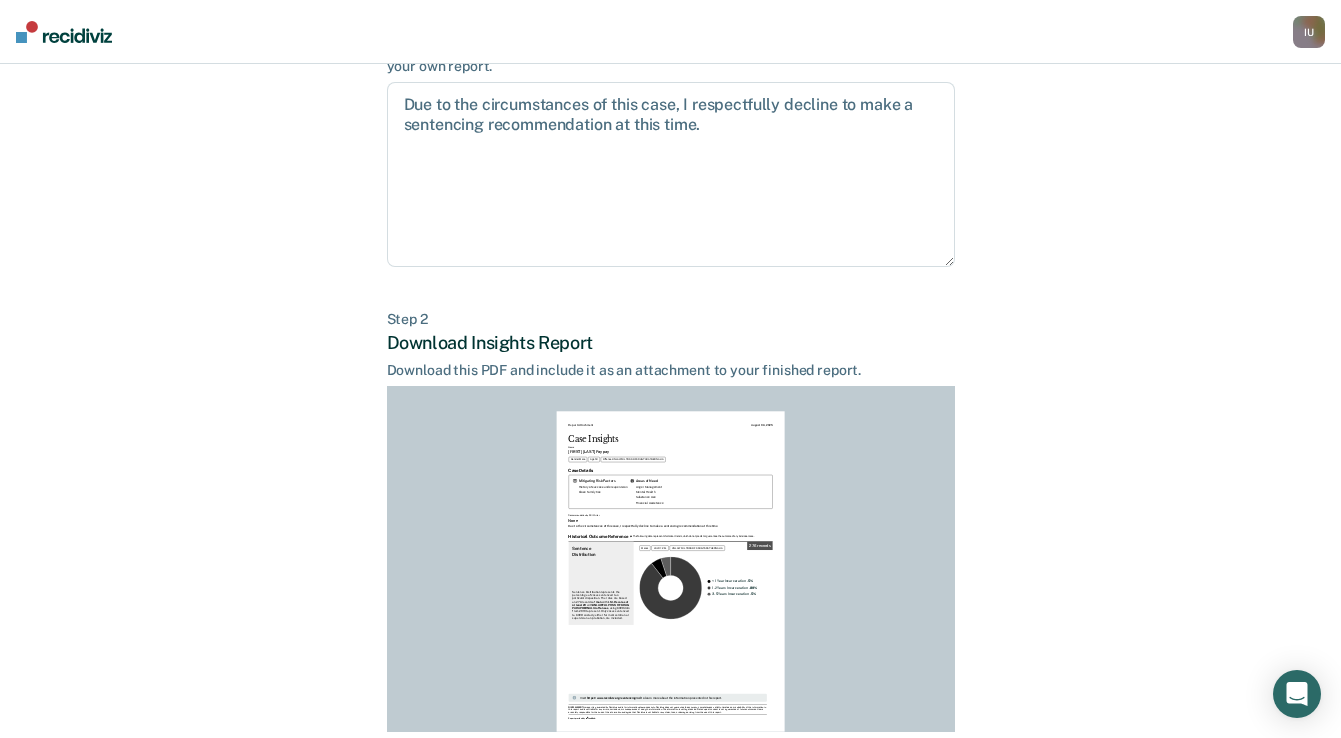 scroll, scrollTop: 0, scrollLeft: 0, axis: both 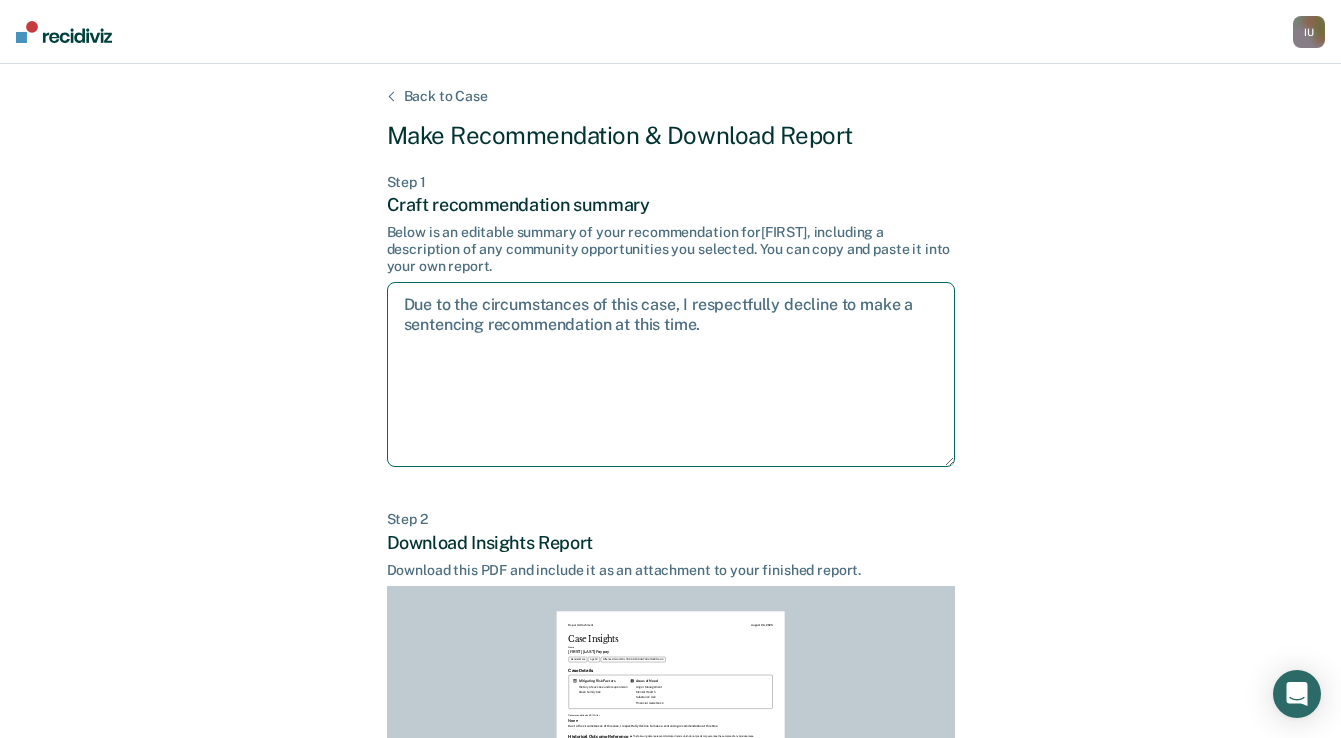 click on "Due to the circumstances of this case, I respectfully decline to make a sentencing recommendation at this time." at bounding box center [671, 374] 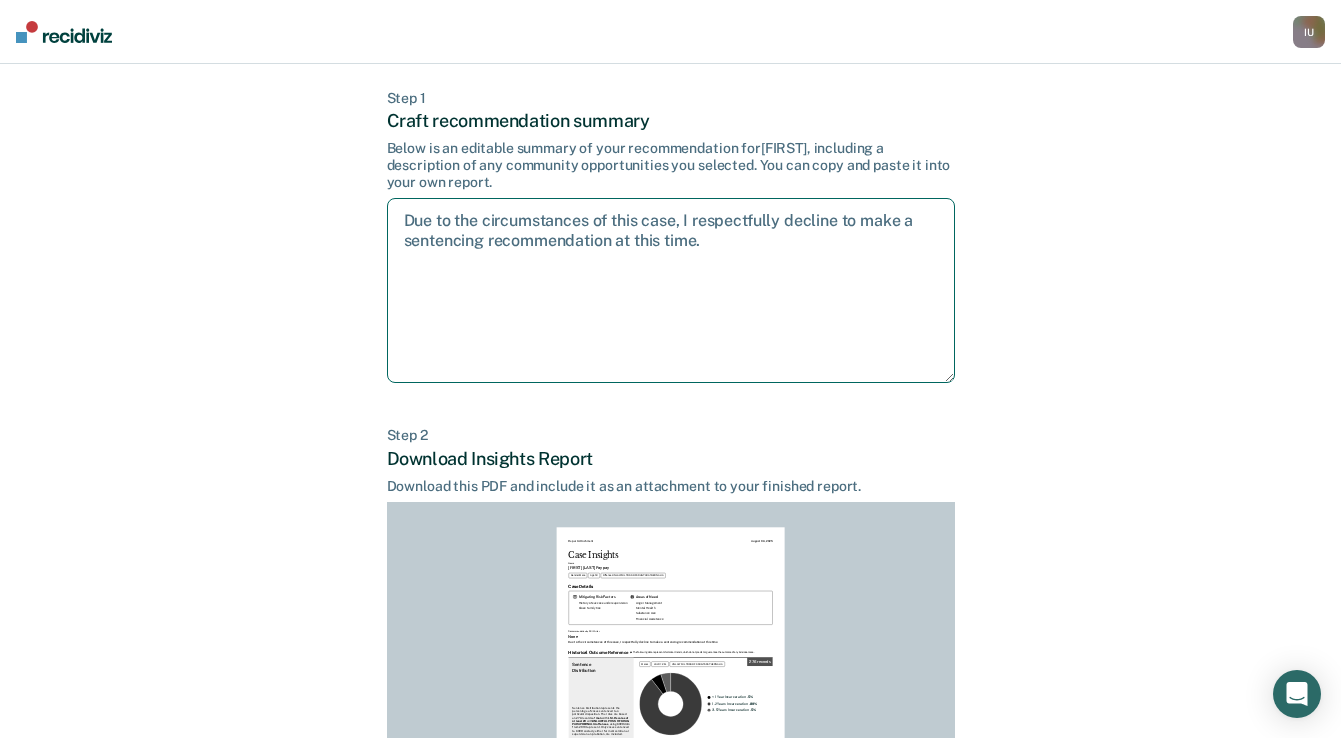 scroll, scrollTop: 0, scrollLeft: 0, axis: both 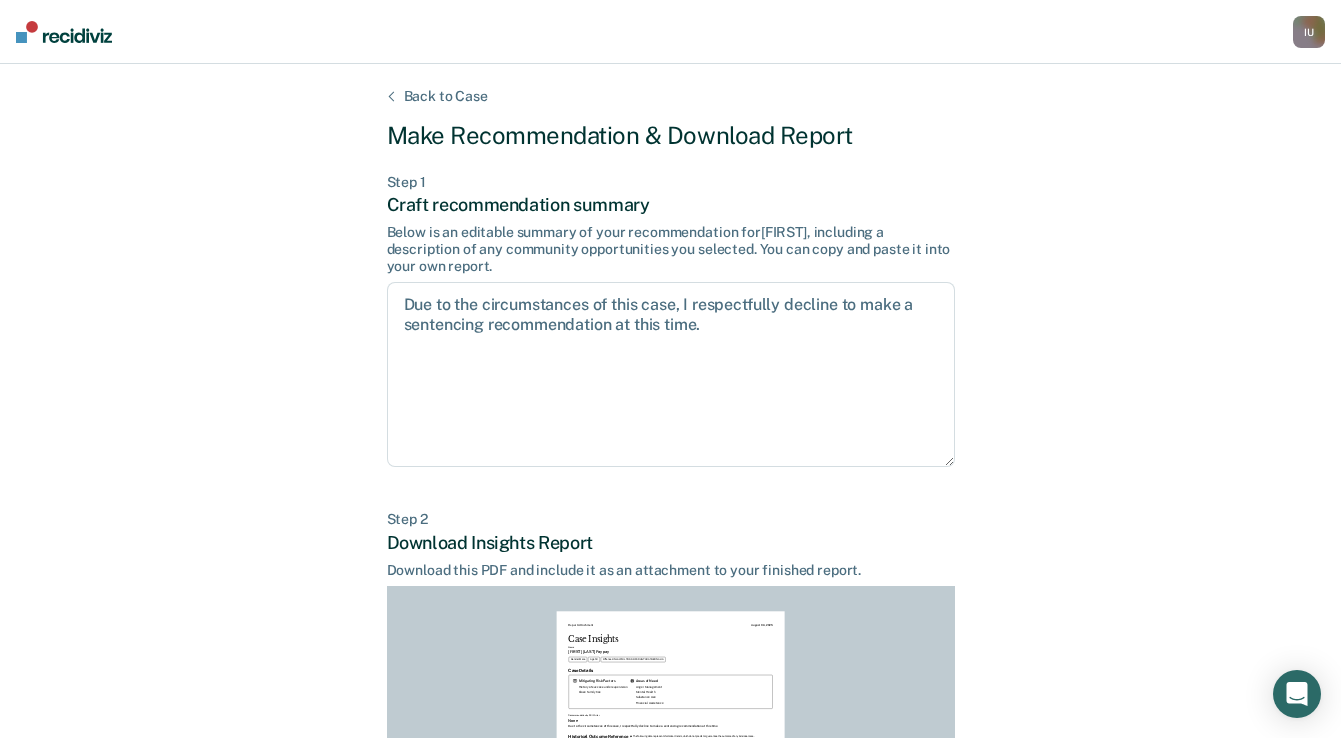 click on "Back to Case" at bounding box center [446, 96] 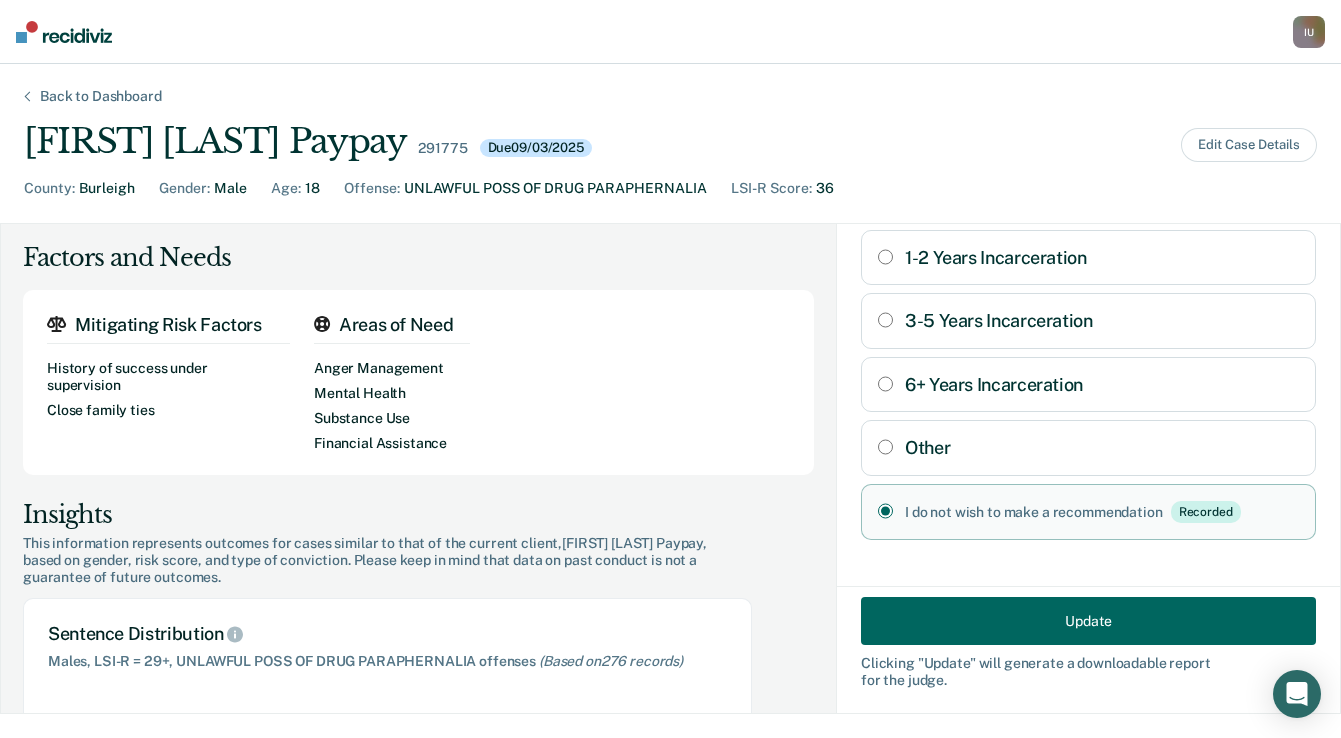 click on "Other" at bounding box center (885, 447) 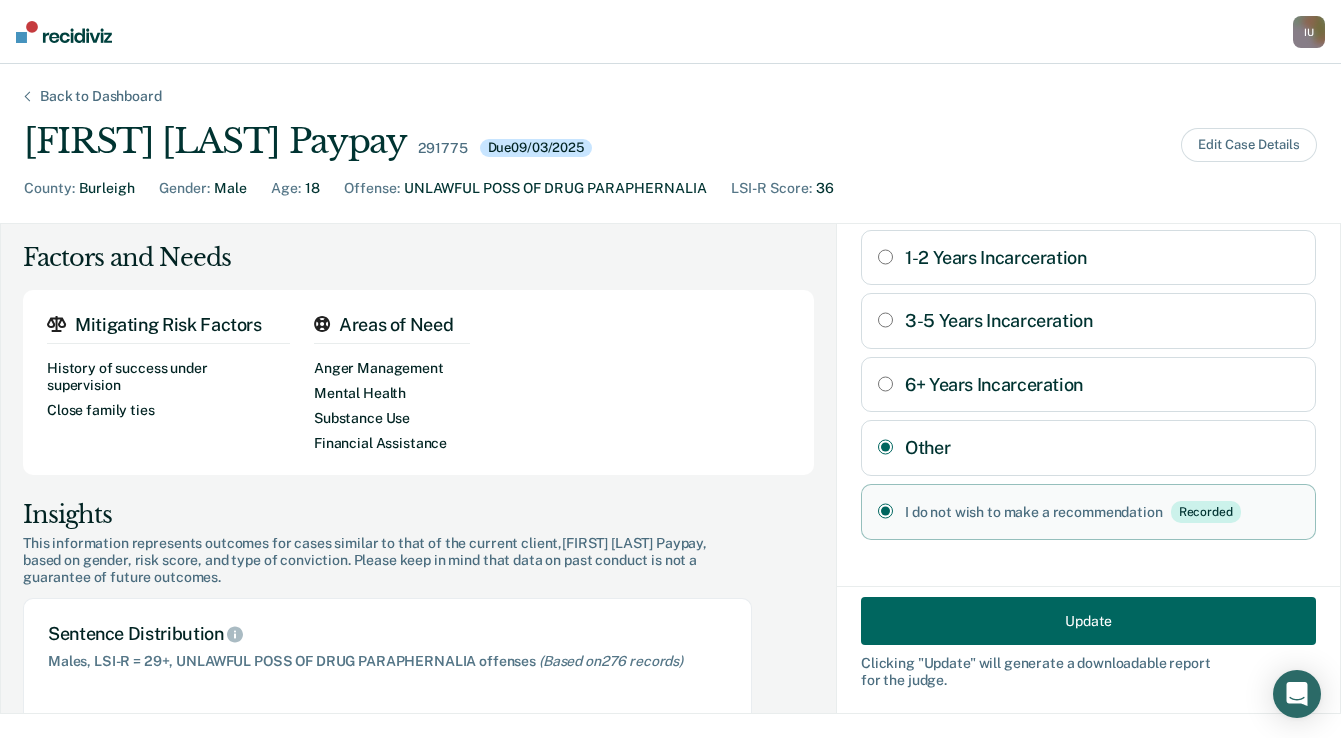 radio on "false" 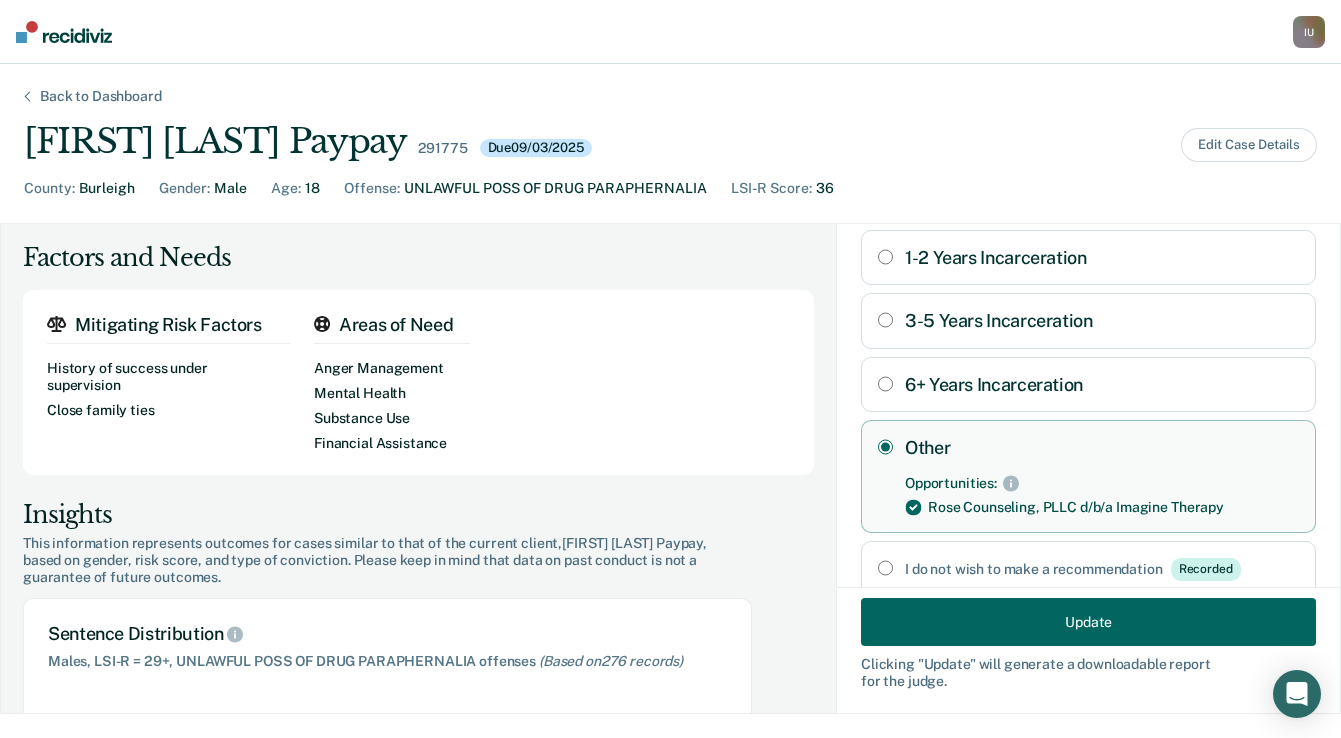 click on "Update" at bounding box center (1088, 621) 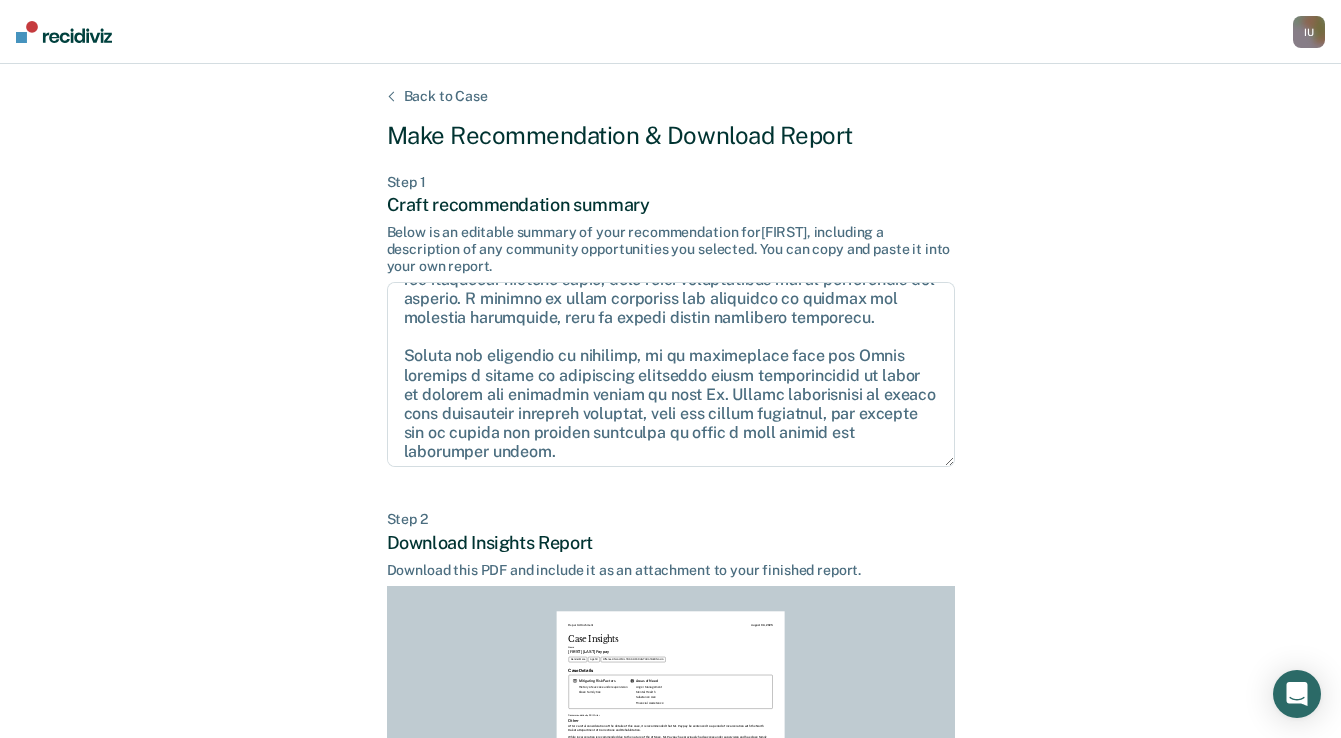 scroll, scrollTop: 263, scrollLeft: 0, axis: vertical 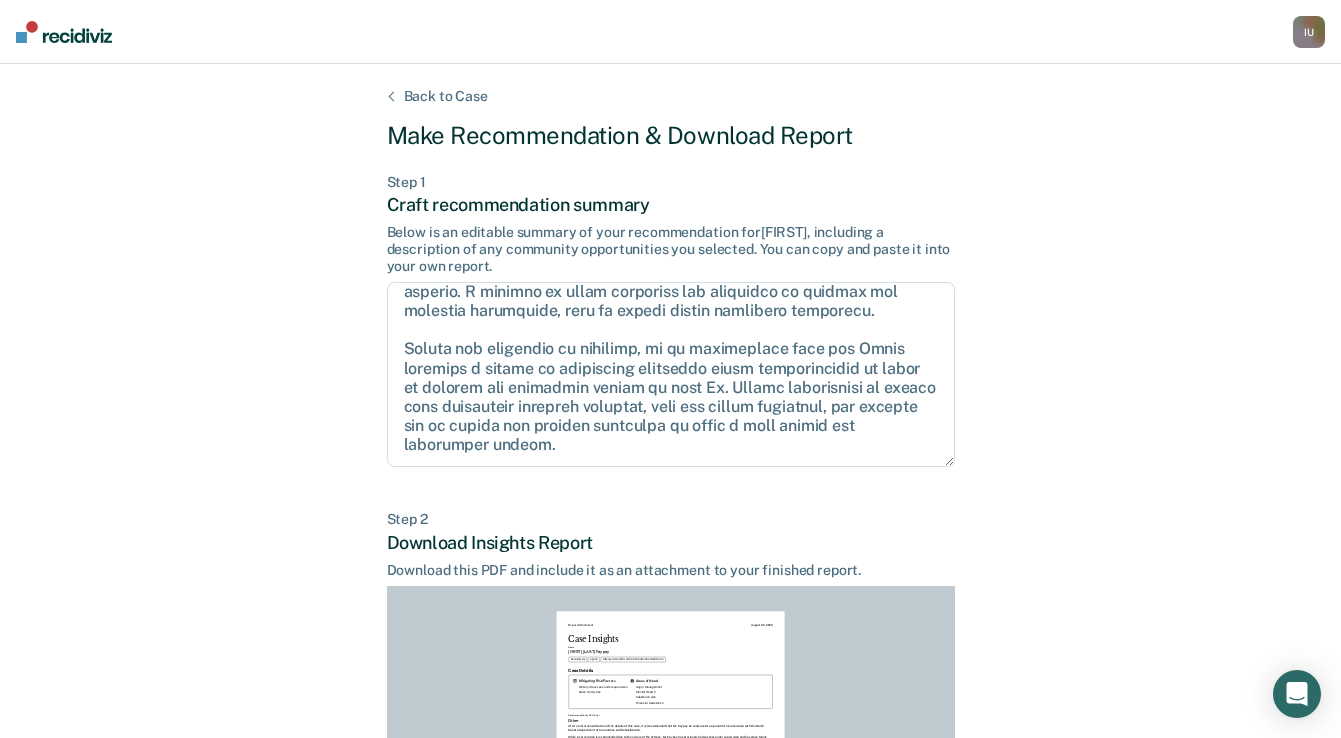 click on "Back to Case" at bounding box center (446, 96) 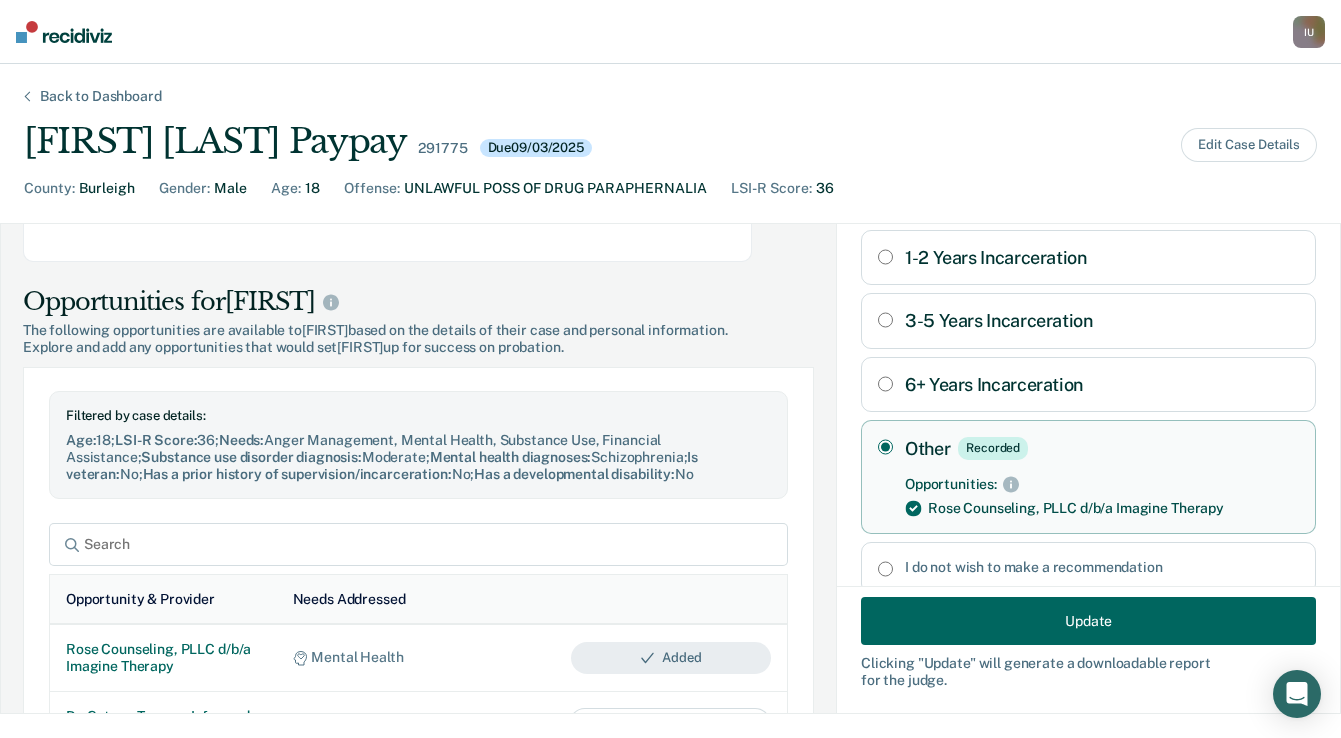 scroll, scrollTop: 947, scrollLeft: 0, axis: vertical 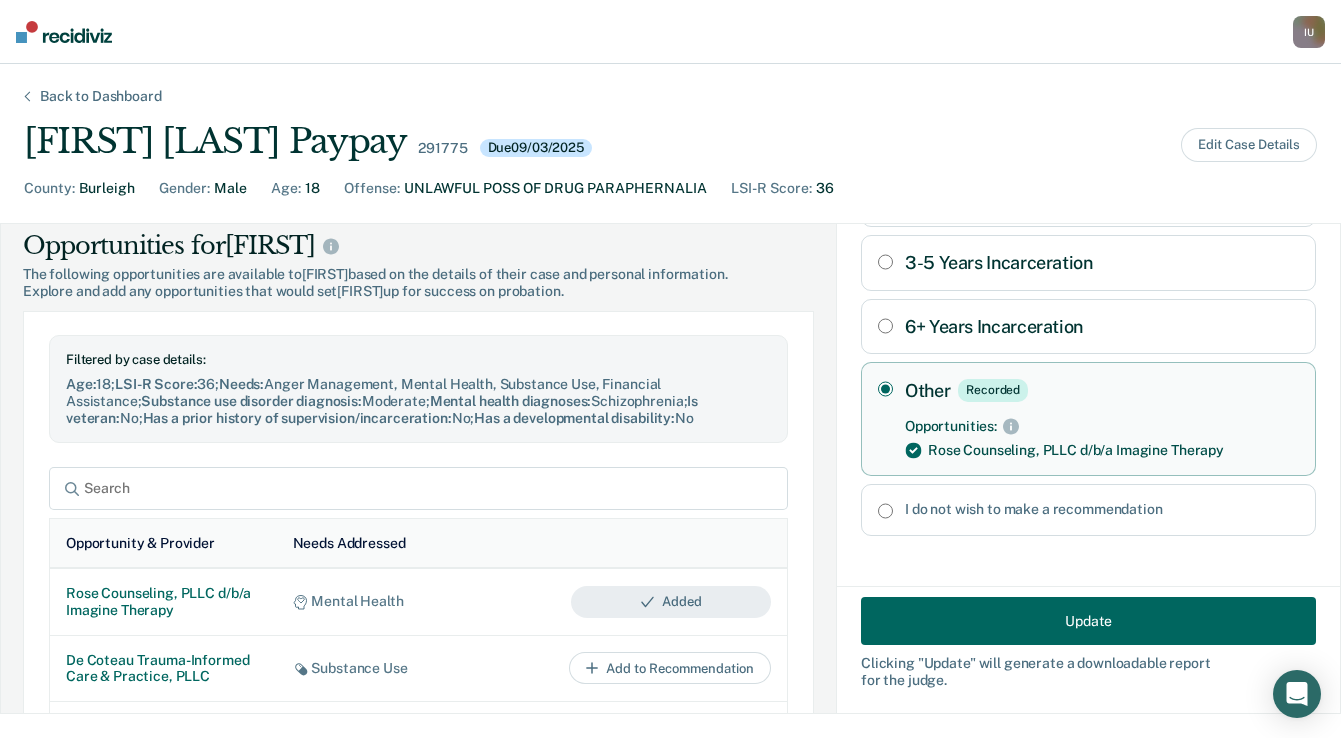 click on "Update" at bounding box center [1088, 621] 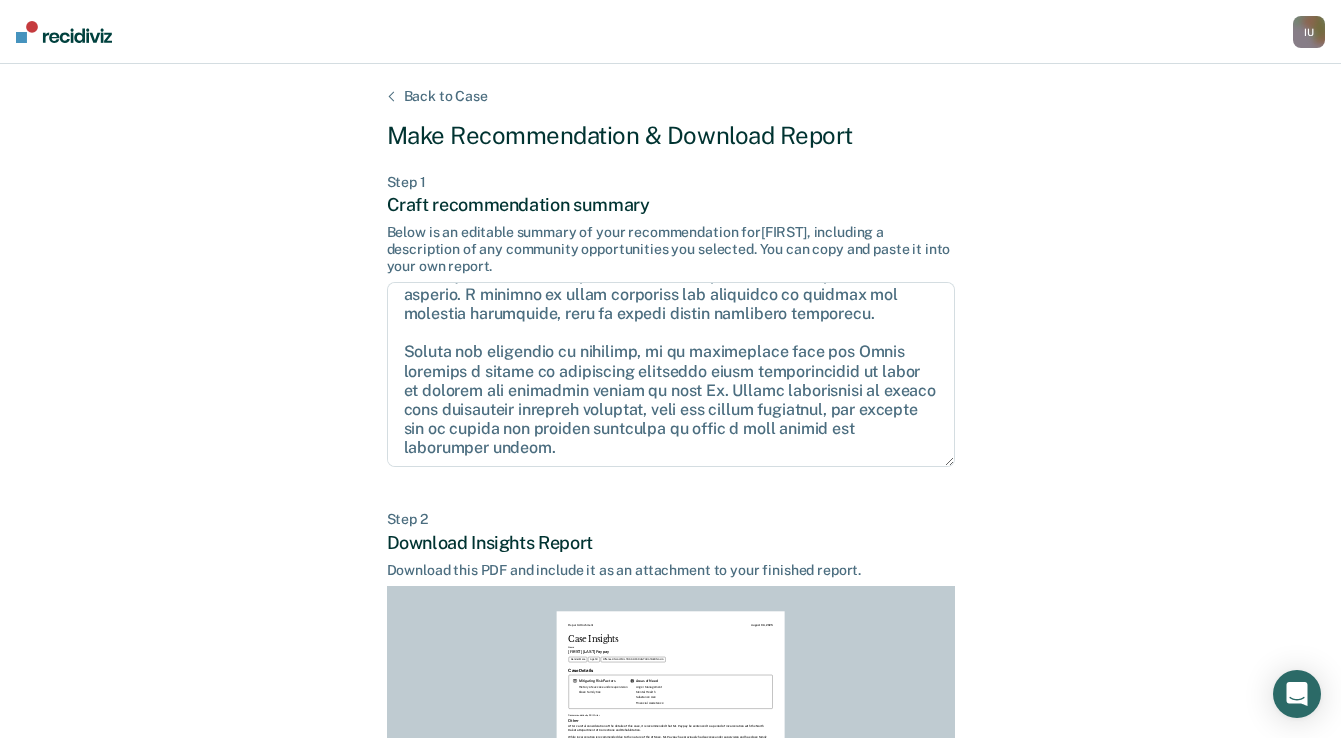 scroll, scrollTop: 263, scrollLeft: 0, axis: vertical 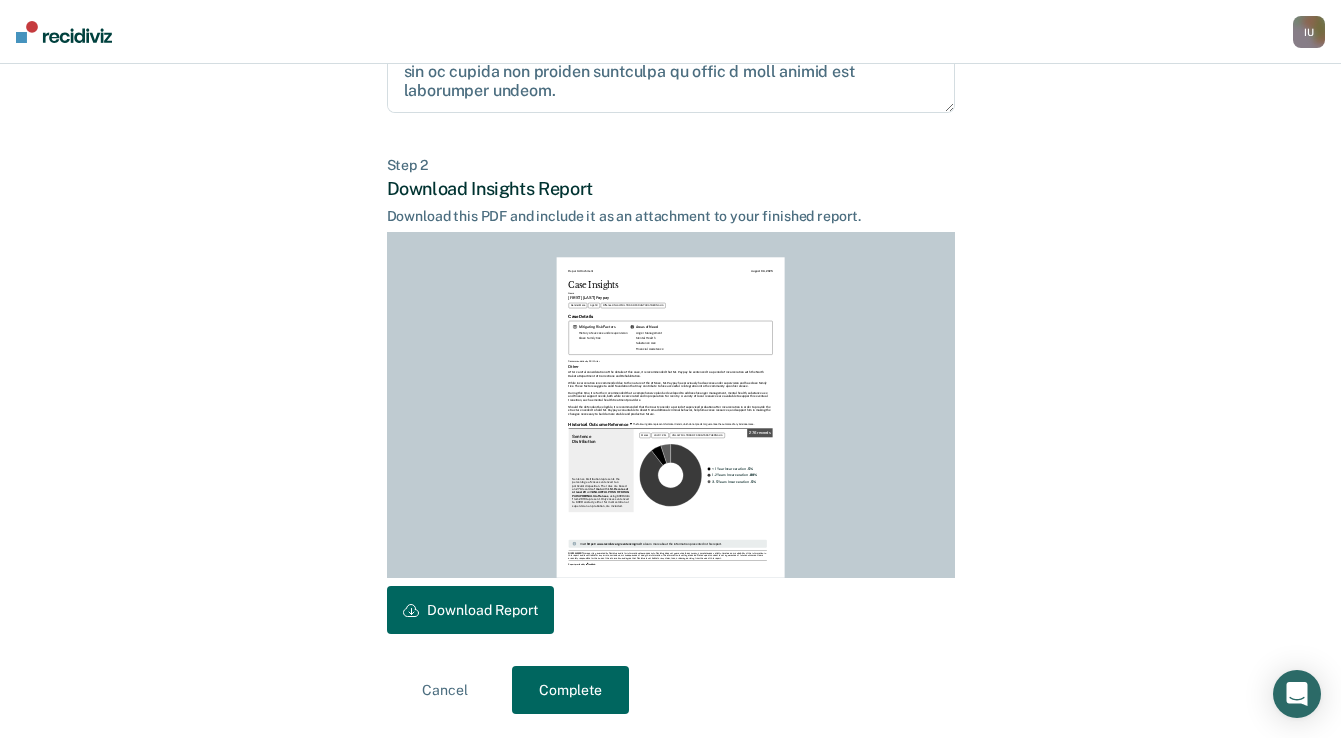 click on "Download Report" at bounding box center (470, 610) 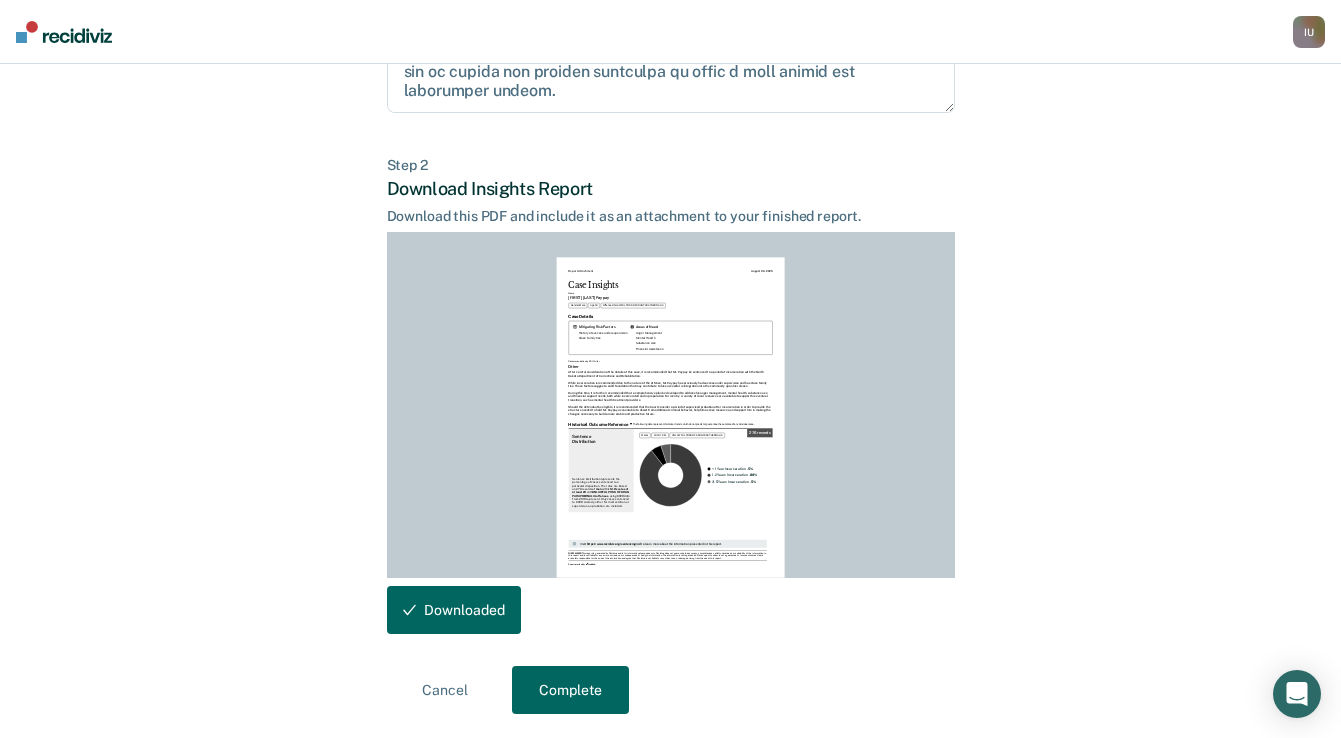 scroll, scrollTop: 0, scrollLeft: 0, axis: both 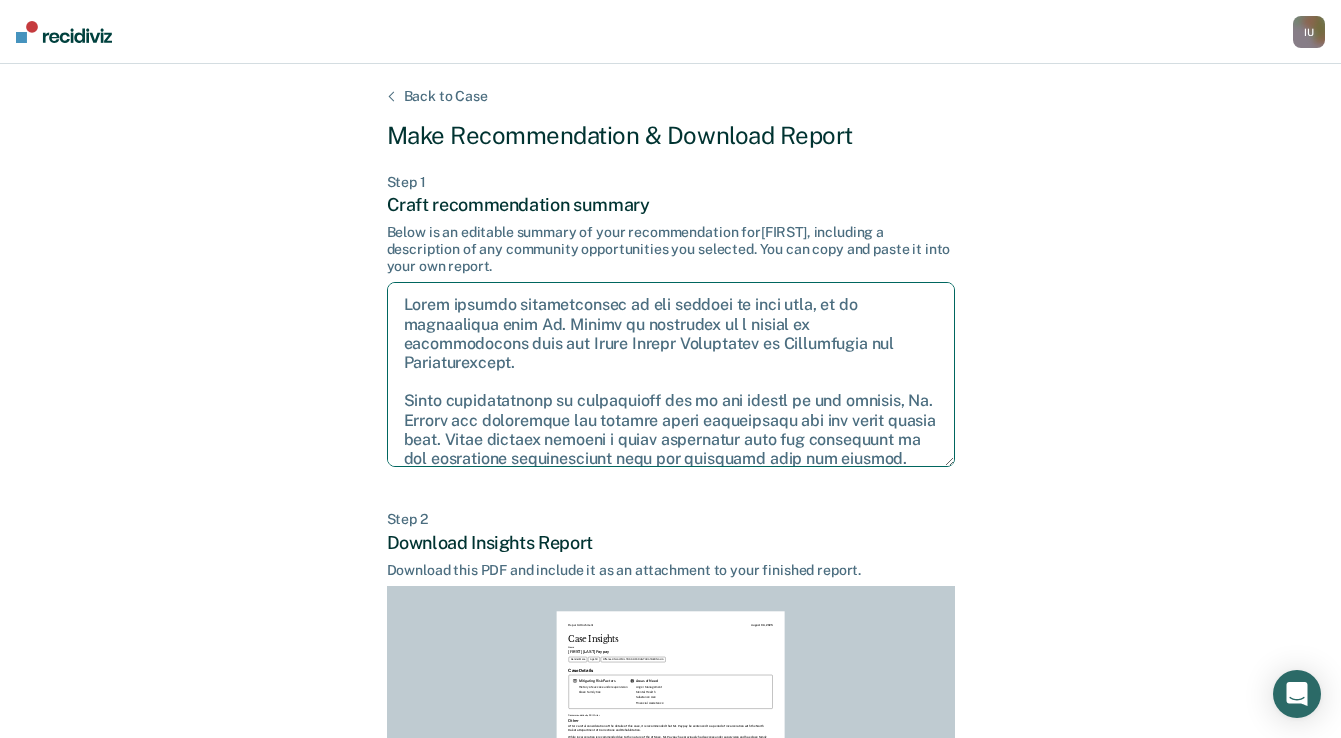 drag, startPoint x: 559, startPoint y: 451, endPoint x: 309, endPoint y: 181, distance: 367.96738 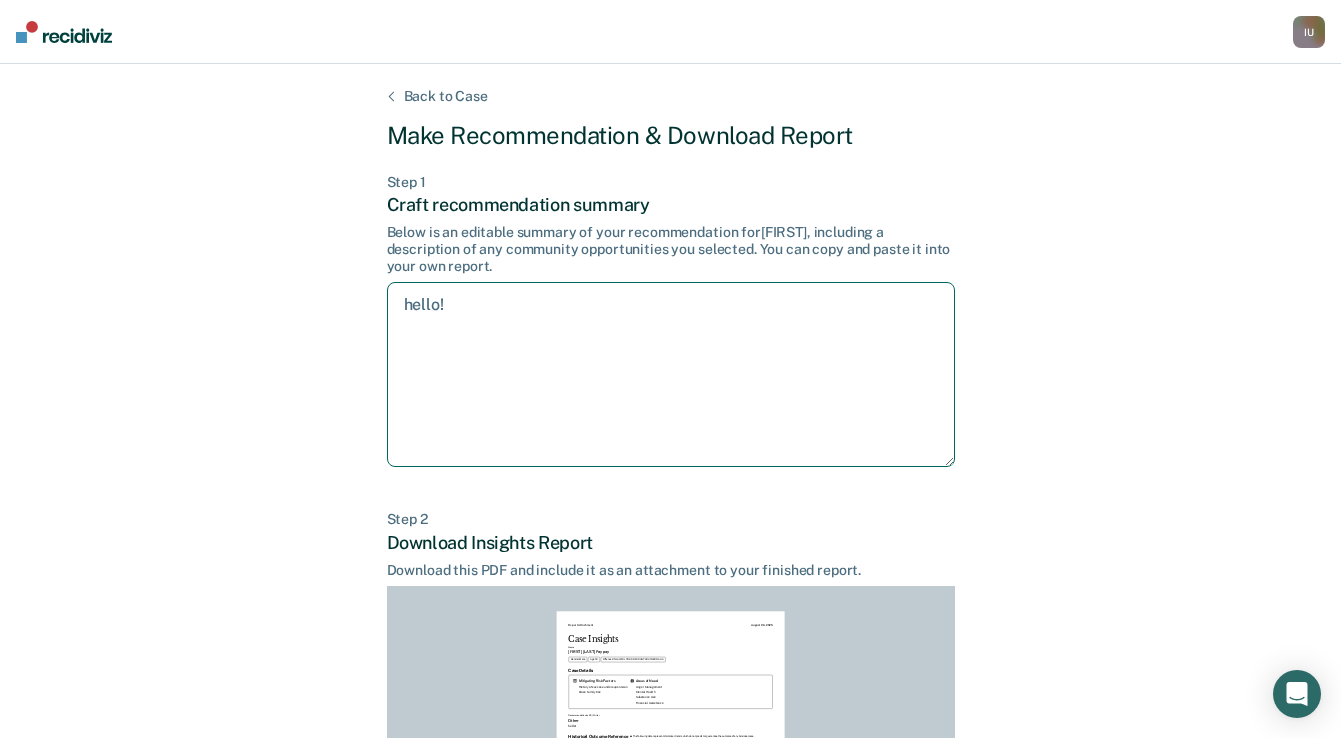 type on "hello!" 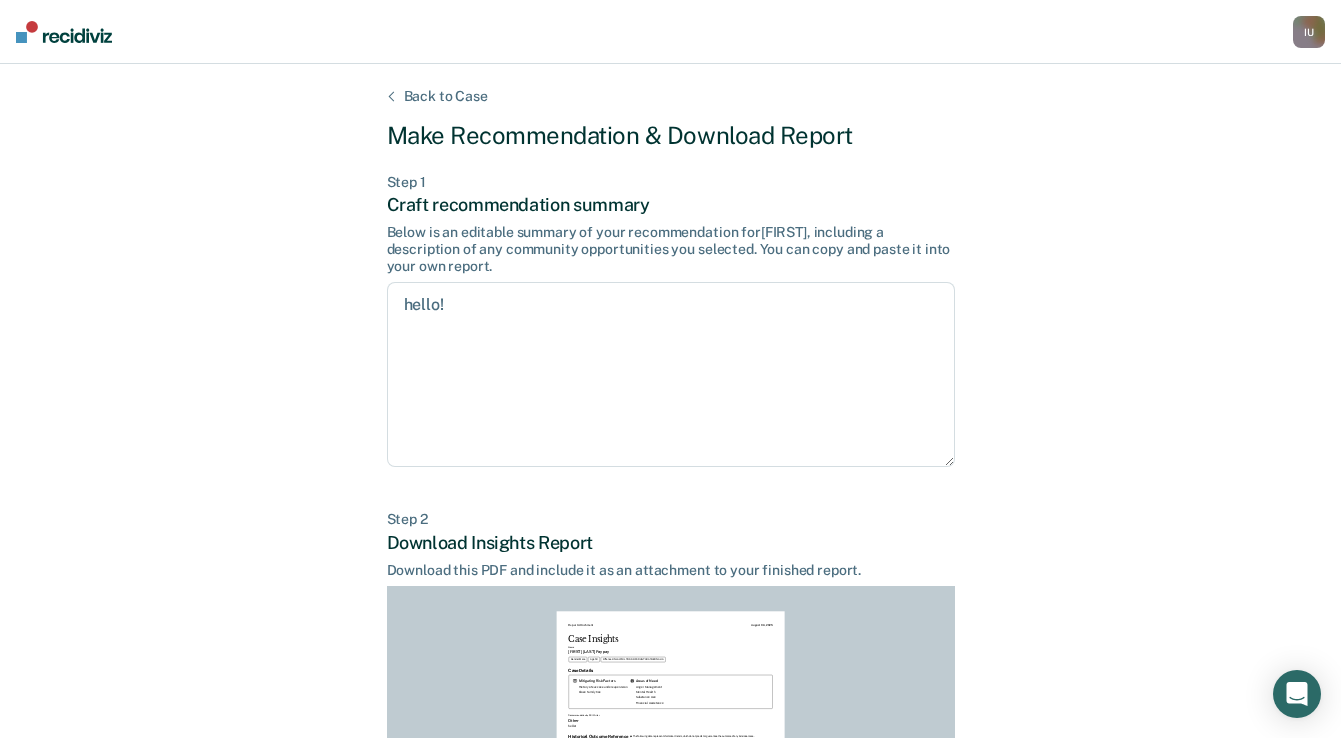 click on "Back to Case Make Recommendation & Download Report Step 1 Craft recommendation summary Below is an editable summary of your recommendation for  Andre , including a description of any community opportunities you selected. You can copy and paste it into your own report. hello! hello! Step 2 Download Insights Report Download this PDF and include it as an attachment to your finished report. Report Attachment August 06, 2025 Case Insights Name Andre Devon Paypay Gender:  male Age:  18 Offense:  UNLAWFUL POSS OF DRUG PARAPHERNALIA Case Details Mitigating Risk Factors History of success under supervision Close family ties Areas of Need Anger Management Mental Health Substance Use Financial Assistance Recommendation by PSI Writer Other hello! Historical Outcome Reference  The following data represents historical trends, which do not predict or guarantee the outcome of any individual case. Sentence Distribution Sentence Distribution   276   records  of    men   with   LSI-R scores of at least  29   with  , using  DOCR" at bounding box center (670, 578) 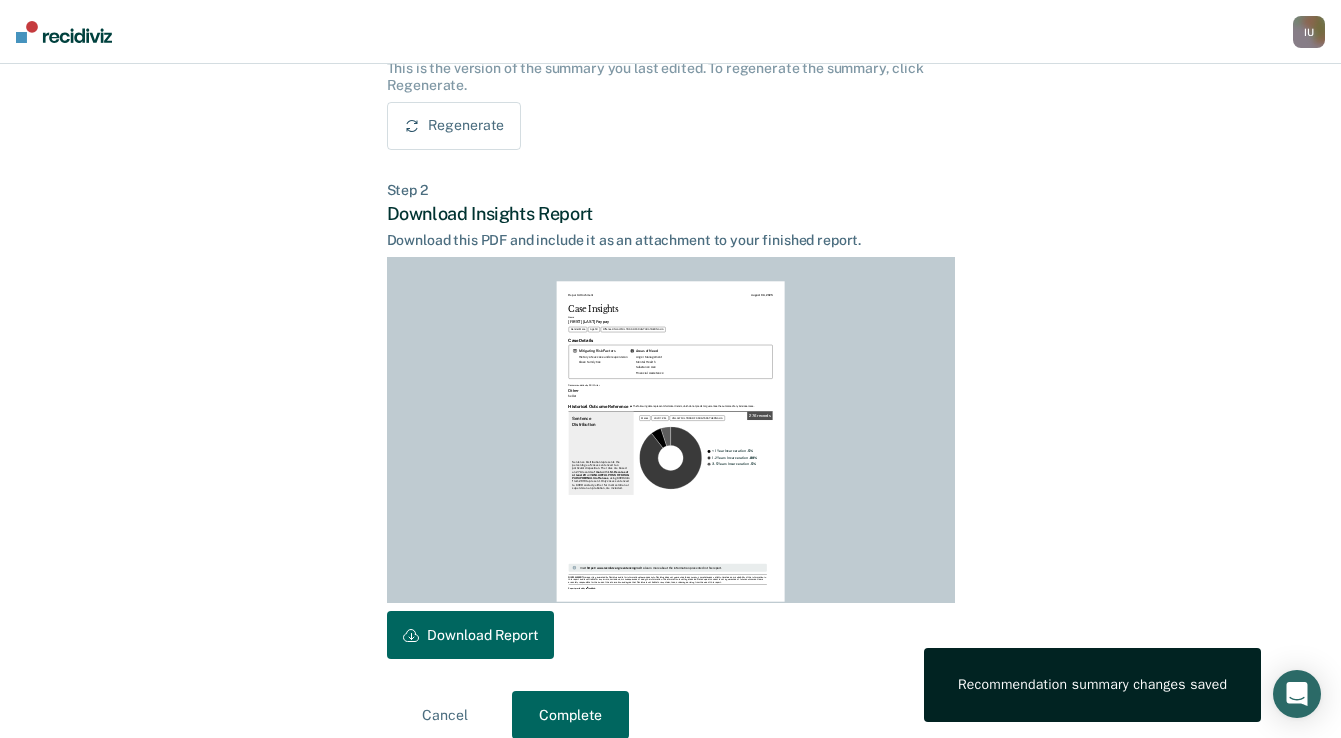 scroll, scrollTop: 439, scrollLeft: 0, axis: vertical 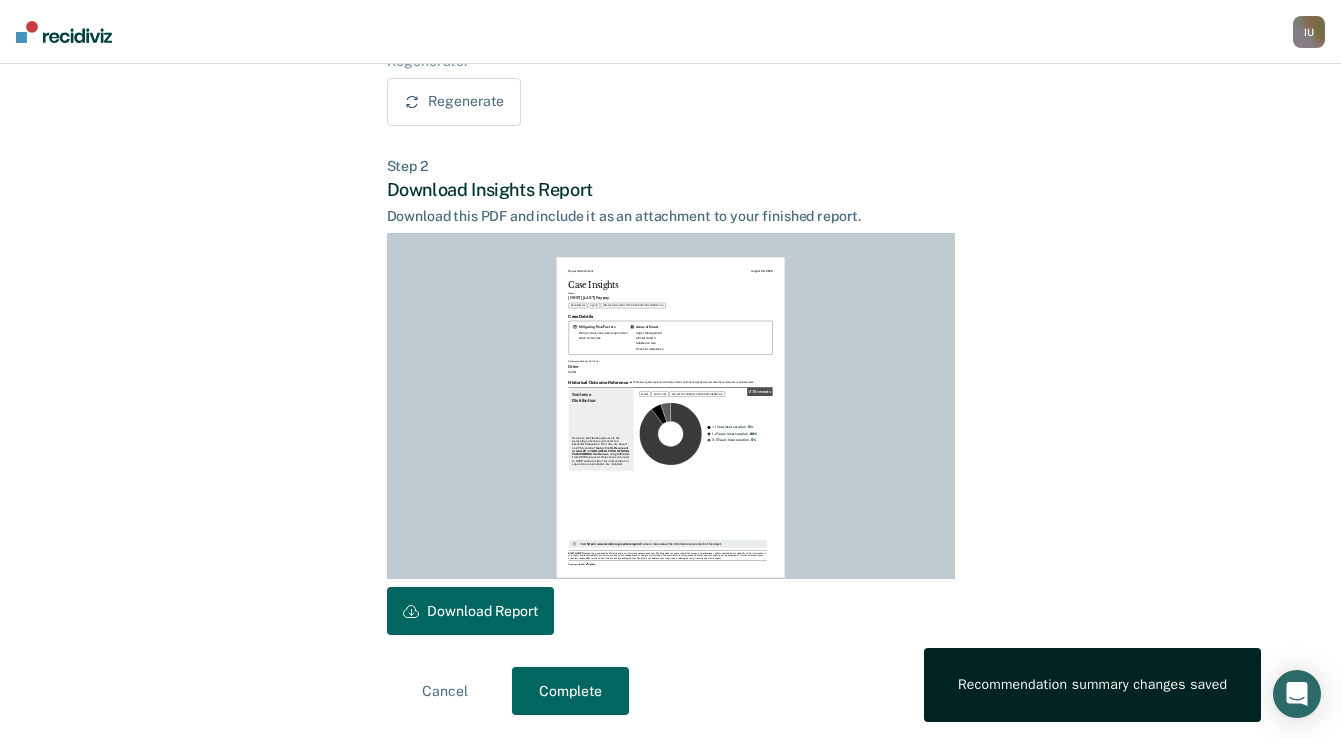 click on "Download Report" at bounding box center (470, 611) 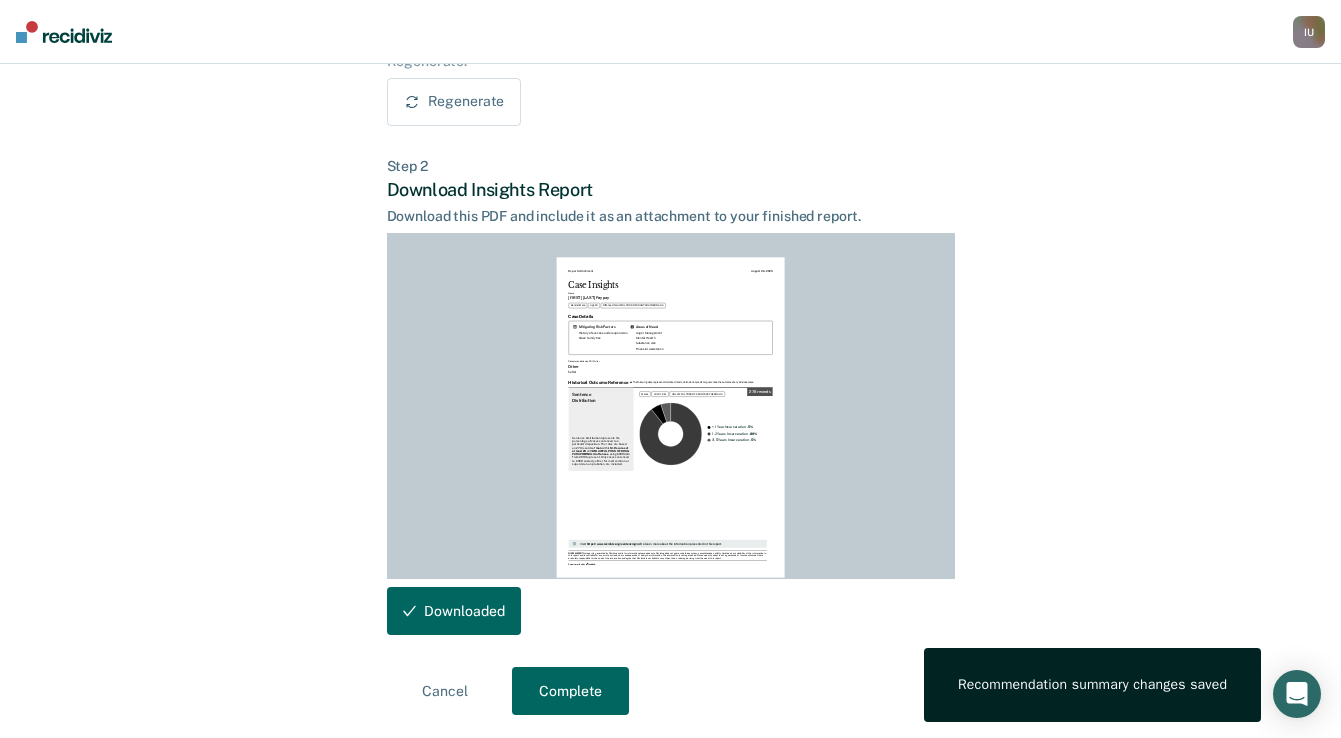 scroll, scrollTop: 0, scrollLeft: 0, axis: both 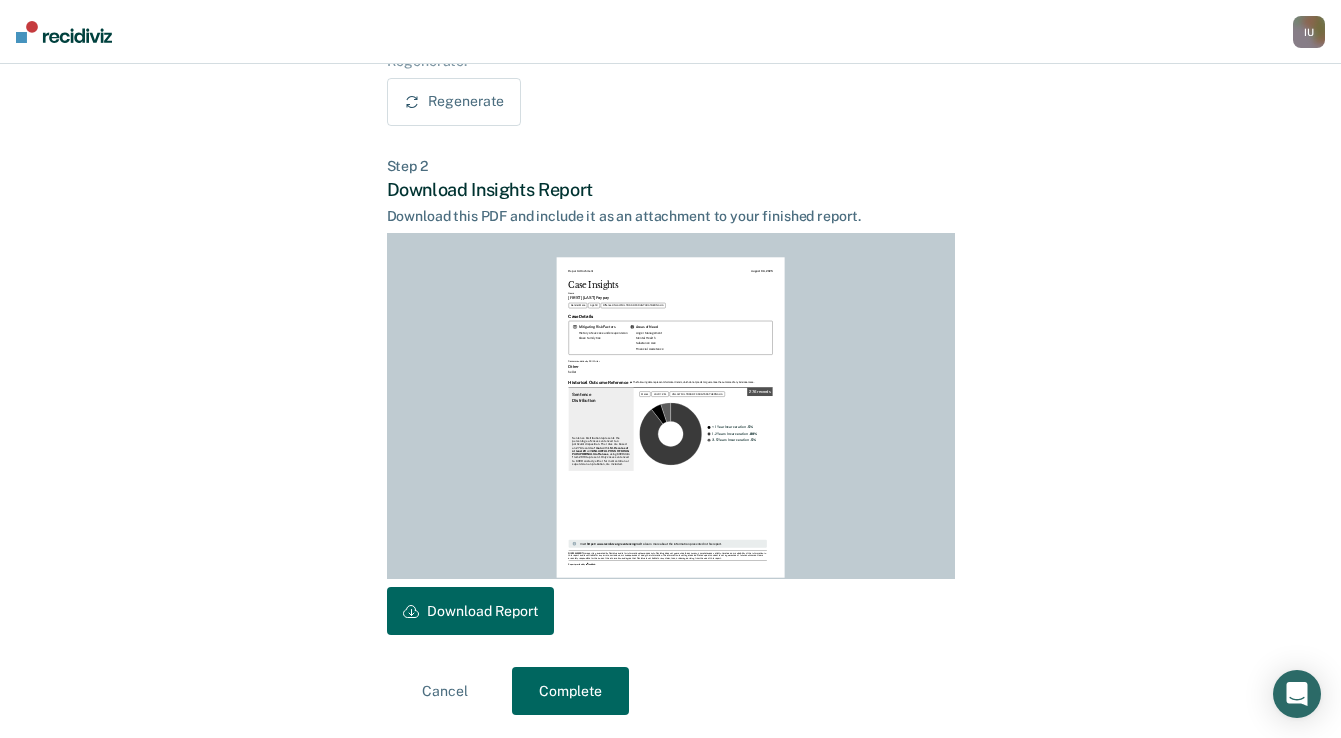 click at bounding box center [64, 32] 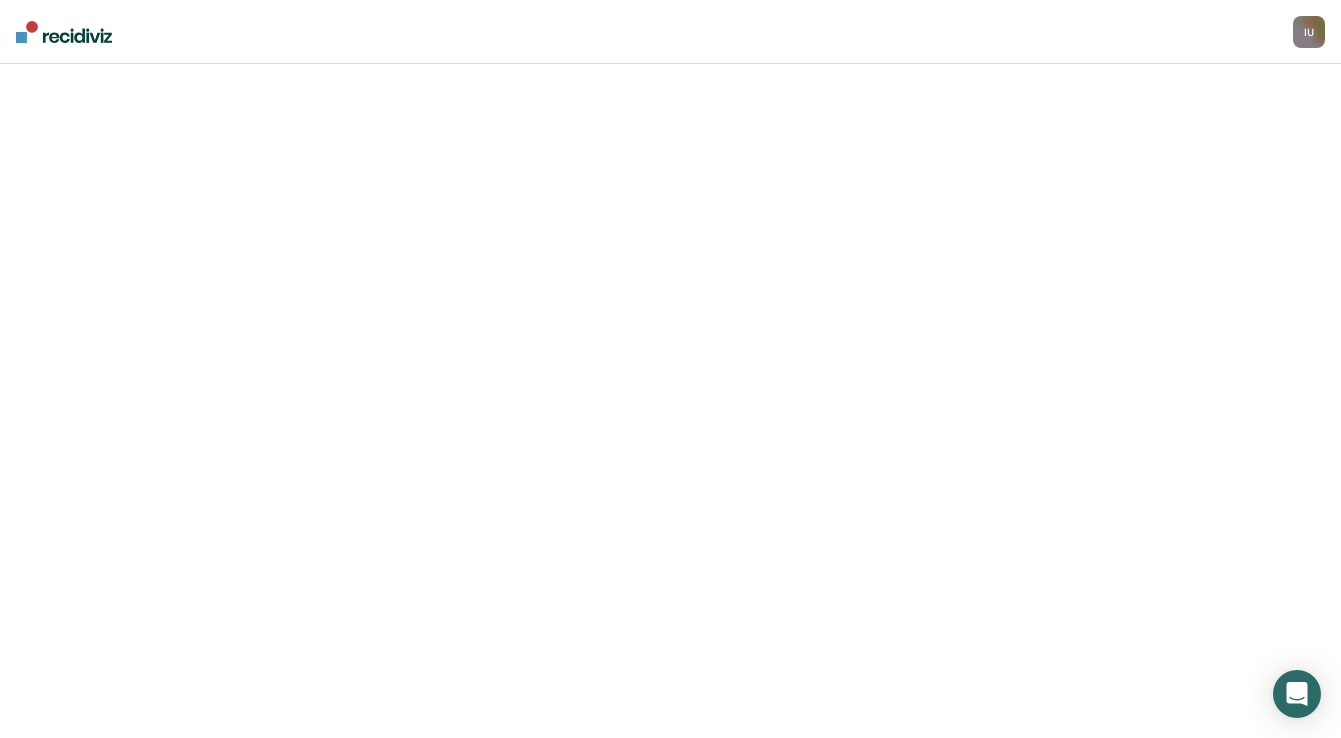 scroll, scrollTop: 0, scrollLeft: 0, axis: both 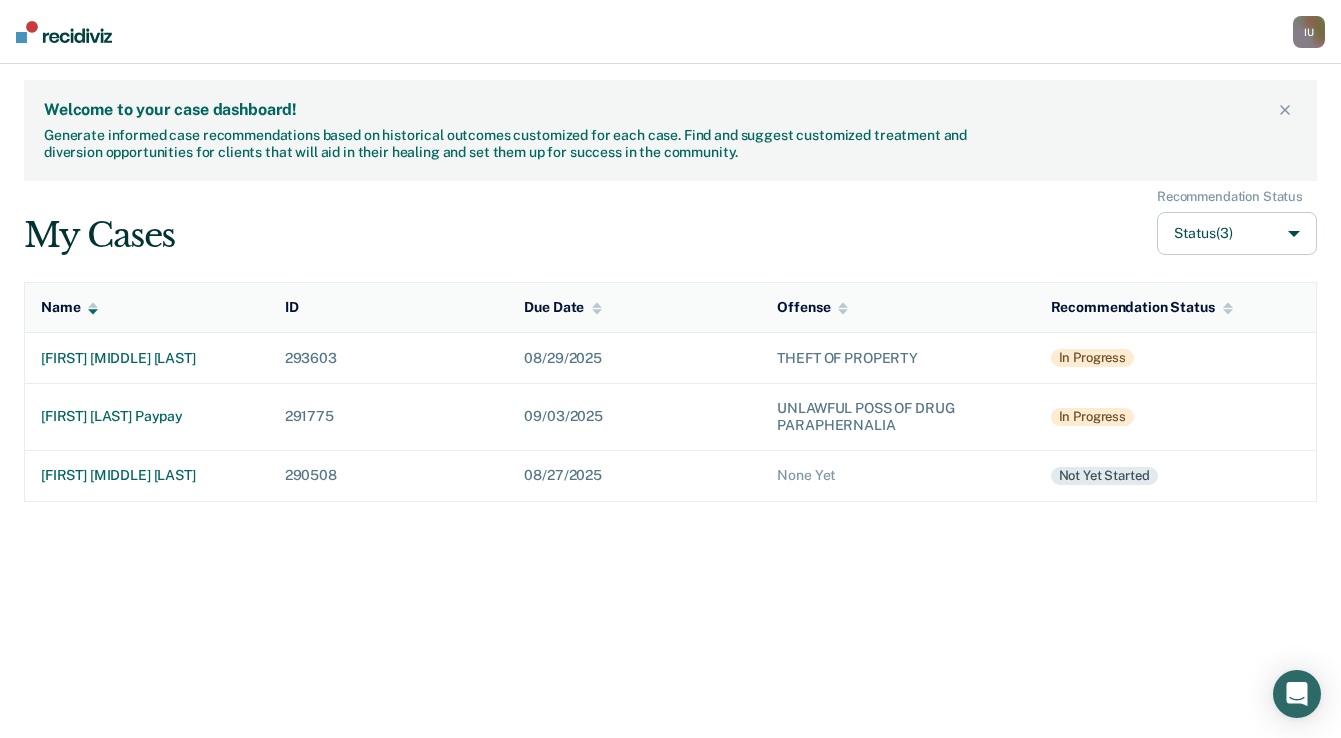 click on "I U" at bounding box center [1309, 32] 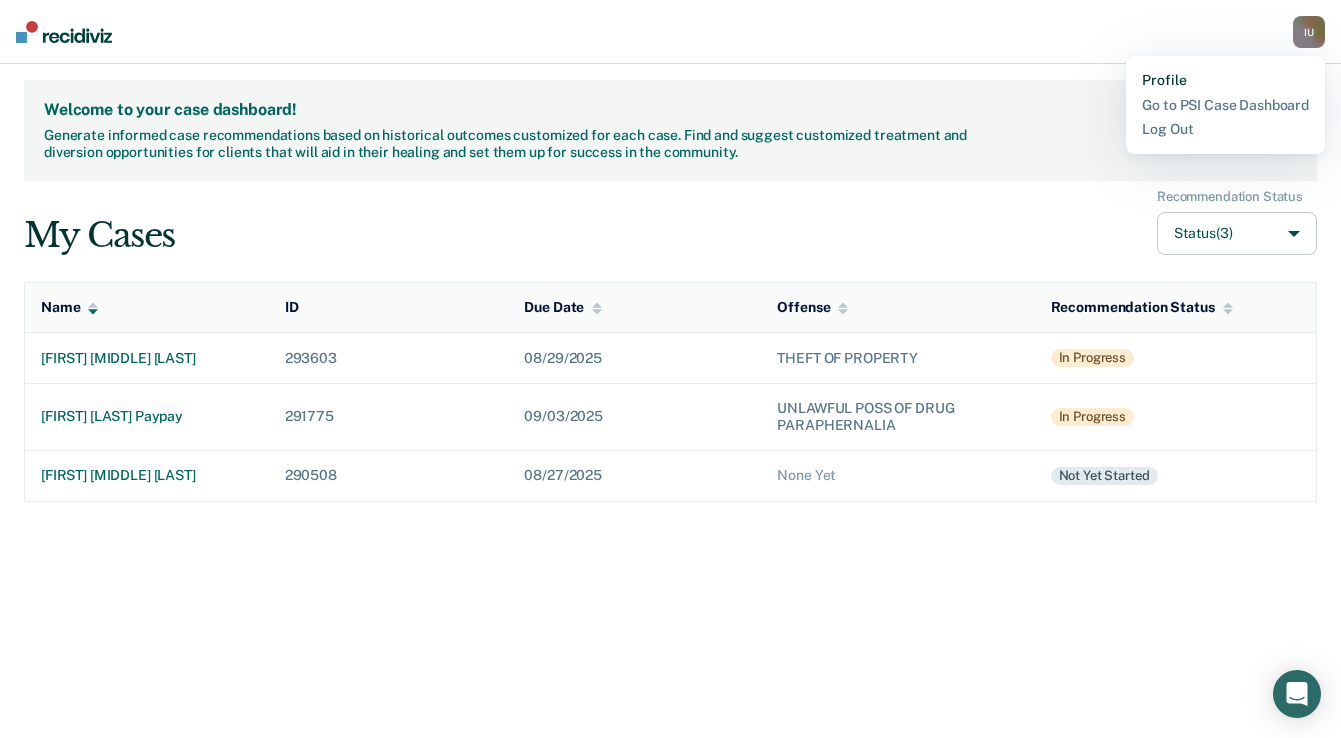 click on "Profile" at bounding box center (1225, 80) 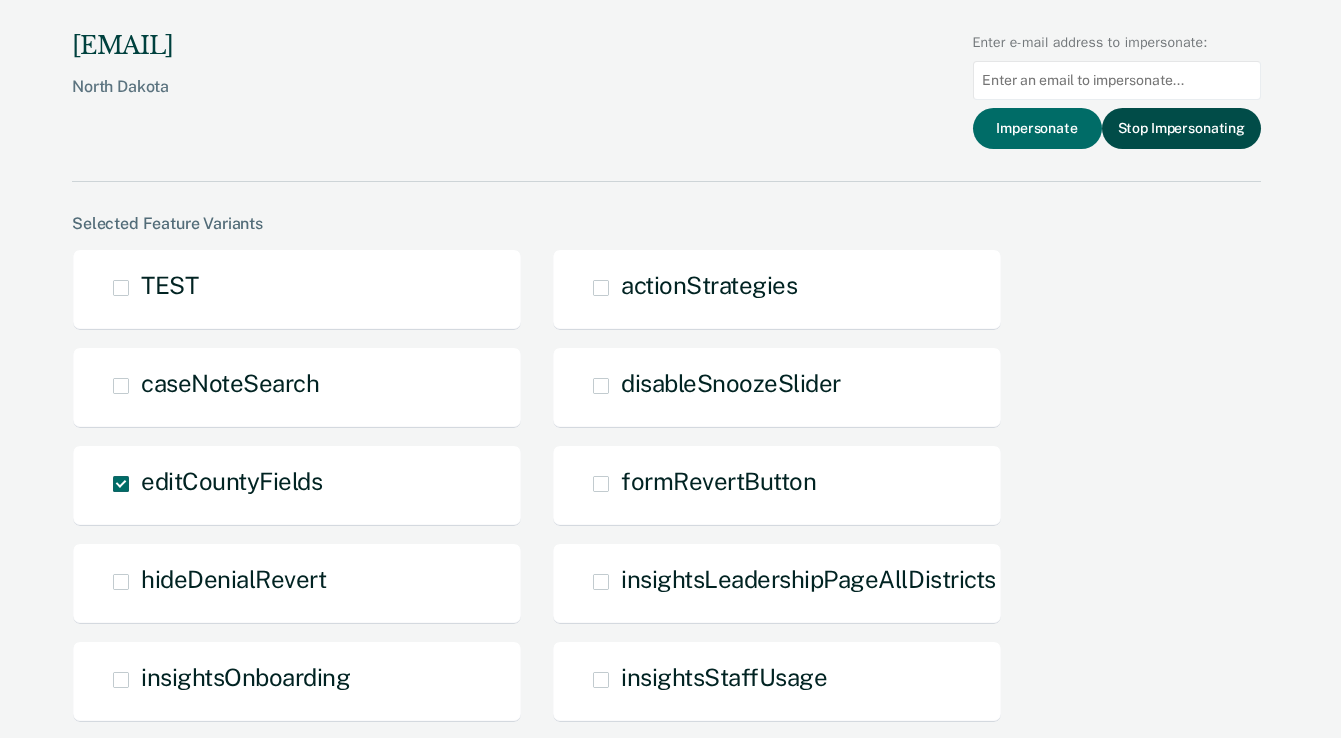 click on "Stop Impersonating" at bounding box center (1181, 128) 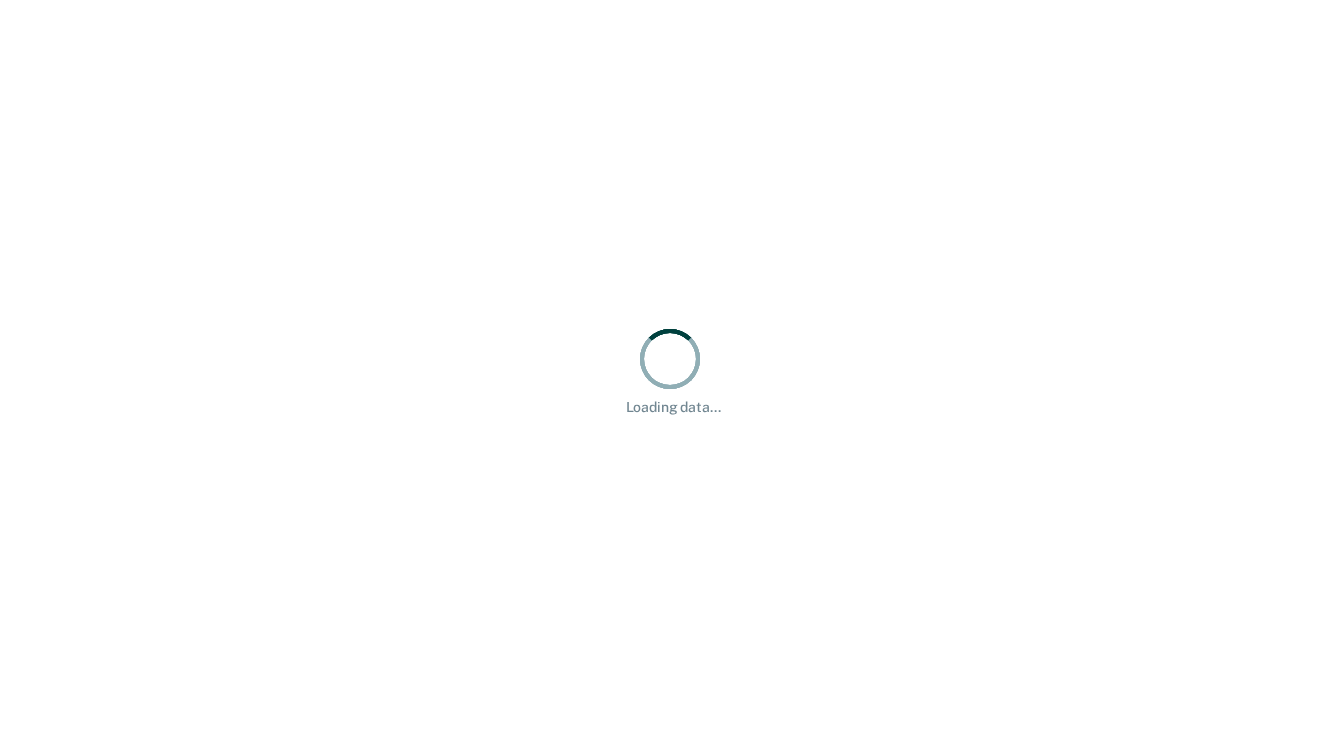 scroll, scrollTop: 0, scrollLeft: 0, axis: both 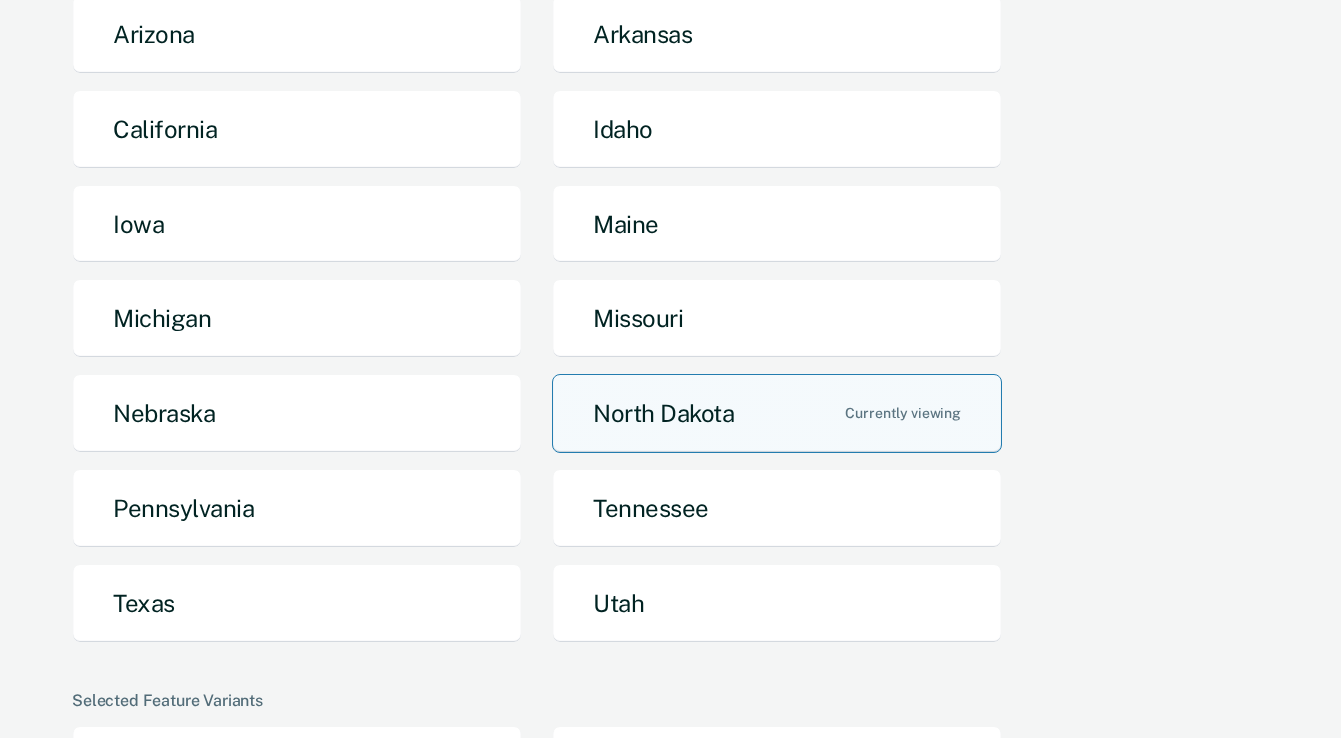 click on "North Dakota" at bounding box center [777, 413] 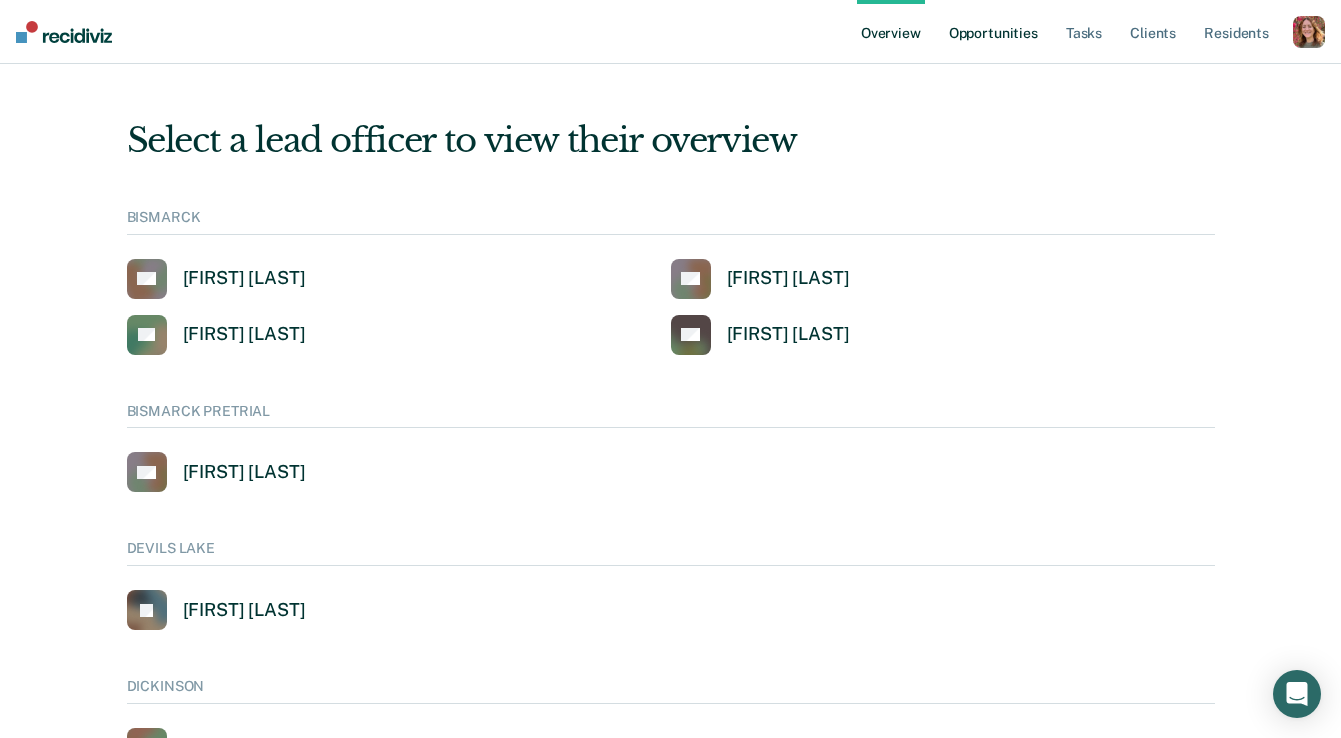 click on "Opportunities" at bounding box center [993, 32] 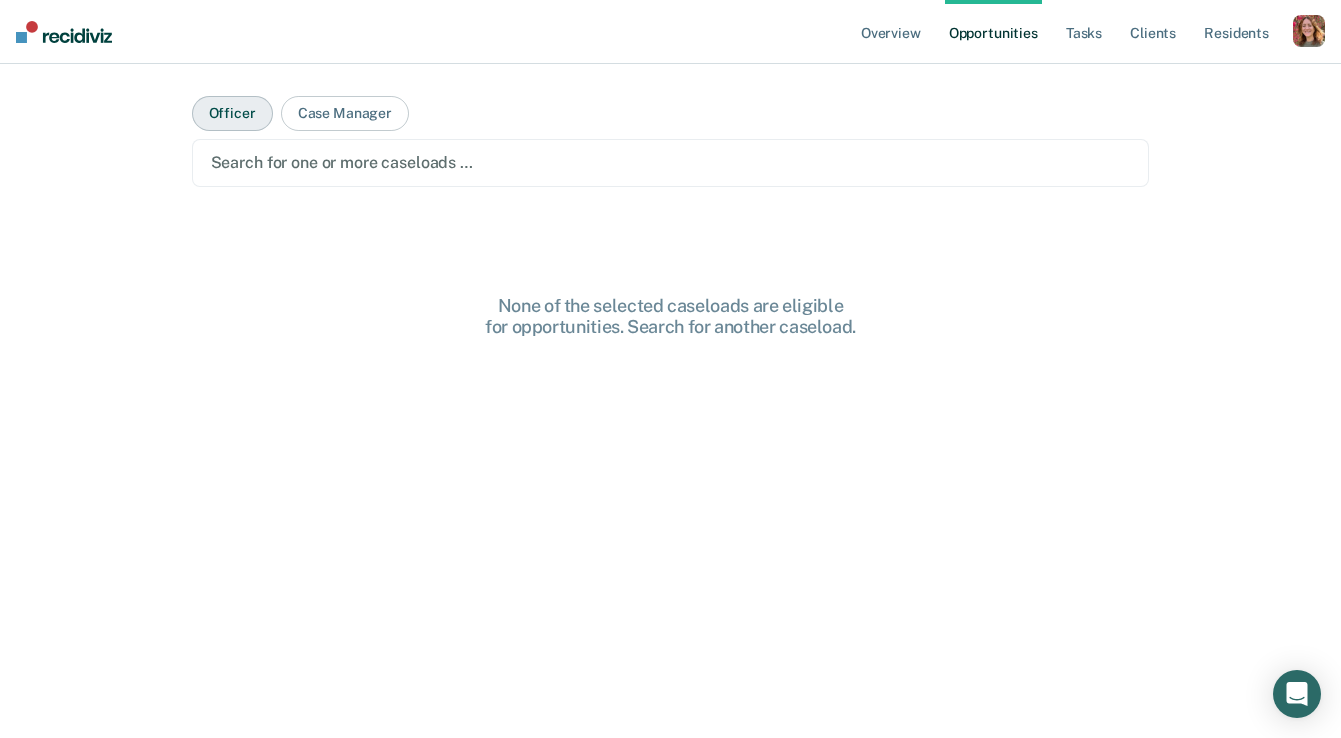 click on "Officer" at bounding box center (232, 113) 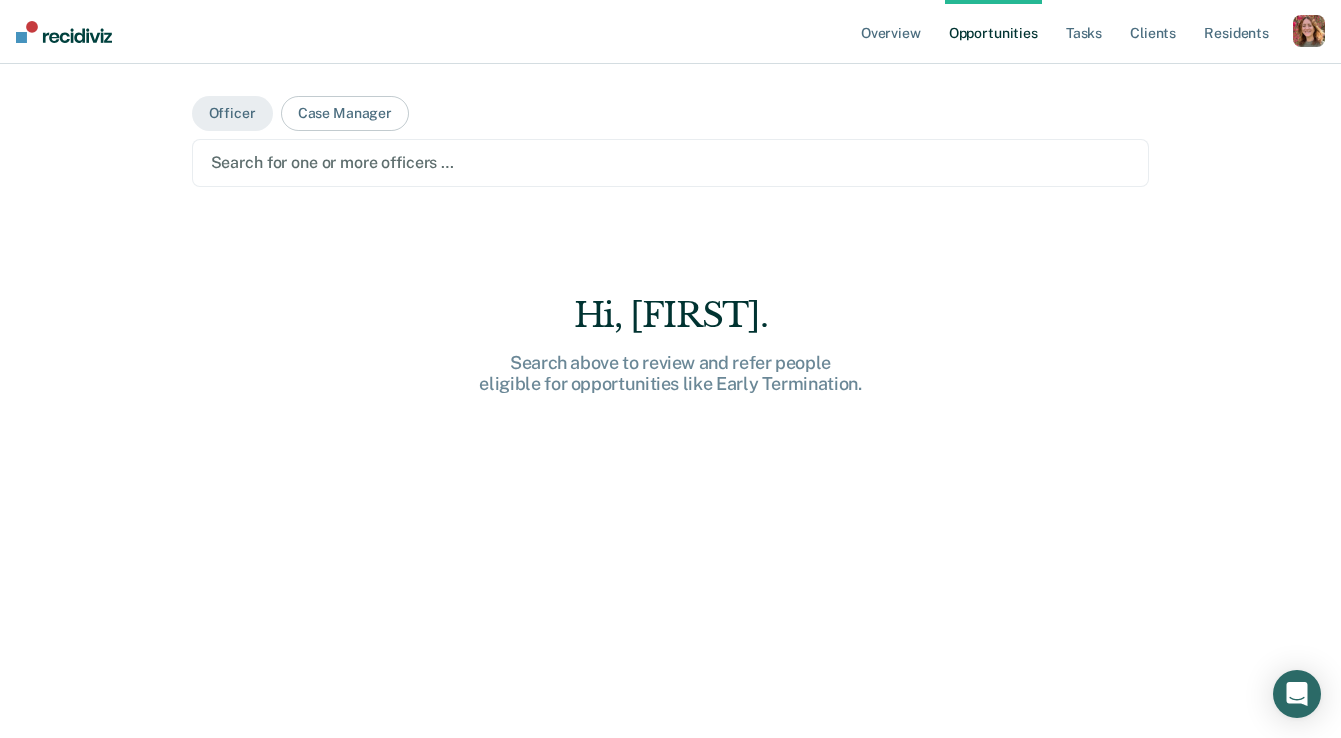 click at bounding box center [671, 162] 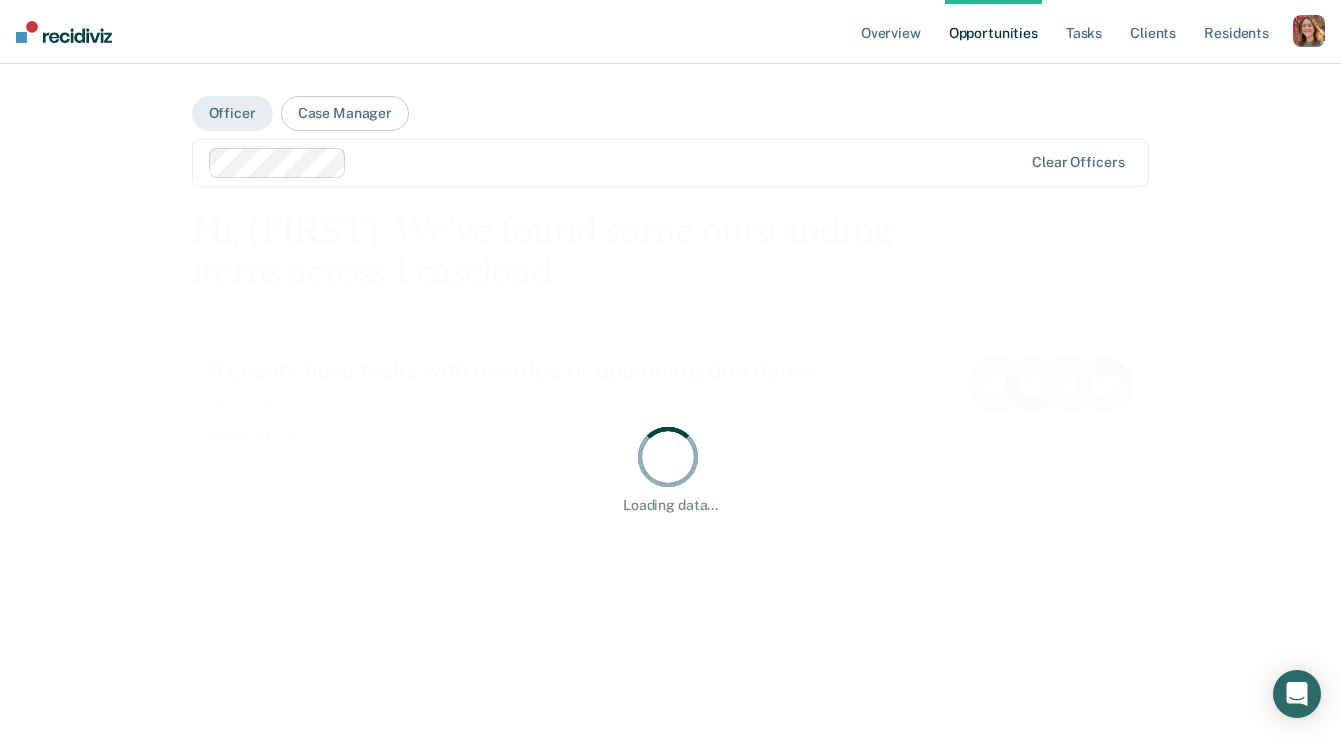 click at bounding box center (689, 162) 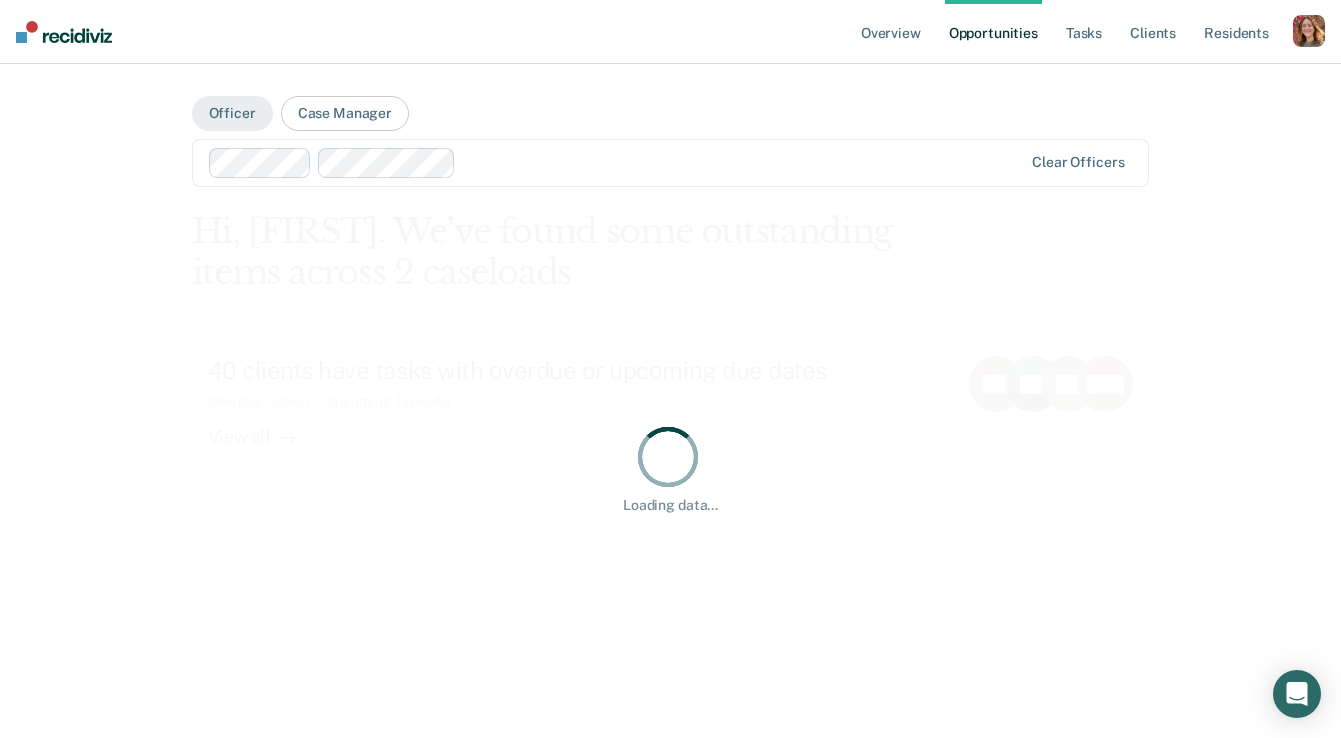 click at bounding box center [743, 162] 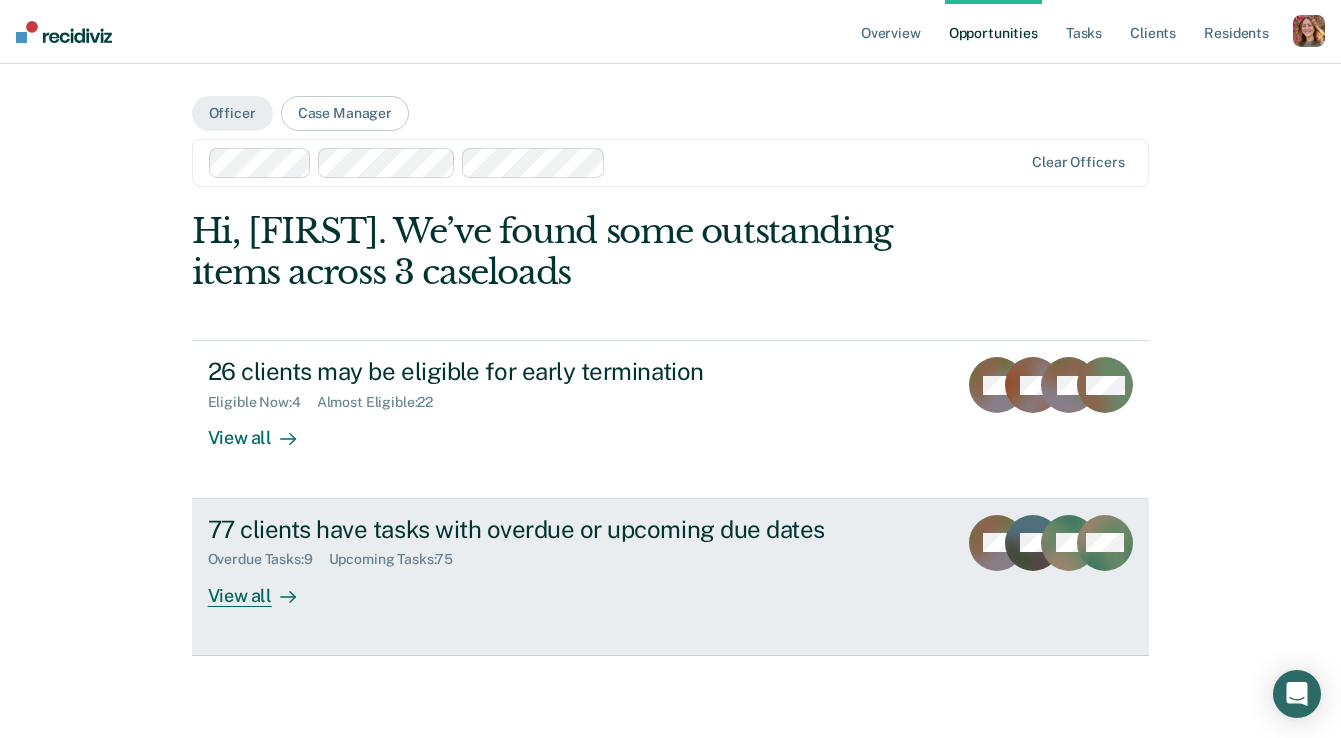 click on "View all" at bounding box center (264, 587) 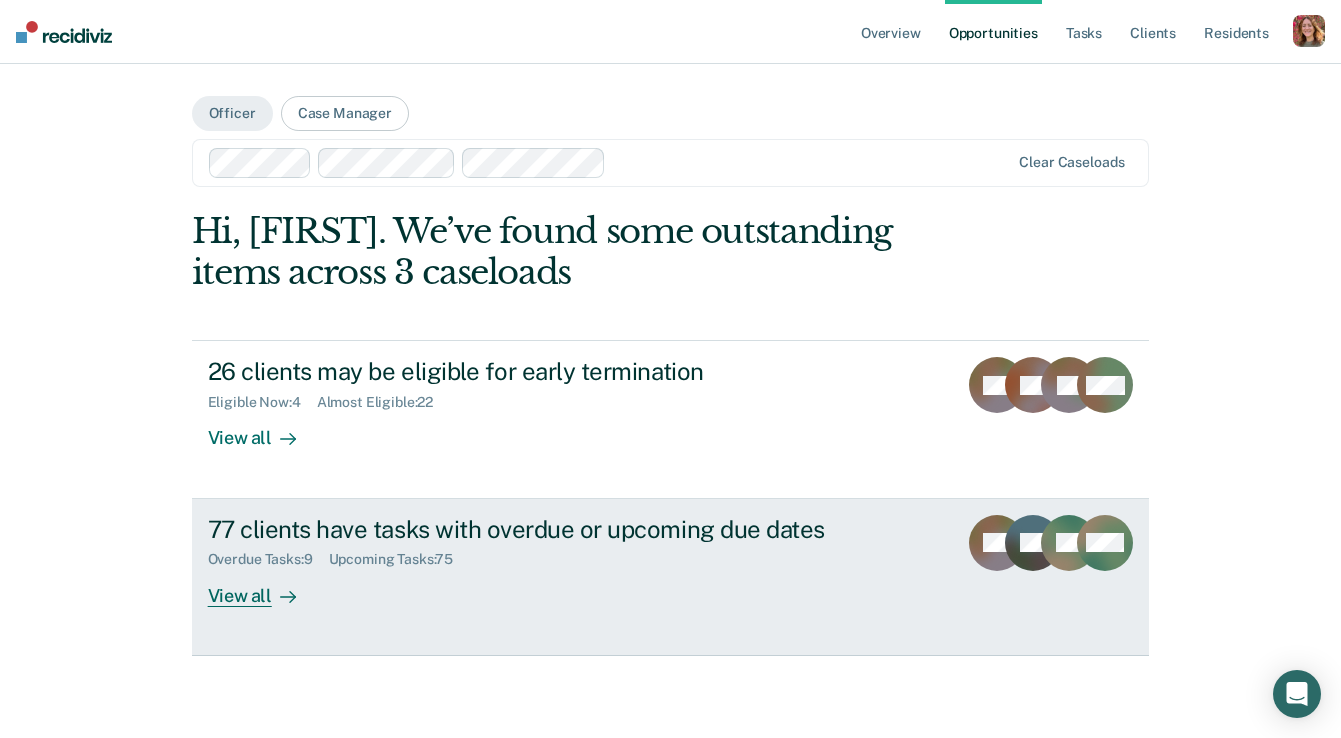 click on "View all" at bounding box center [264, 587] 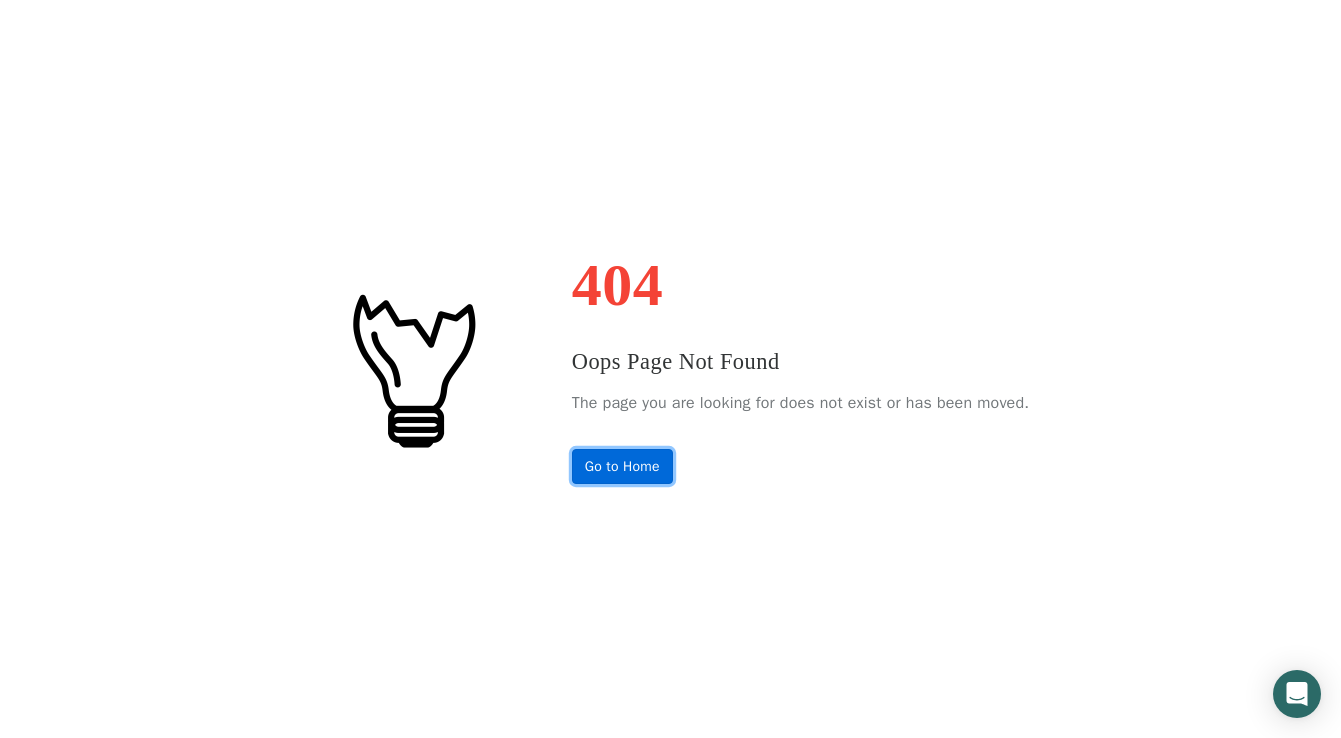 click on "Go to Home" at bounding box center [622, 466] 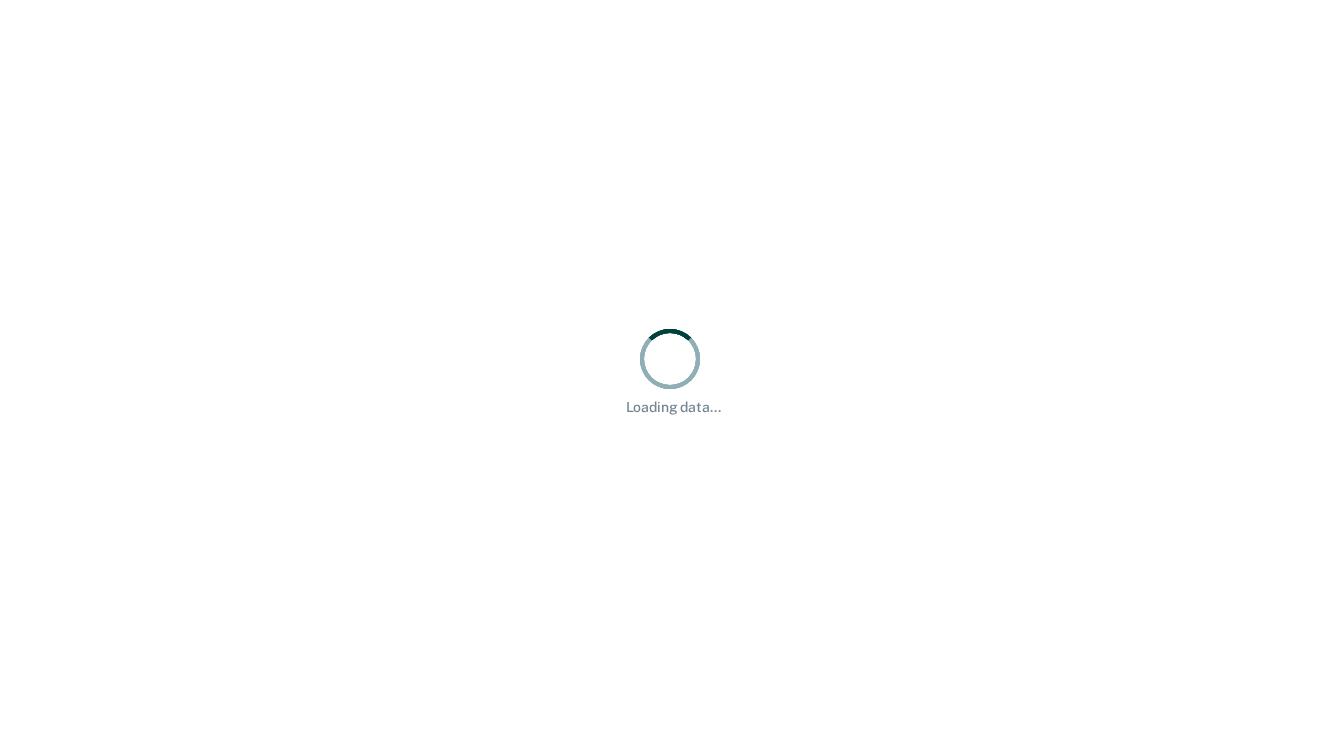 scroll, scrollTop: 0, scrollLeft: 0, axis: both 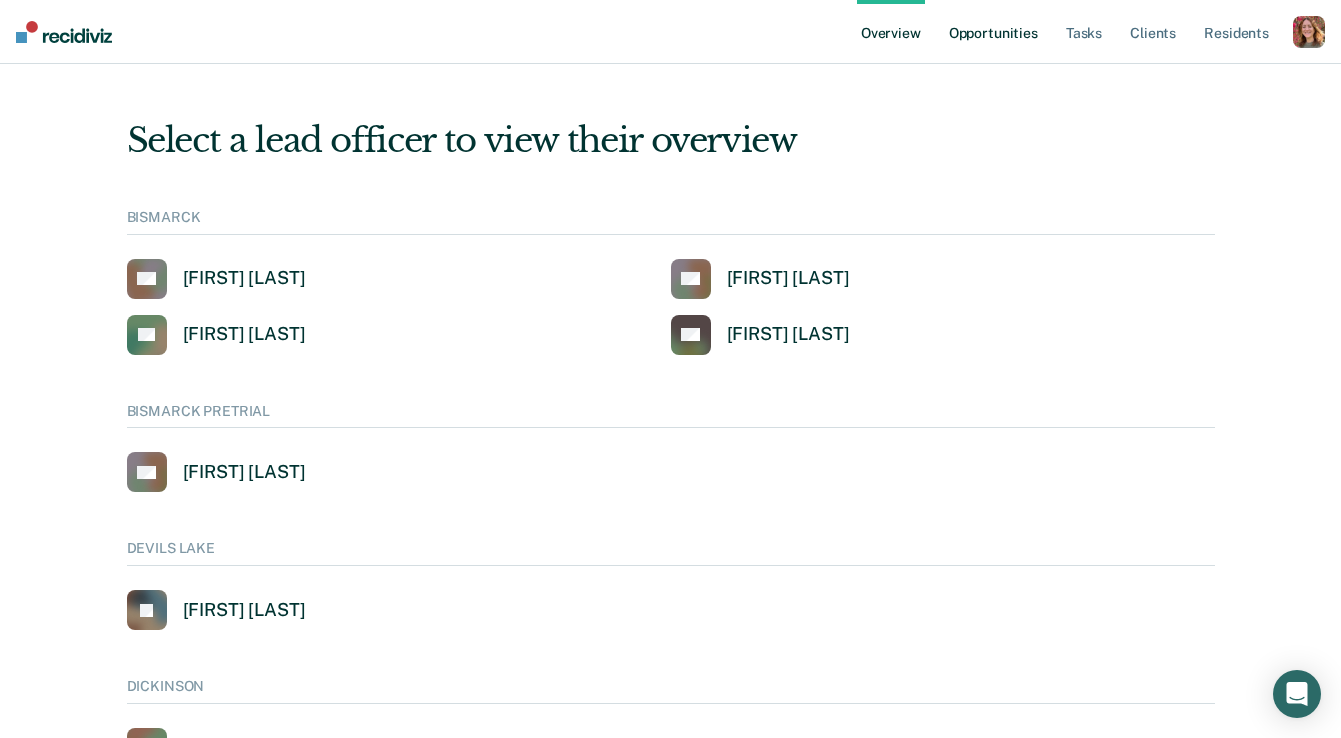 click on "Opportunities" at bounding box center (993, 32) 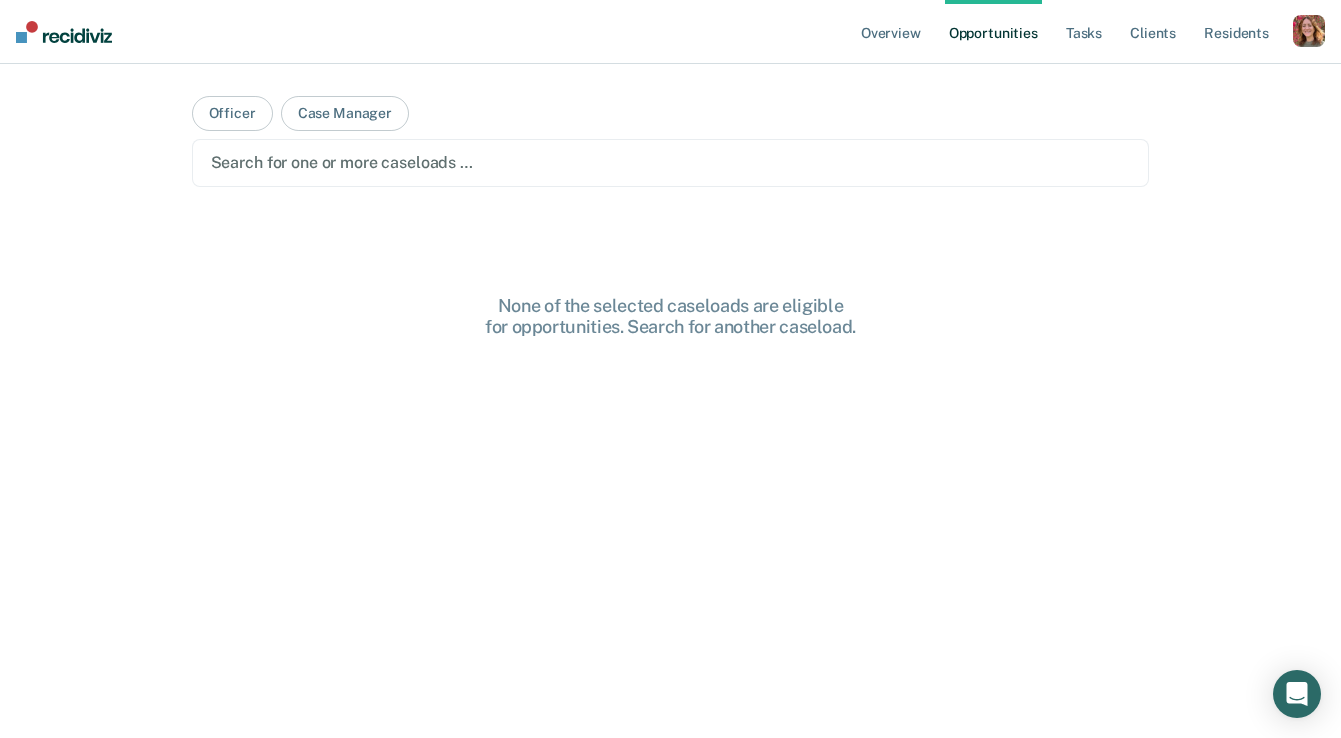 click at bounding box center [1309, 31] 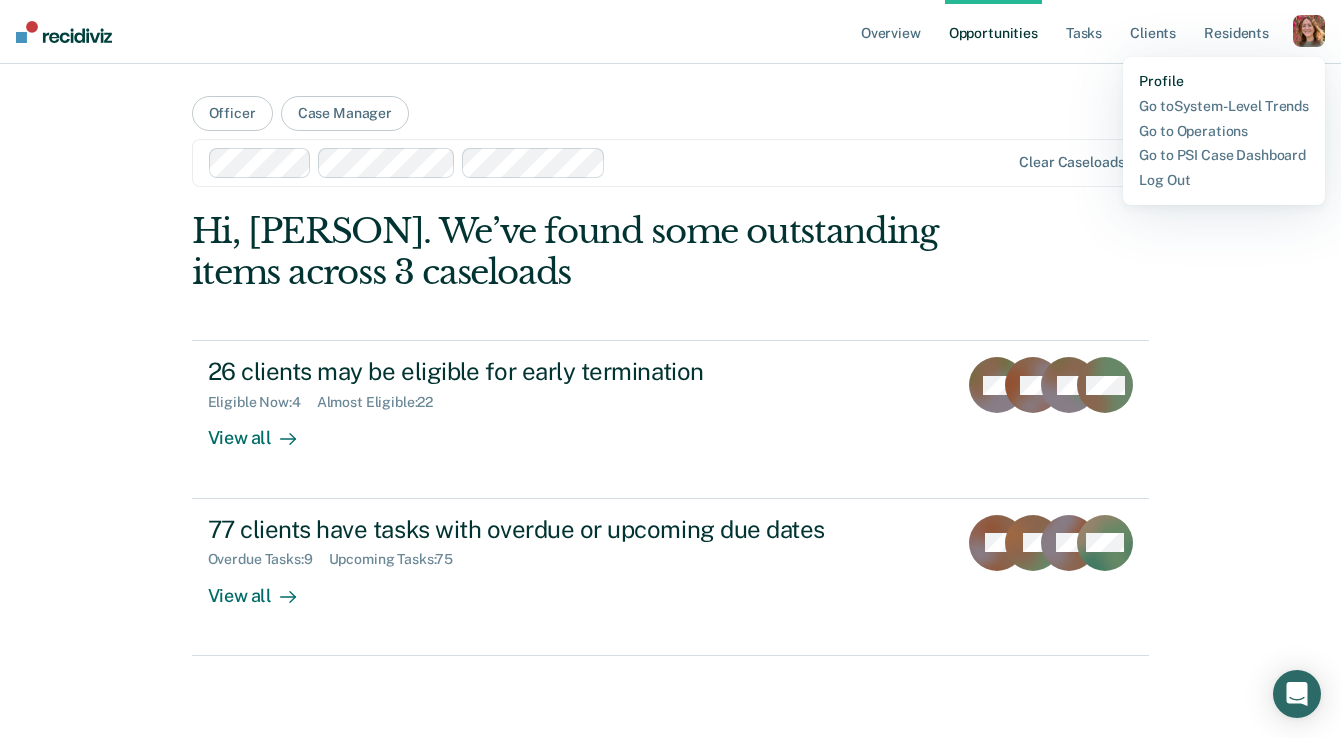 click on "Profile" at bounding box center (1224, 81) 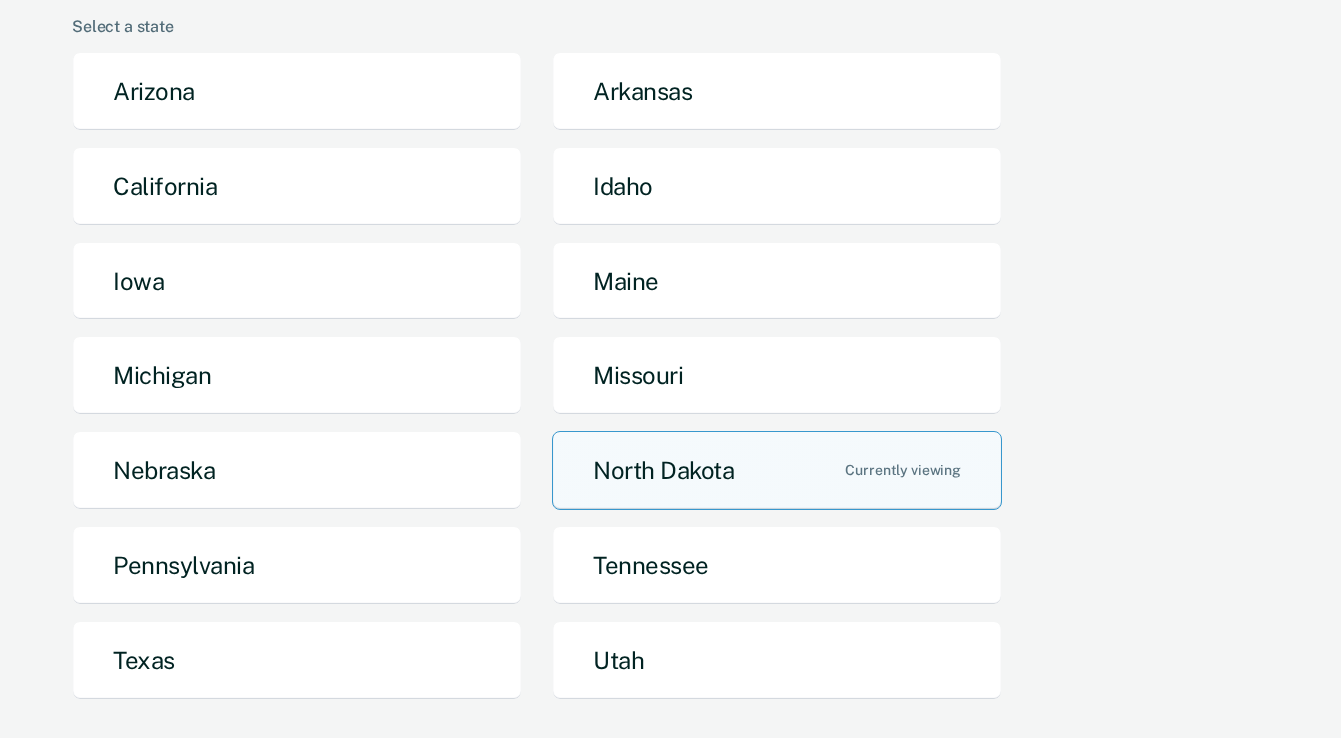 scroll, scrollTop: 0, scrollLeft: 0, axis: both 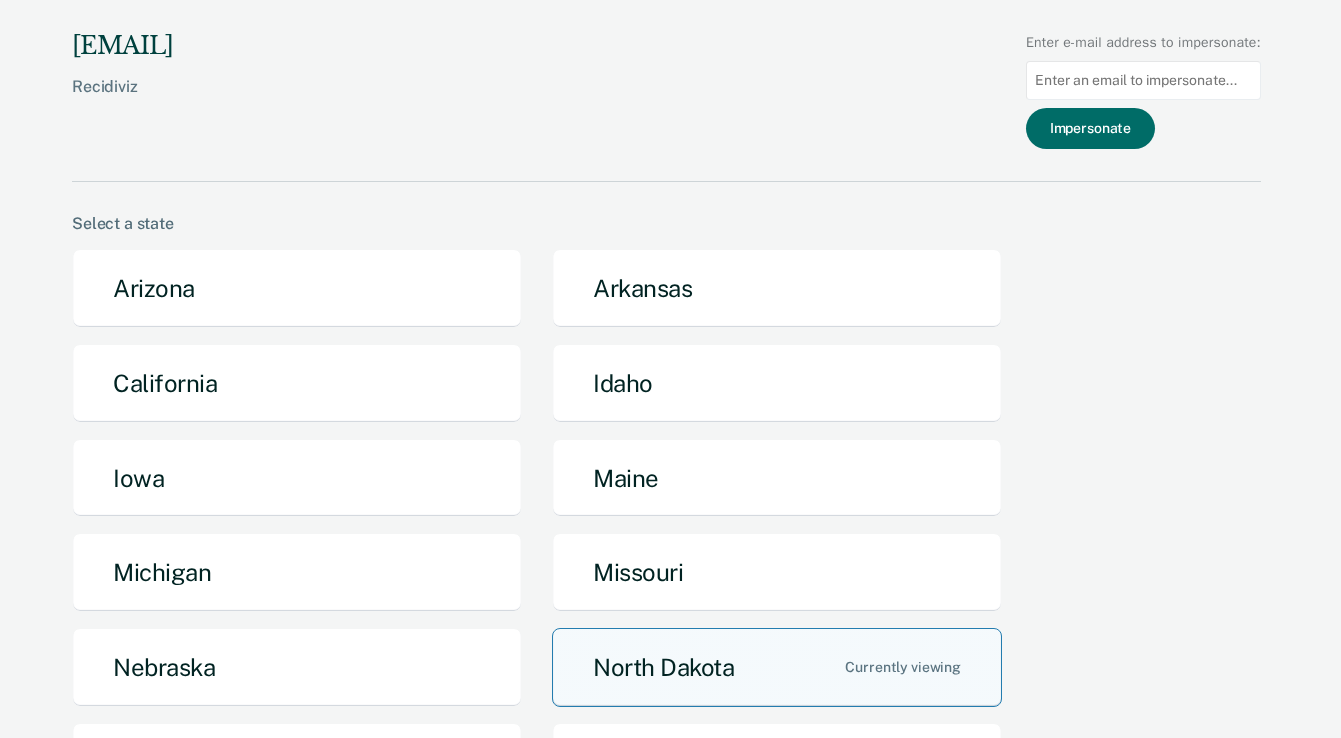 click on "North Dakota" at bounding box center [777, 667] 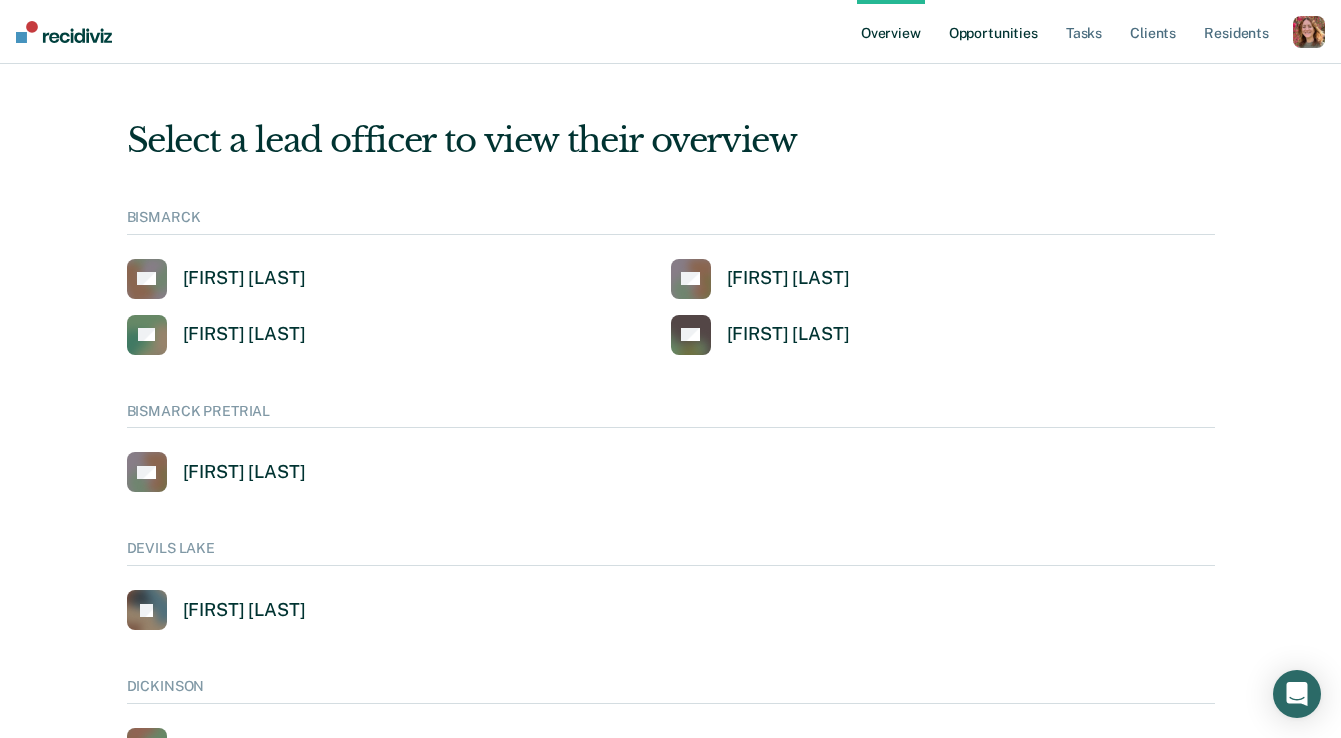 click on "Opportunities" at bounding box center [993, 32] 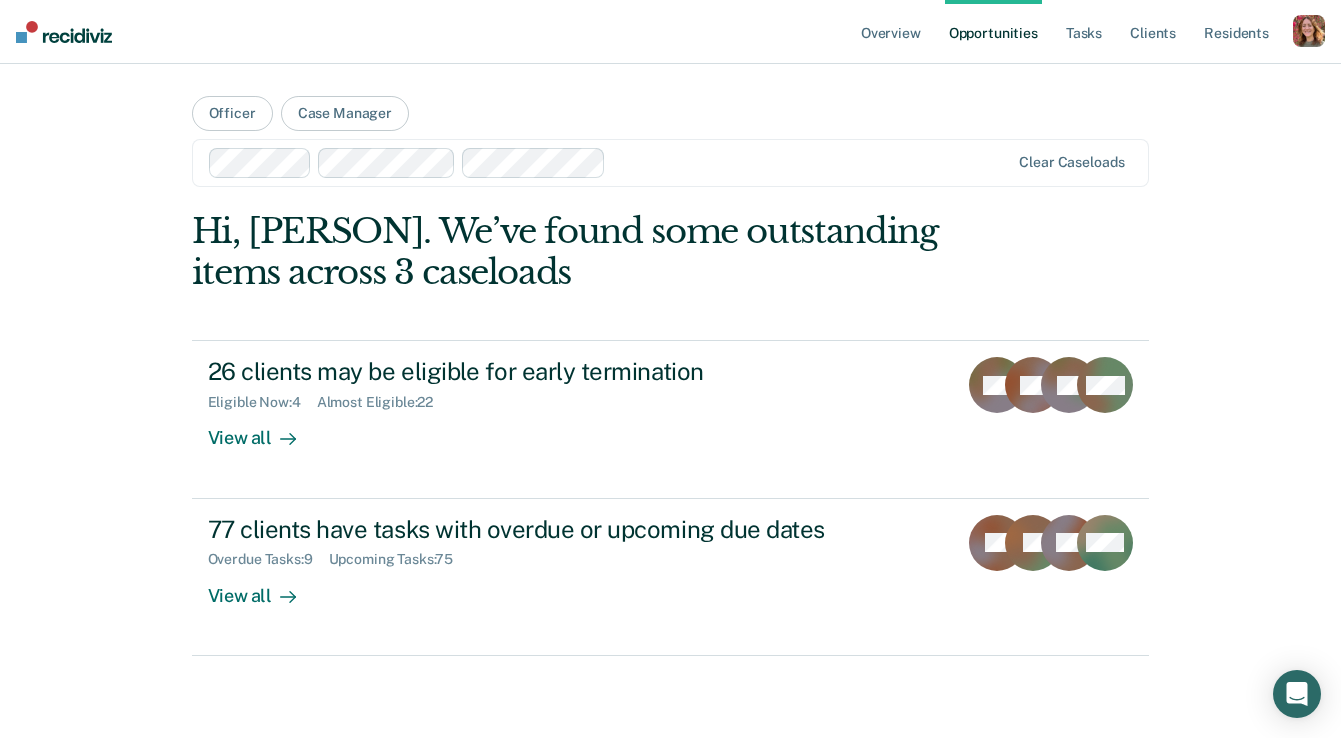 click at bounding box center [1309, 31] 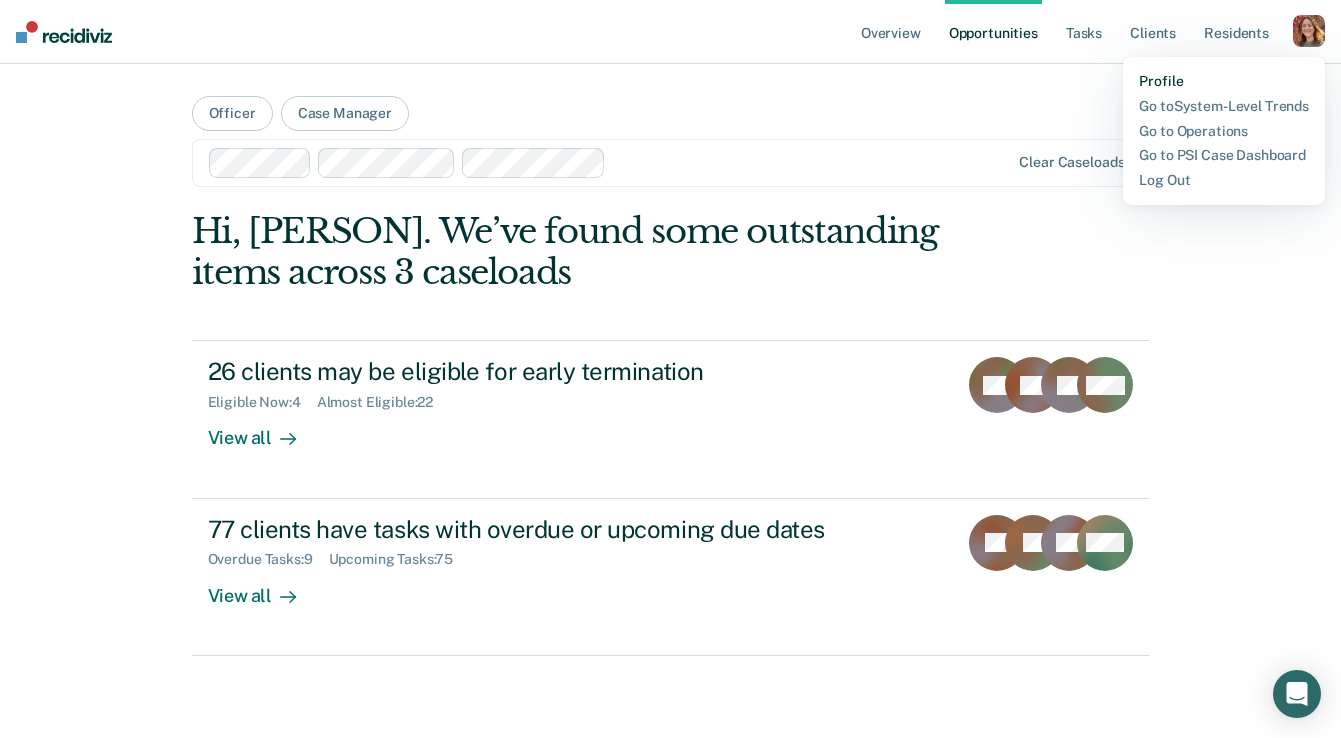 click on "Profile" at bounding box center [1224, 81] 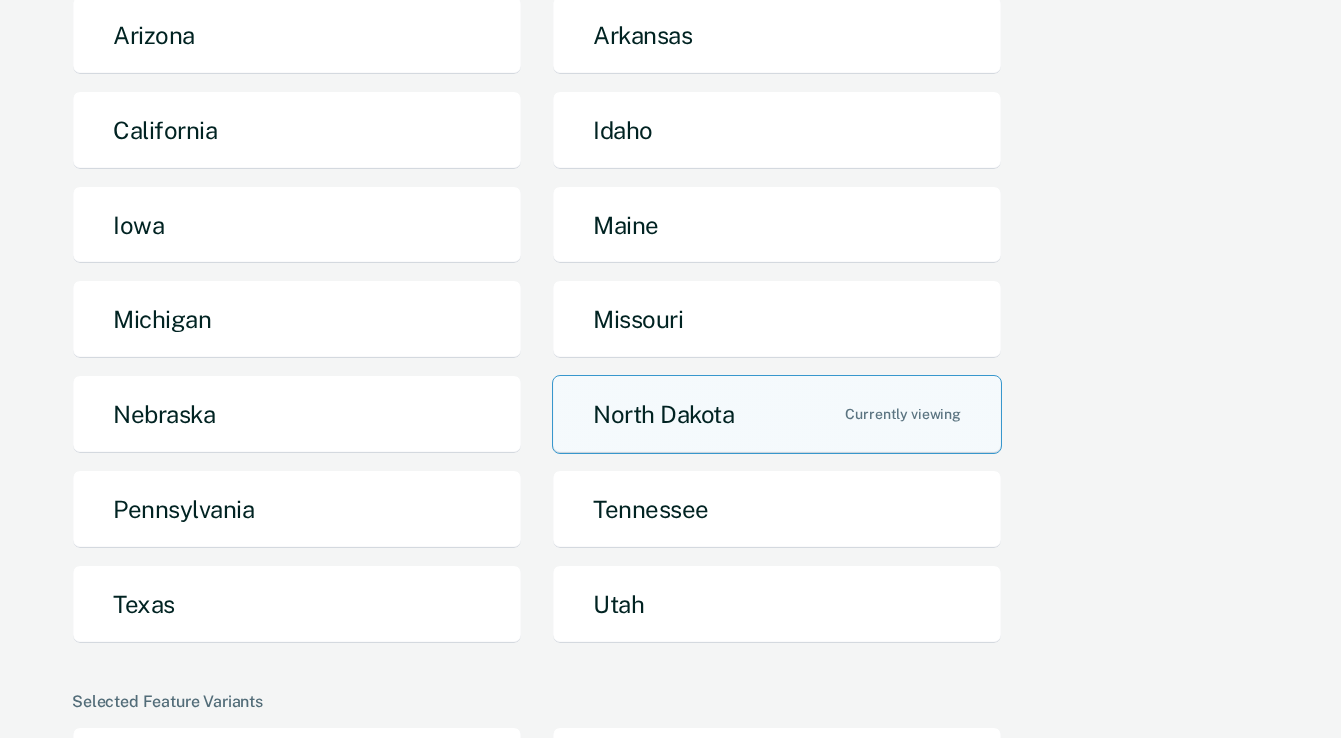 scroll, scrollTop: 0, scrollLeft: 0, axis: both 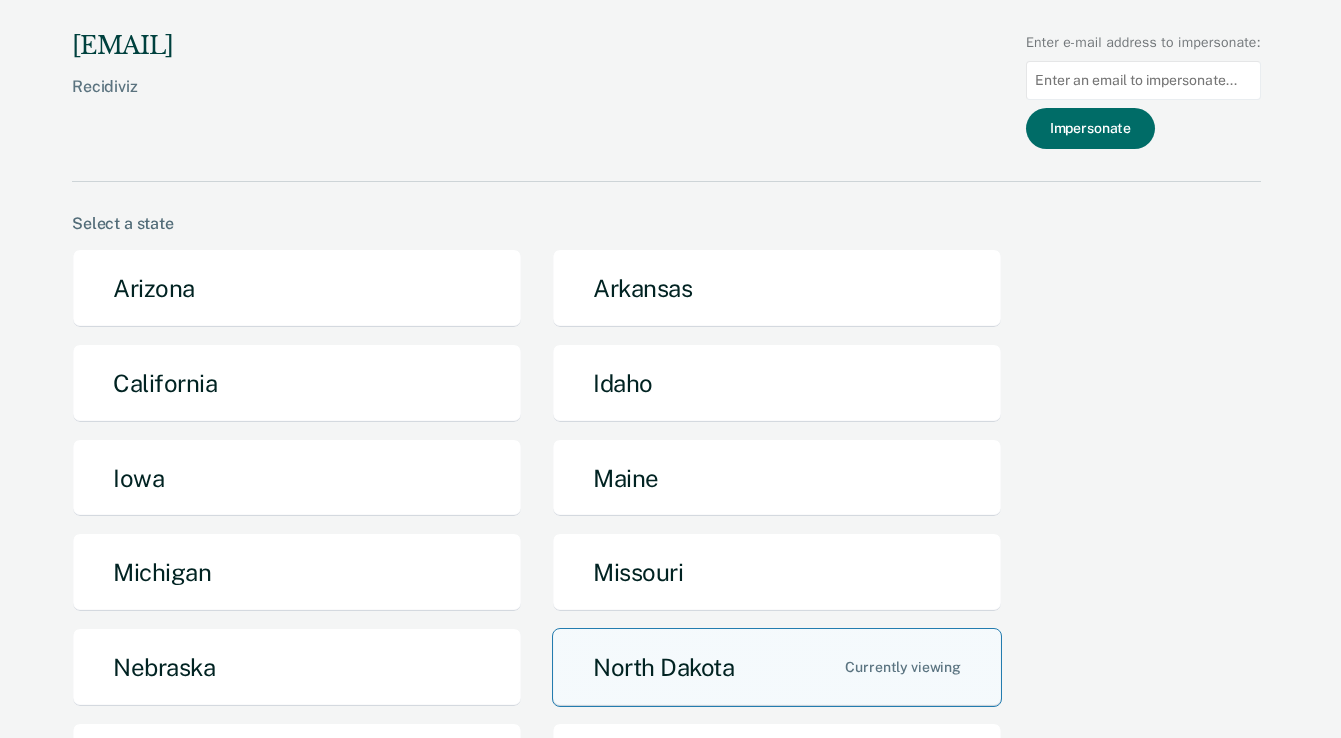 click on "North Dakota" at bounding box center [777, 667] 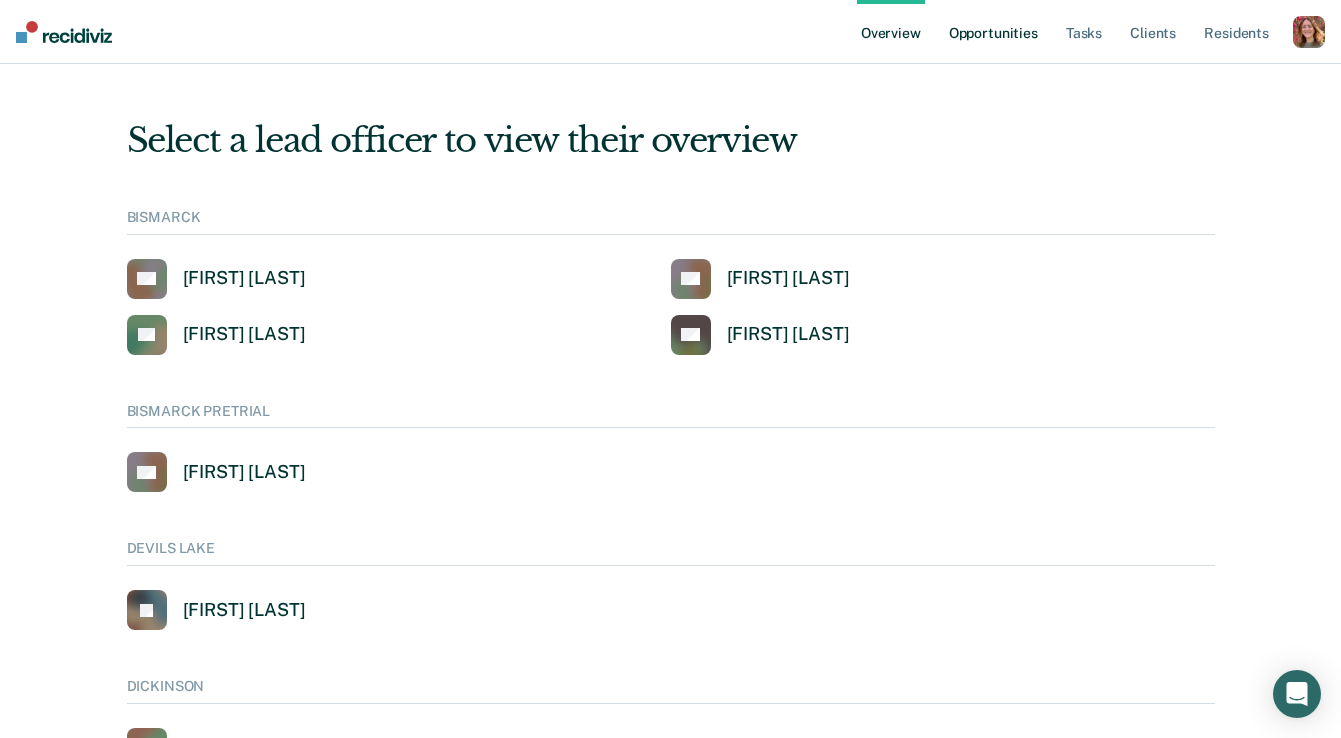 click on "Opportunities" at bounding box center [993, 32] 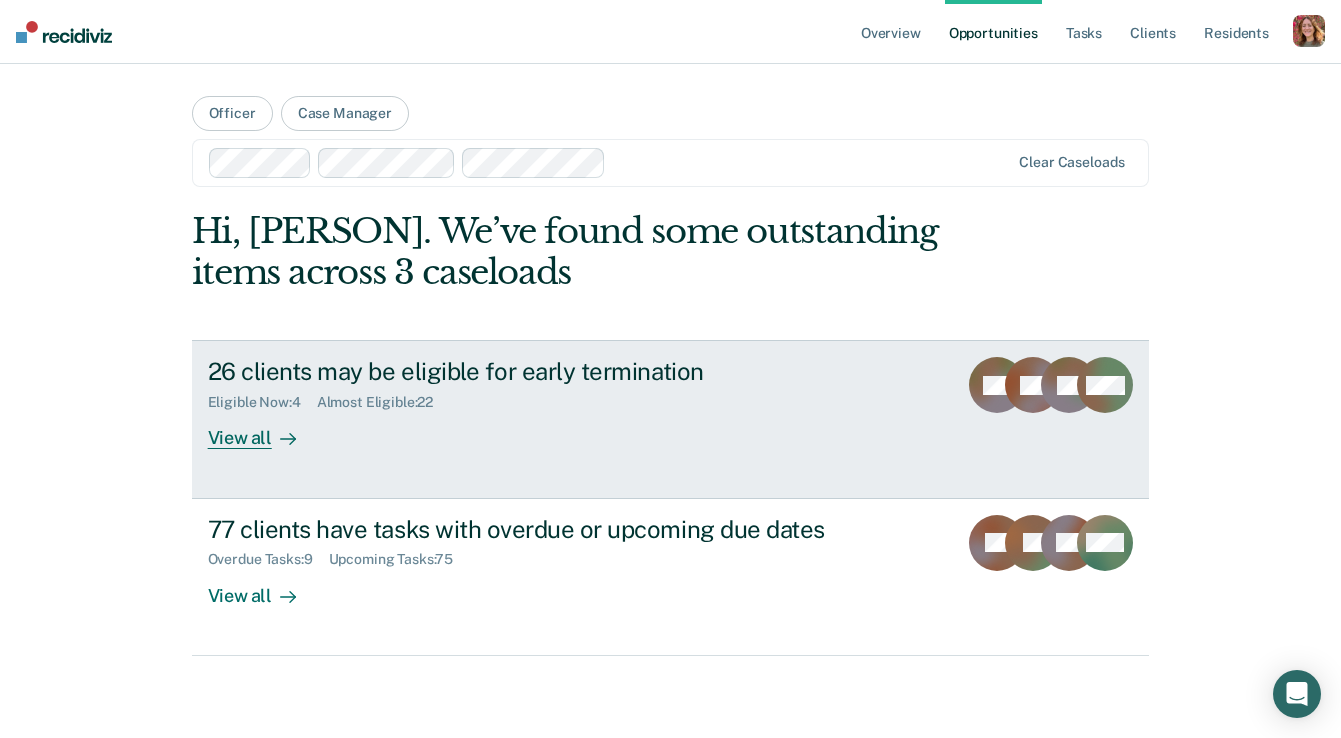 click on "View all" at bounding box center [264, 430] 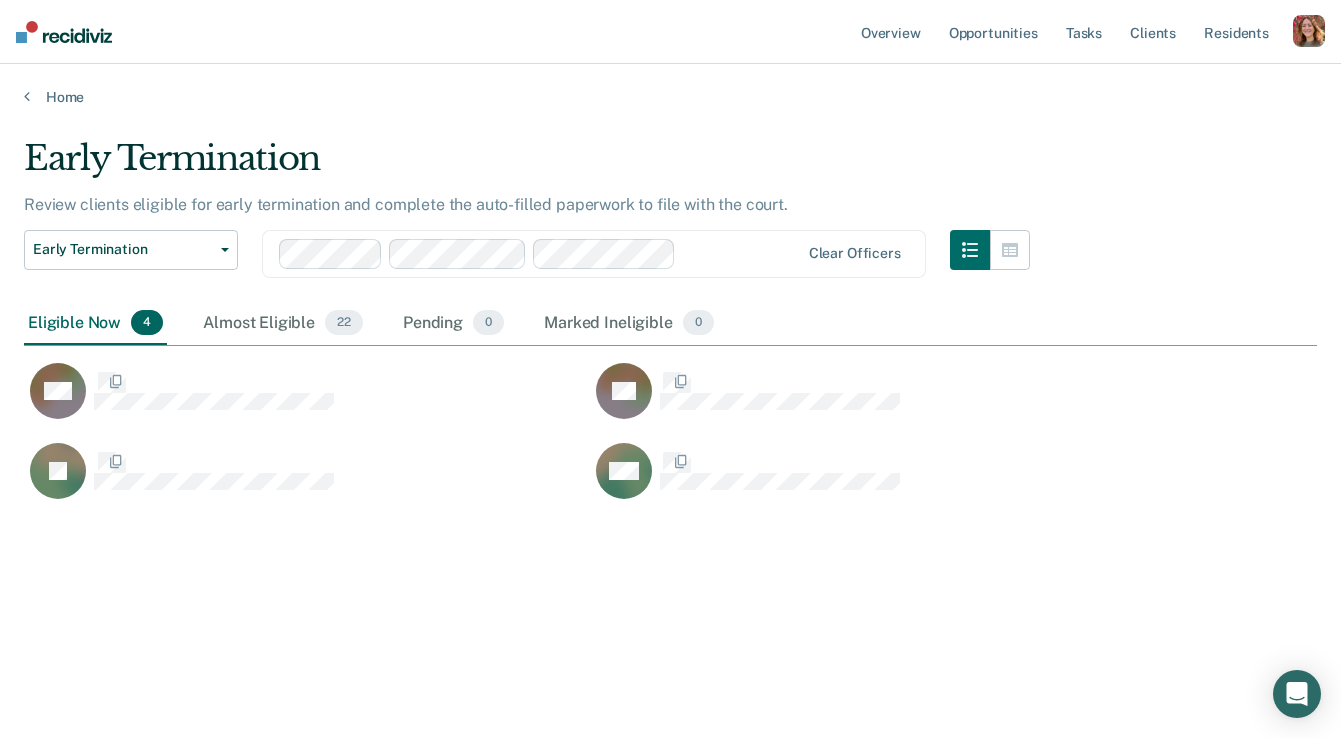 scroll, scrollTop: 1, scrollLeft: 1, axis: both 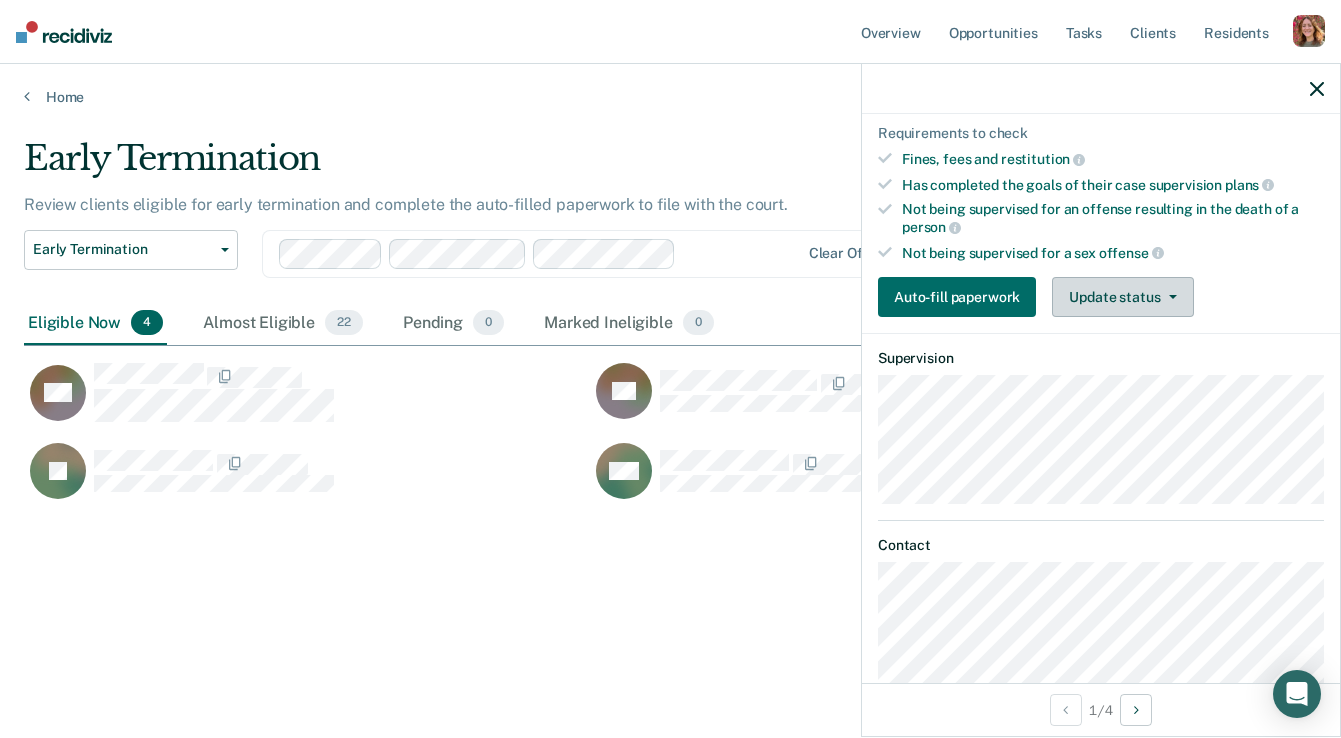 click on "Update status" at bounding box center (1122, 297) 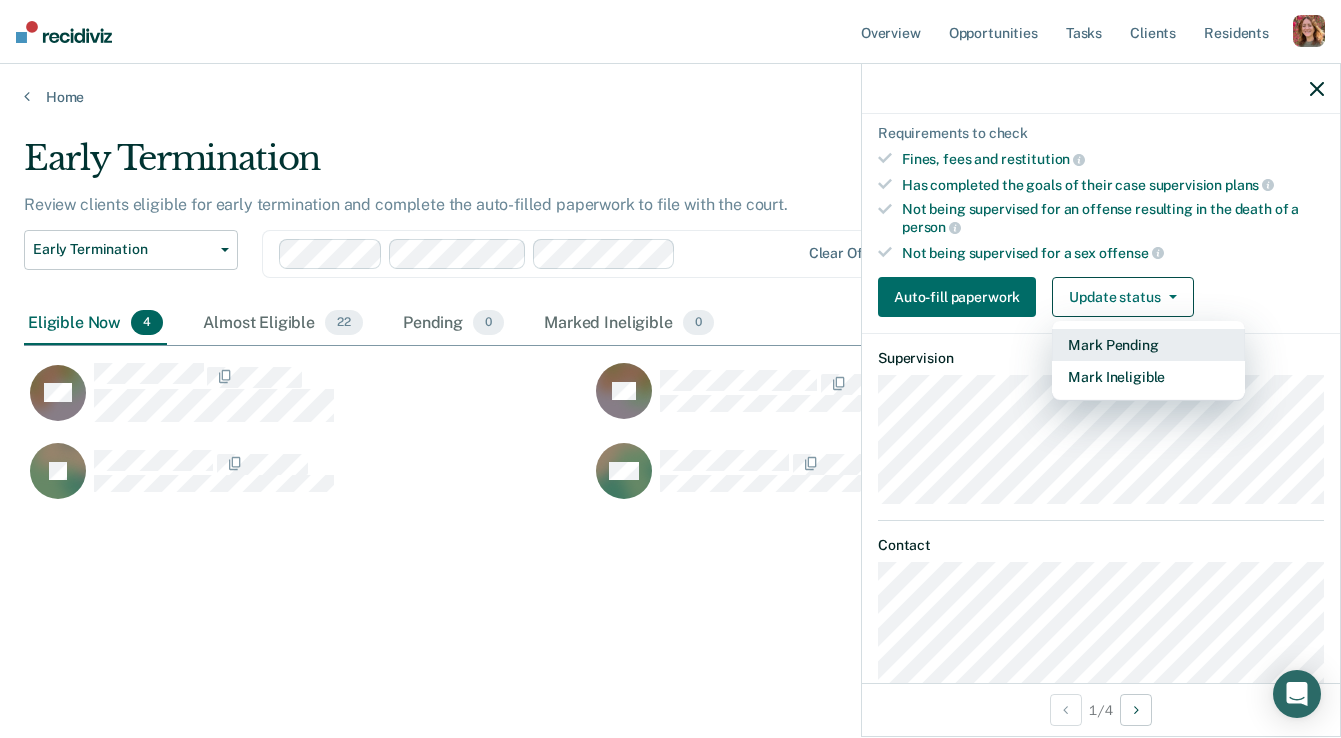 click on "Mark Pending" at bounding box center (1148, 345) 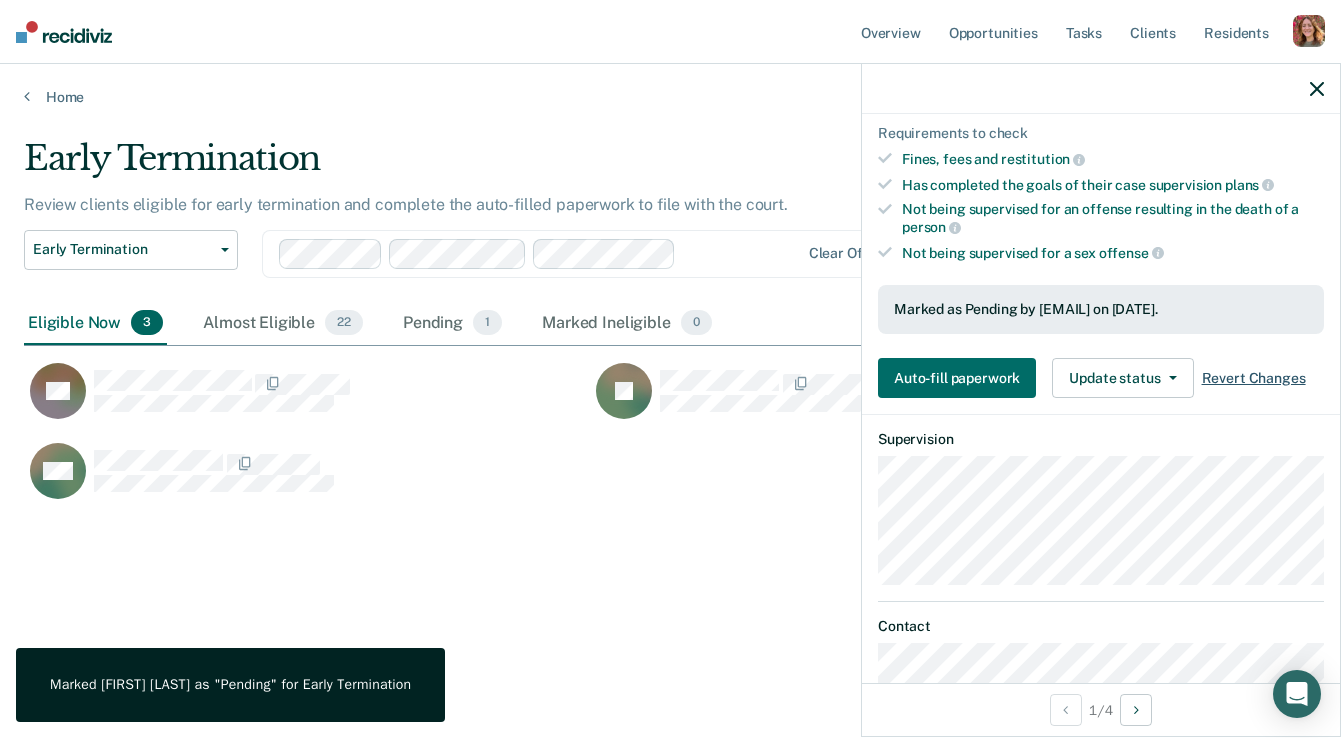 click on "Revert Changes" at bounding box center [1254, 378] 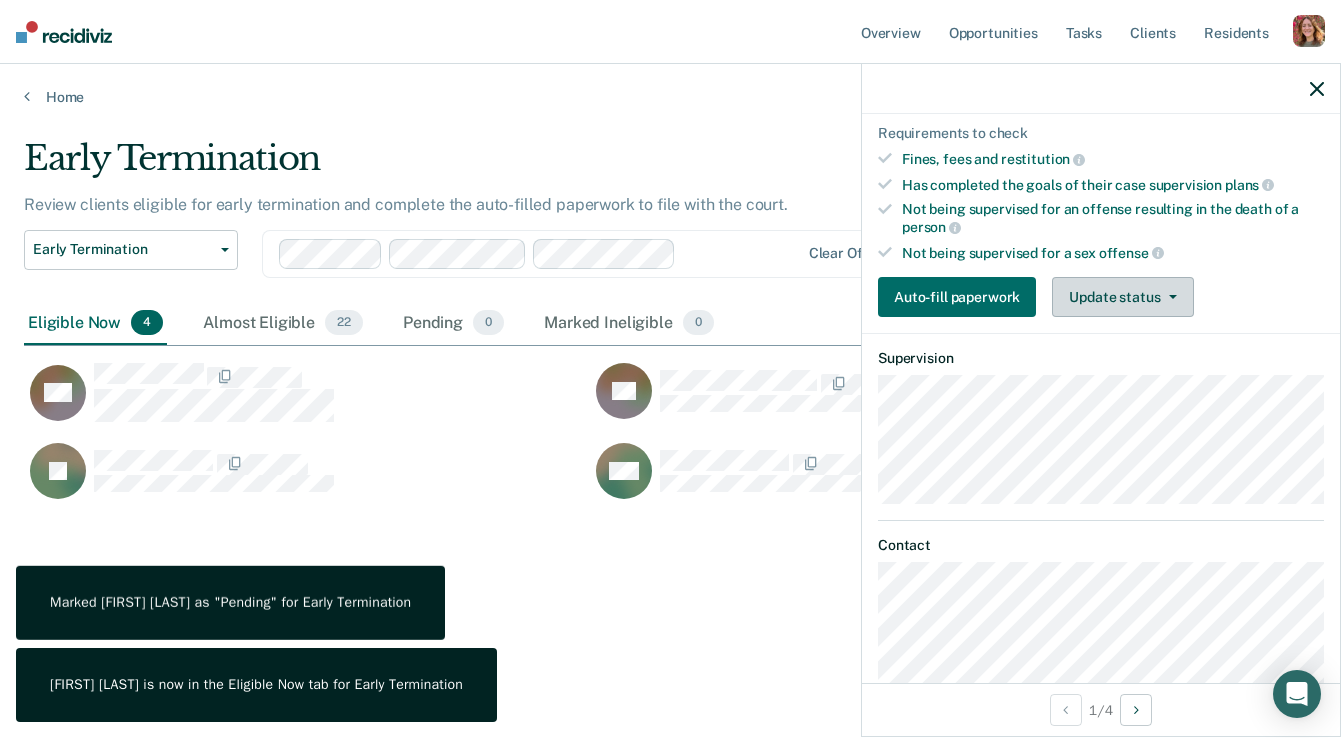 click on "Update status" at bounding box center (1122, 297) 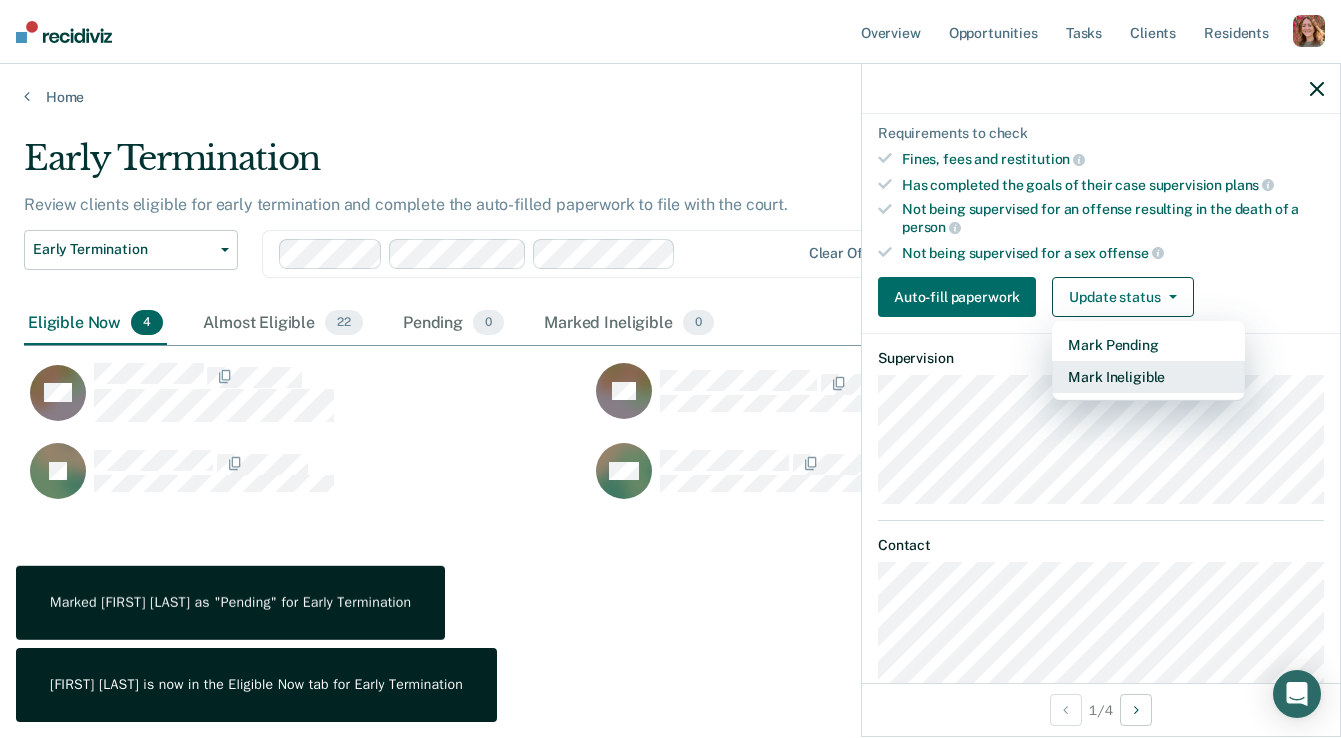 click on "Mark Ineligible" at bounding box center [1148, 377] 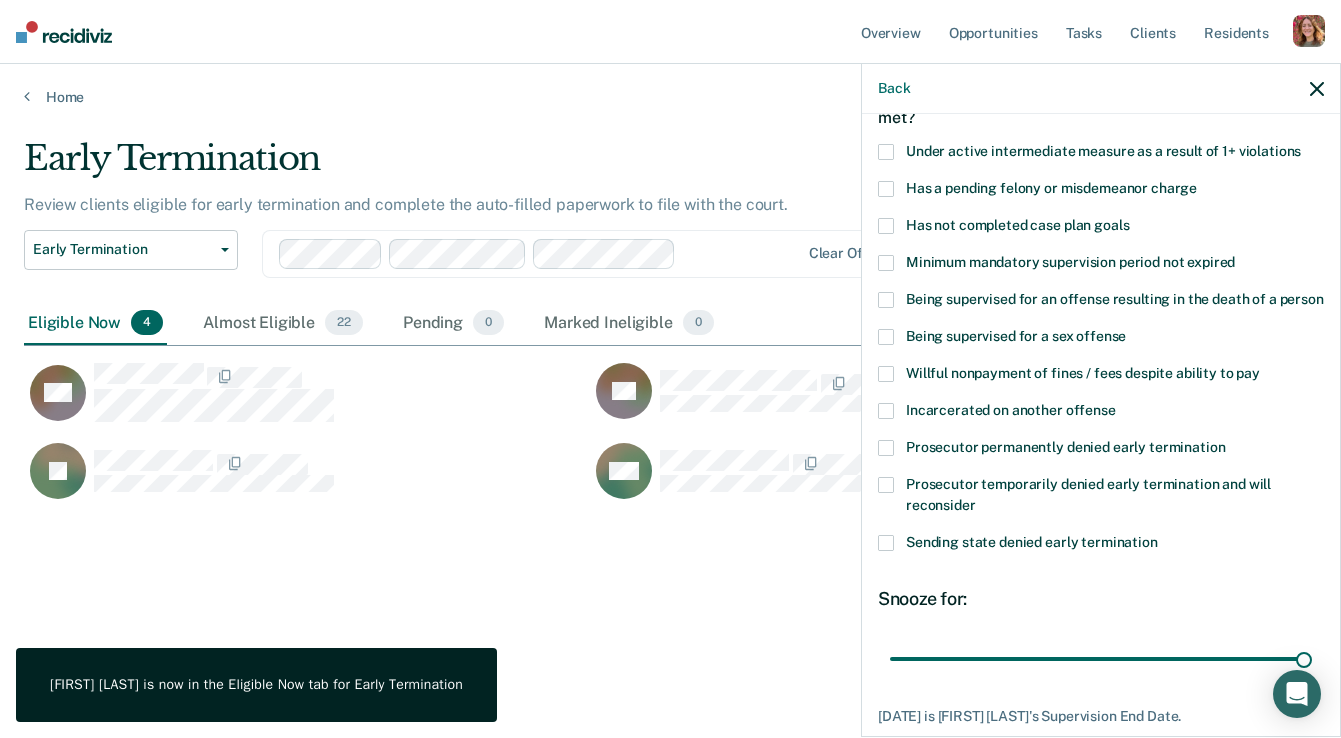 scroll, scrollTop: 157, scrollLeft: 0, axis: vertical 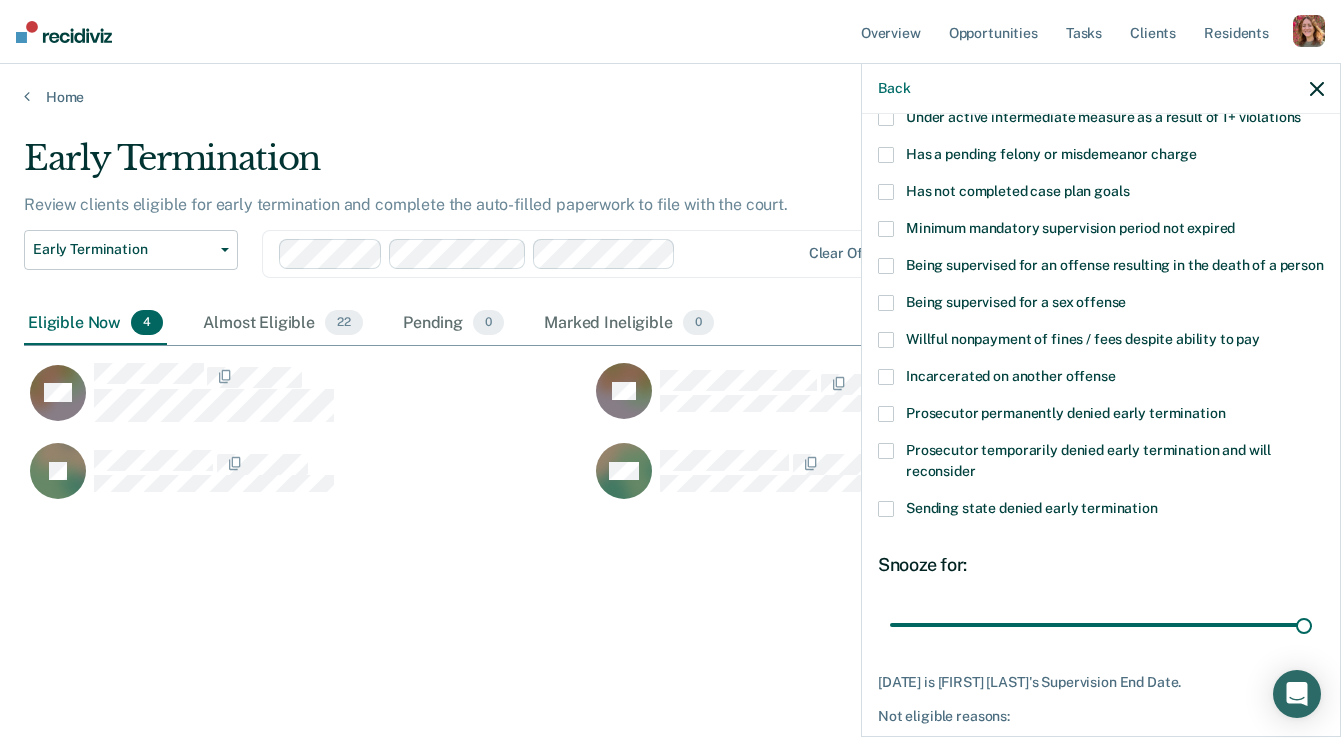 click at bounding box center (886, 377) 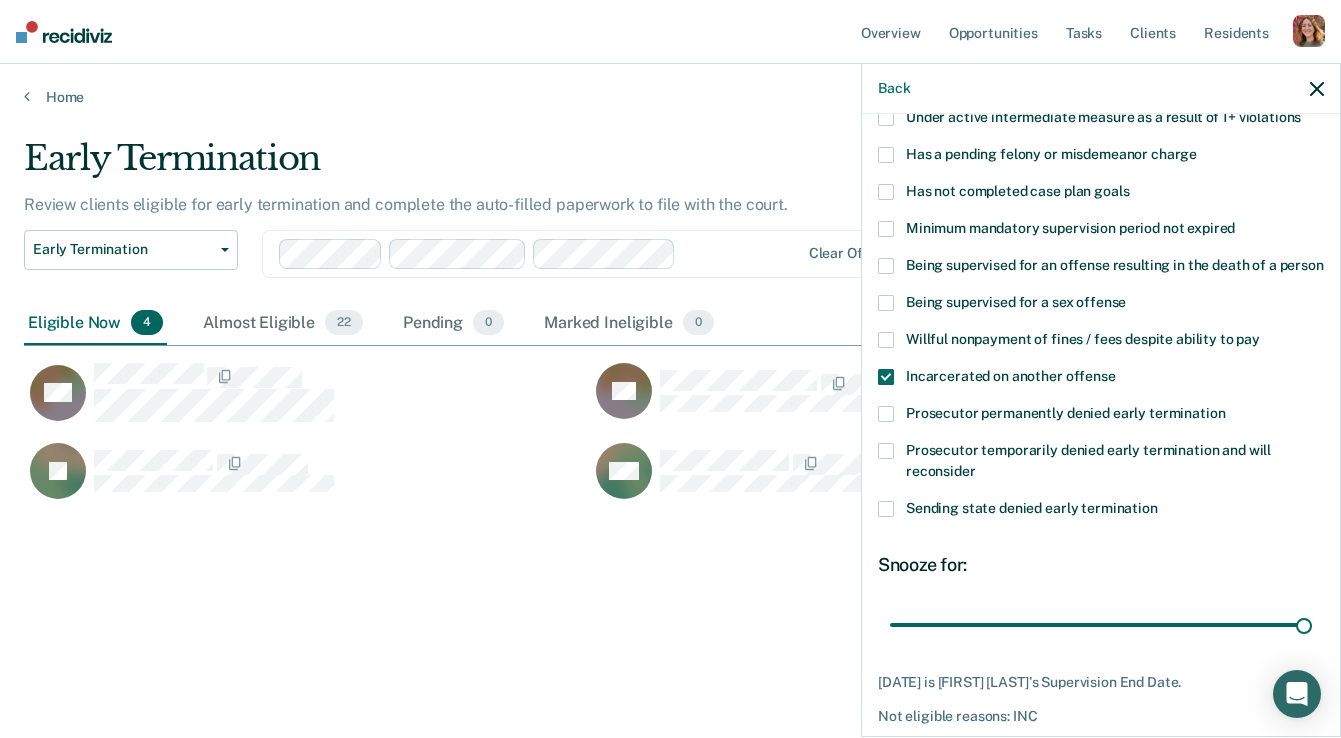 scroll, scrollTop: 239, scrollLeft: 0, axis: vertical 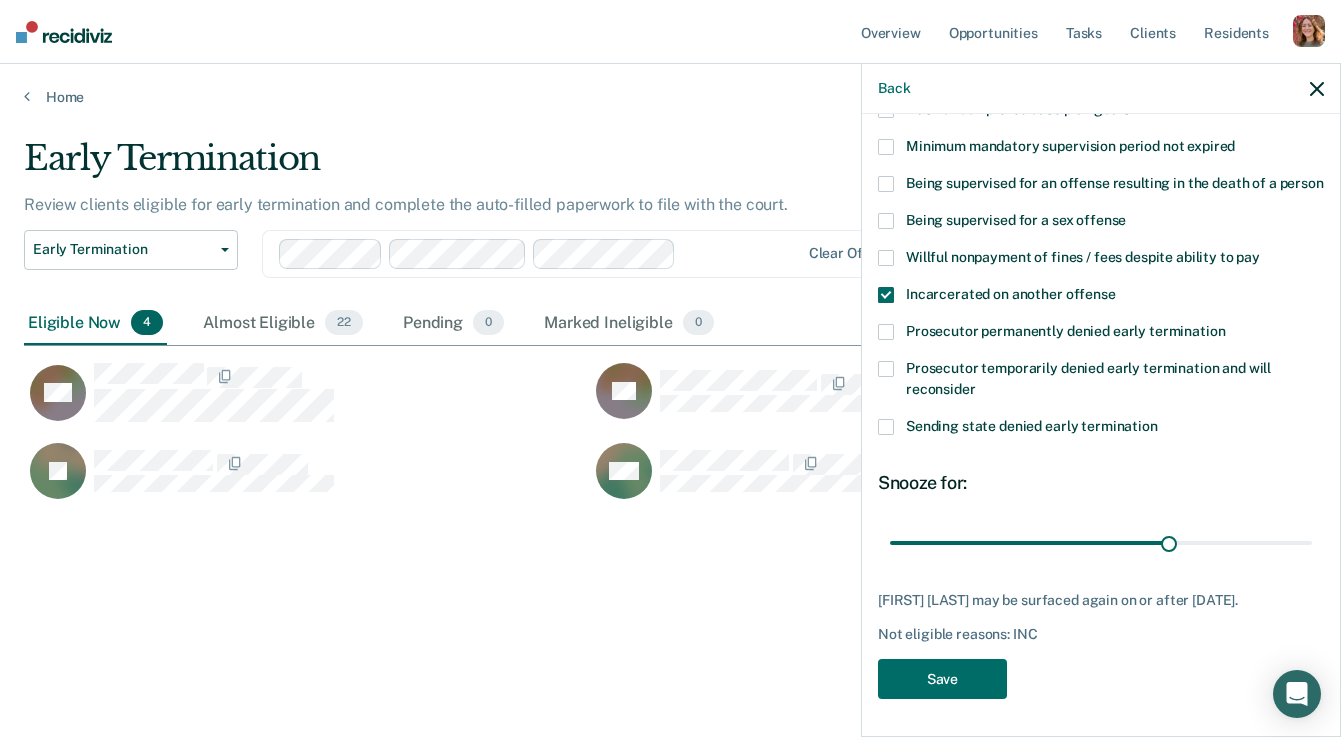 drag, startPoint x: 1305, startPoint y: 541, endPoint x: 1167, endPoint y: 566, distance: 140.24622 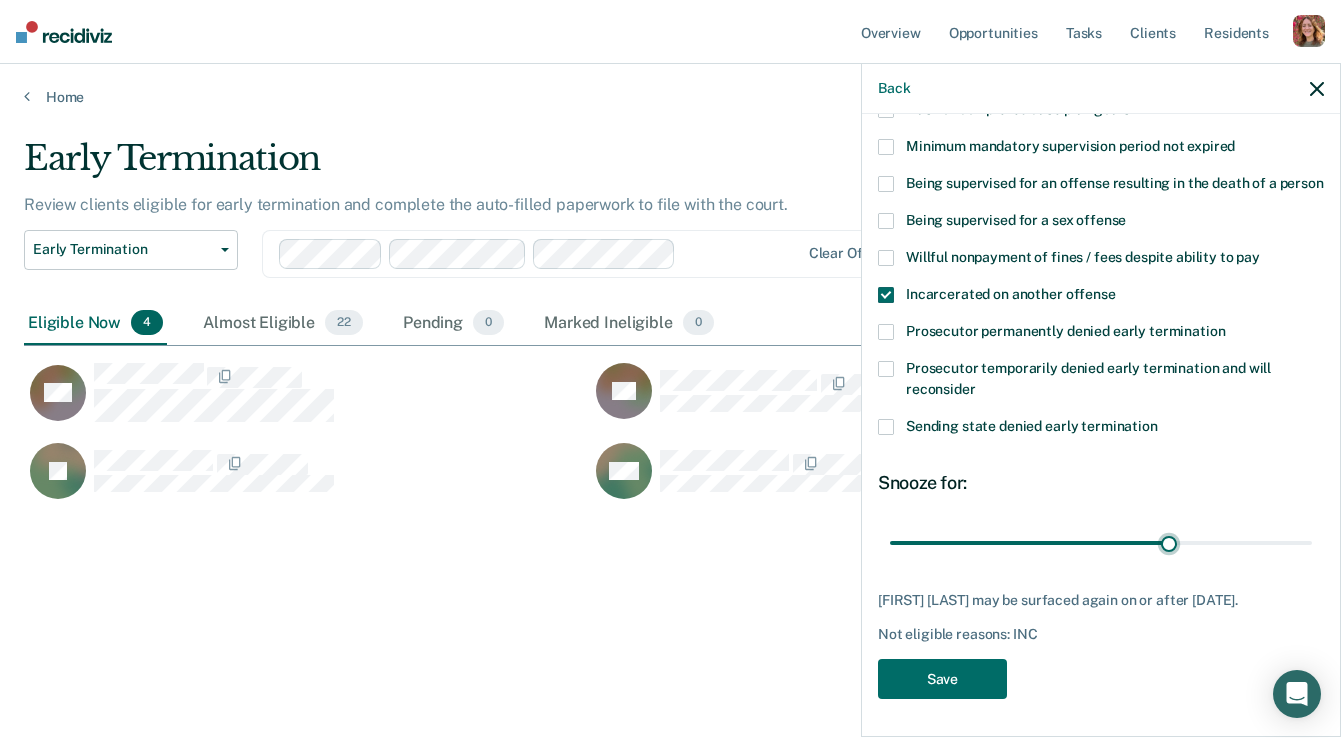 type on "17" 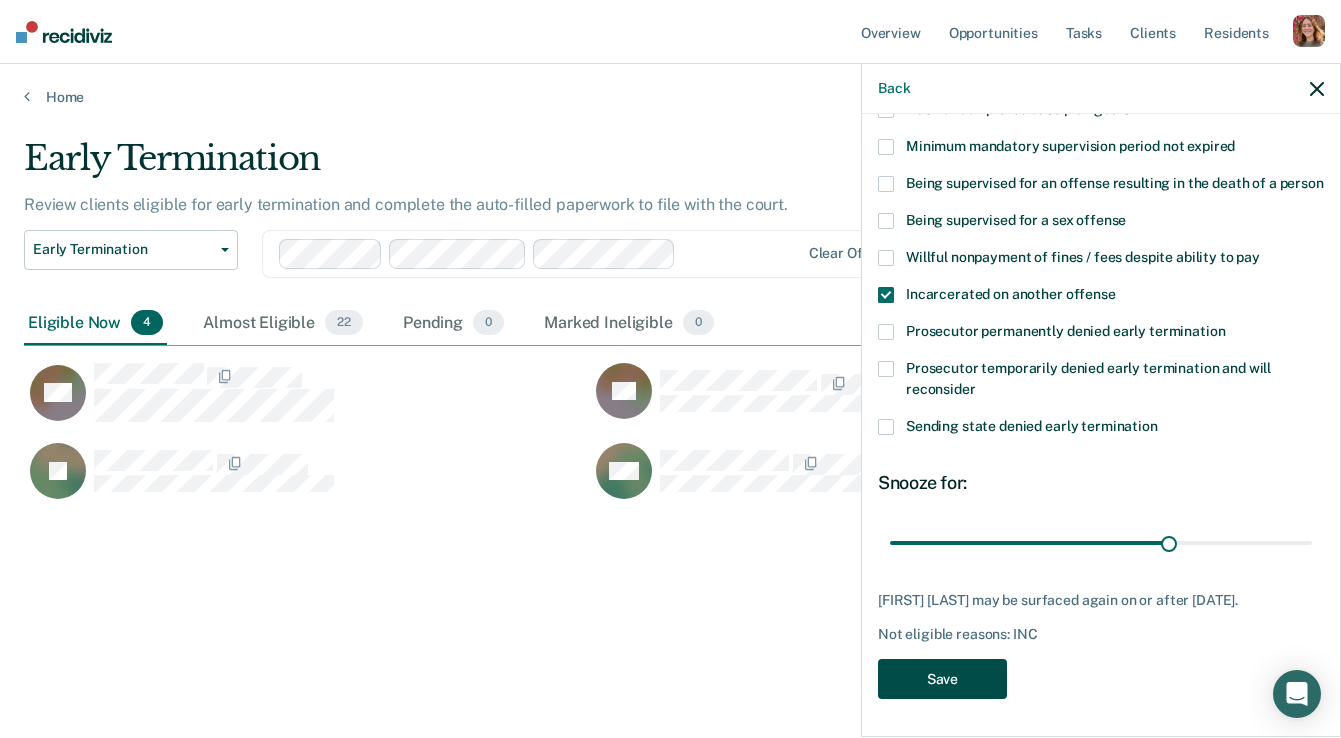click on "Save" at bounding box center (942, 679) 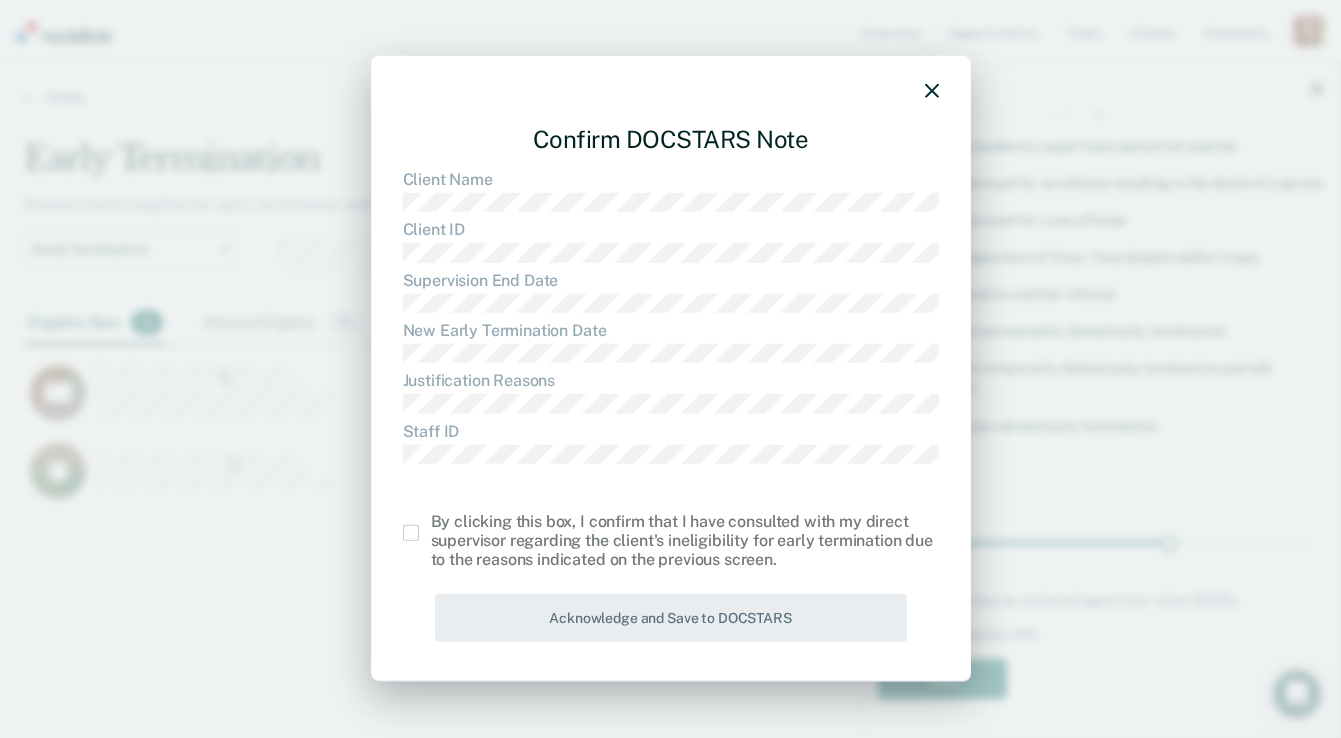 click at bounding box center [411, 533] 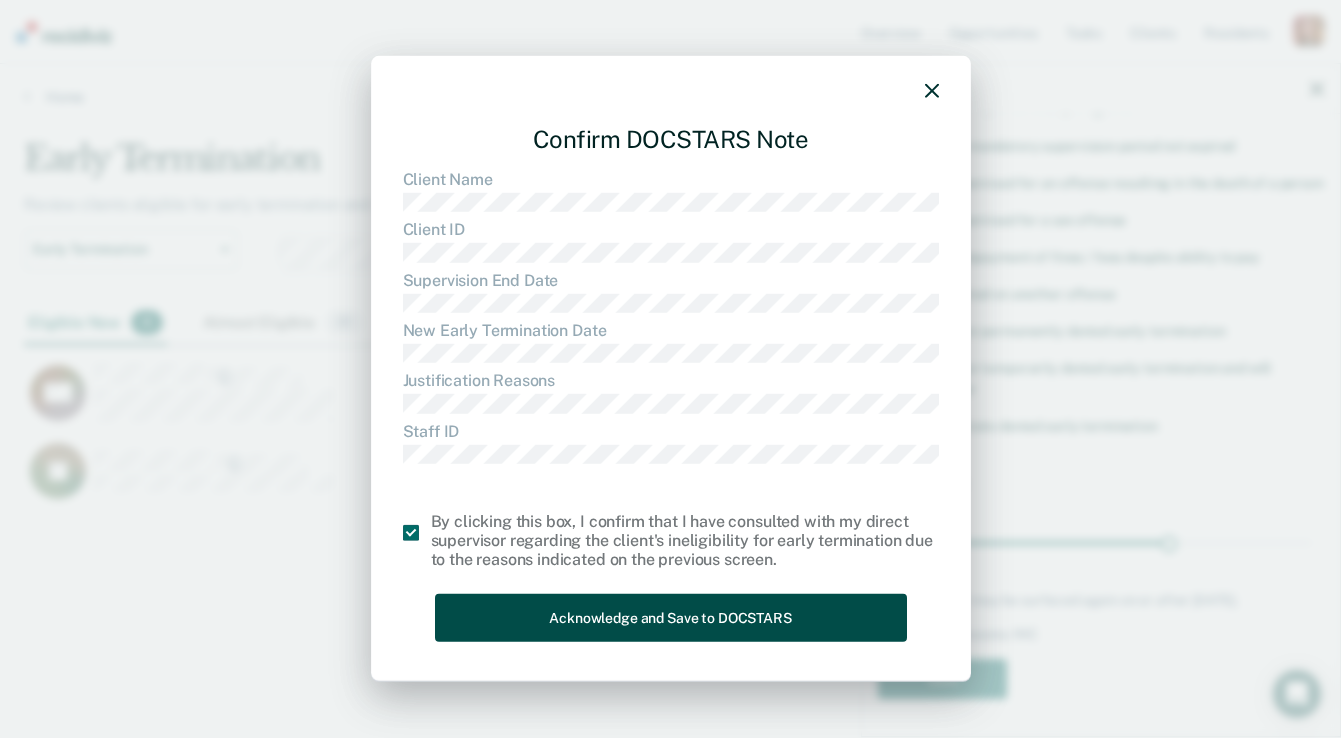 click on "Acknowledge and Save to DOCSTARS" at bounding box center [671, 617] 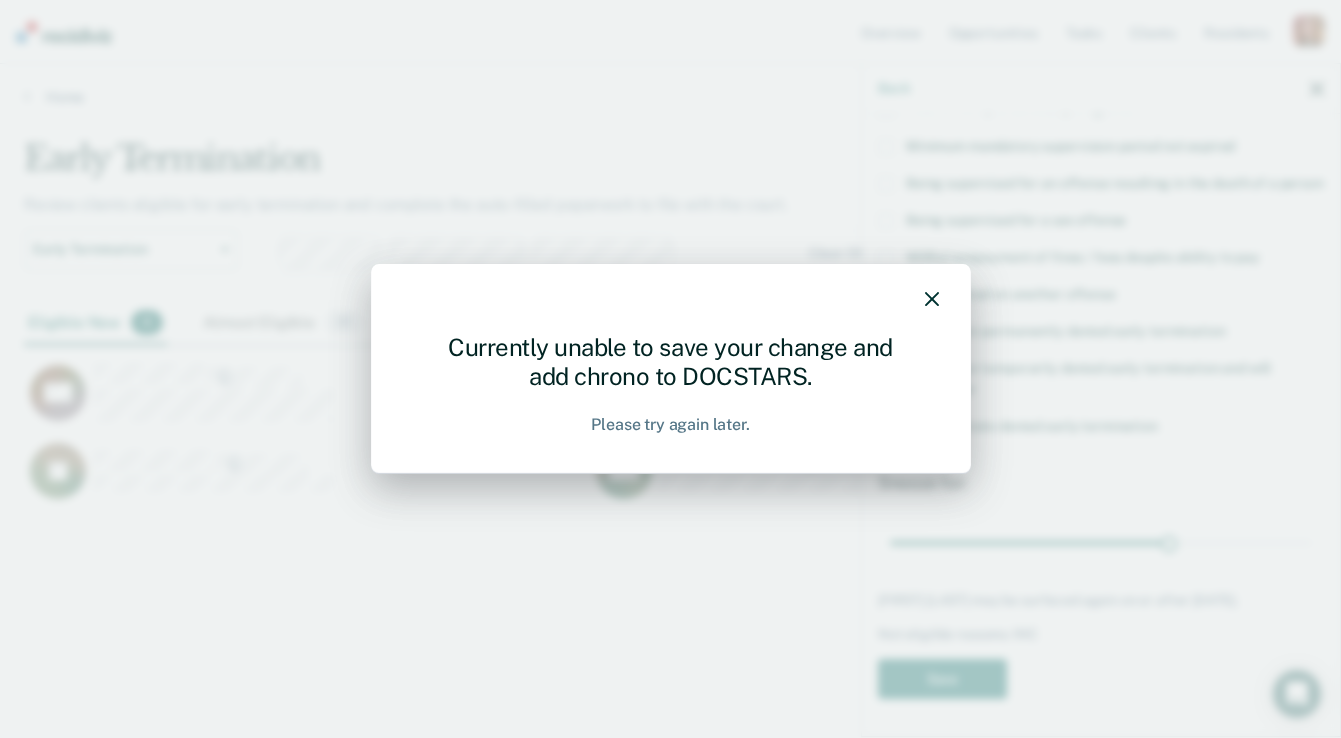 click 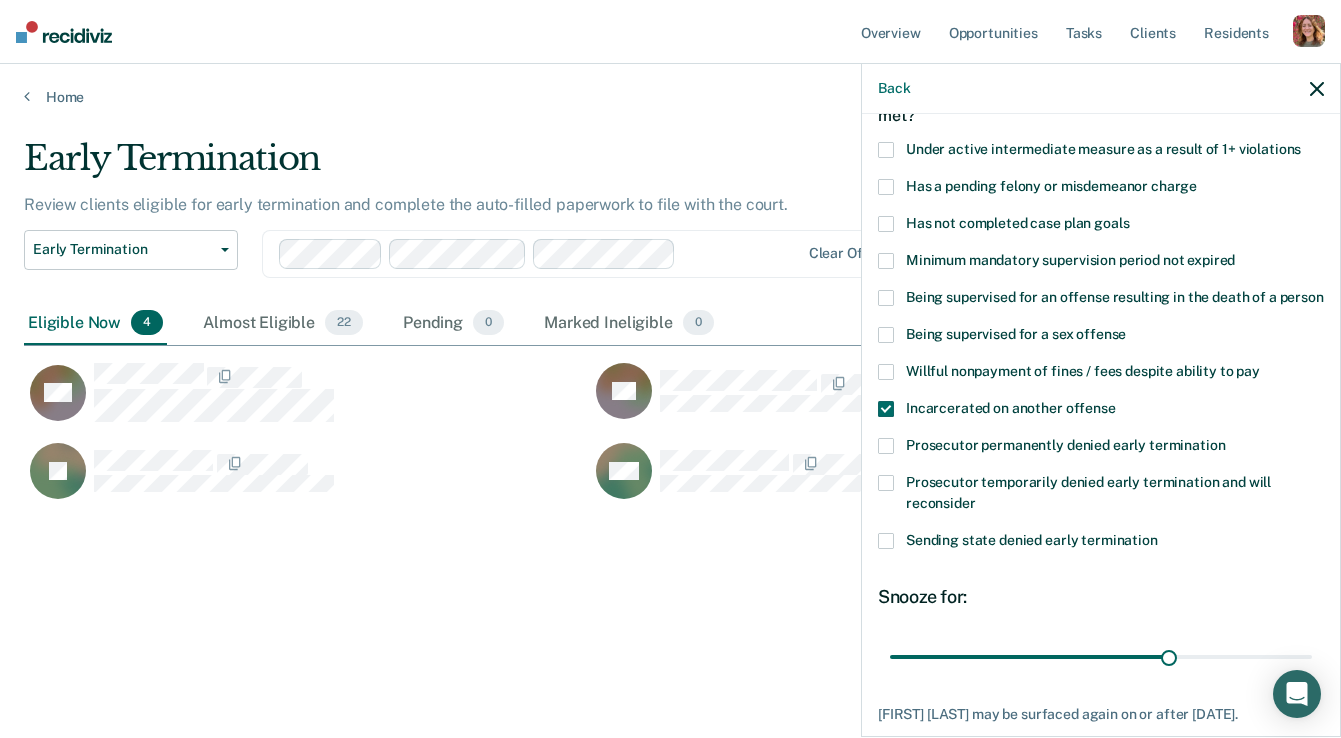 scroll, scrollTop: 0, scrollLeft: 0, axis: both 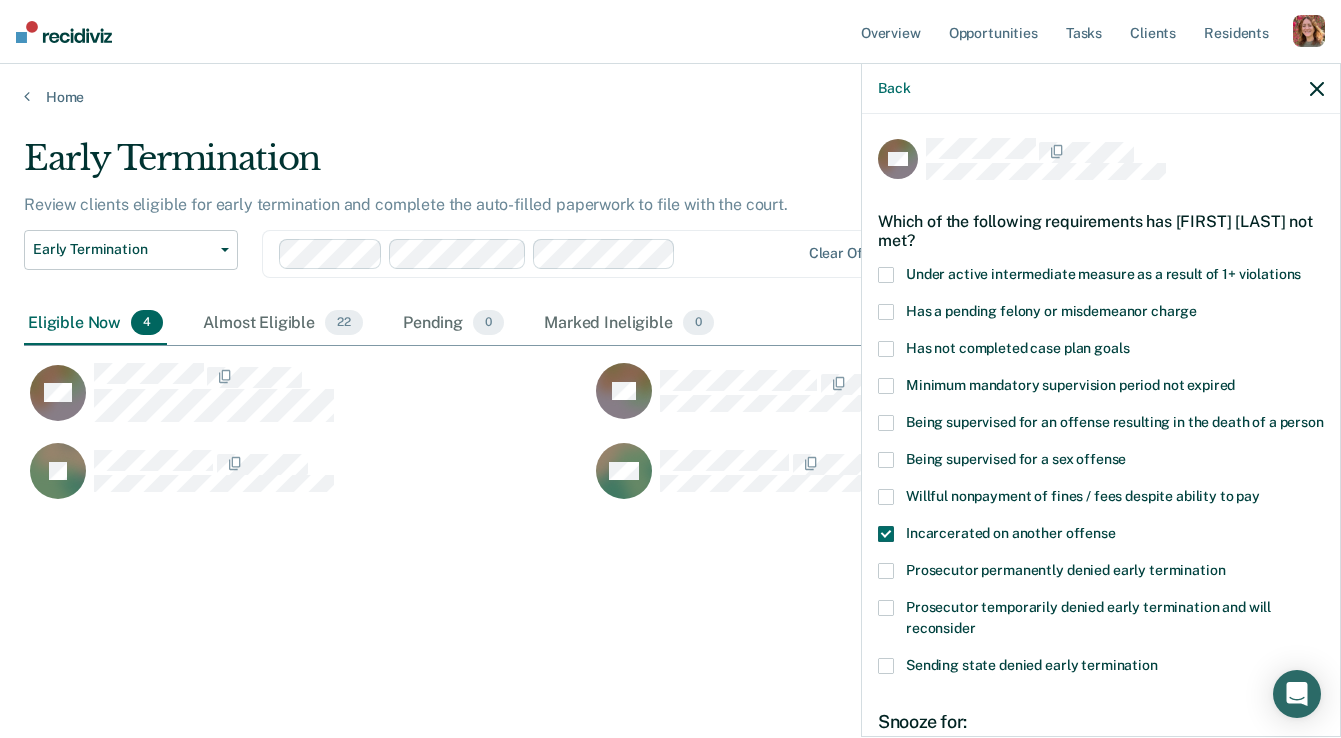 click on "Back" at bounding box center [1101, 89] 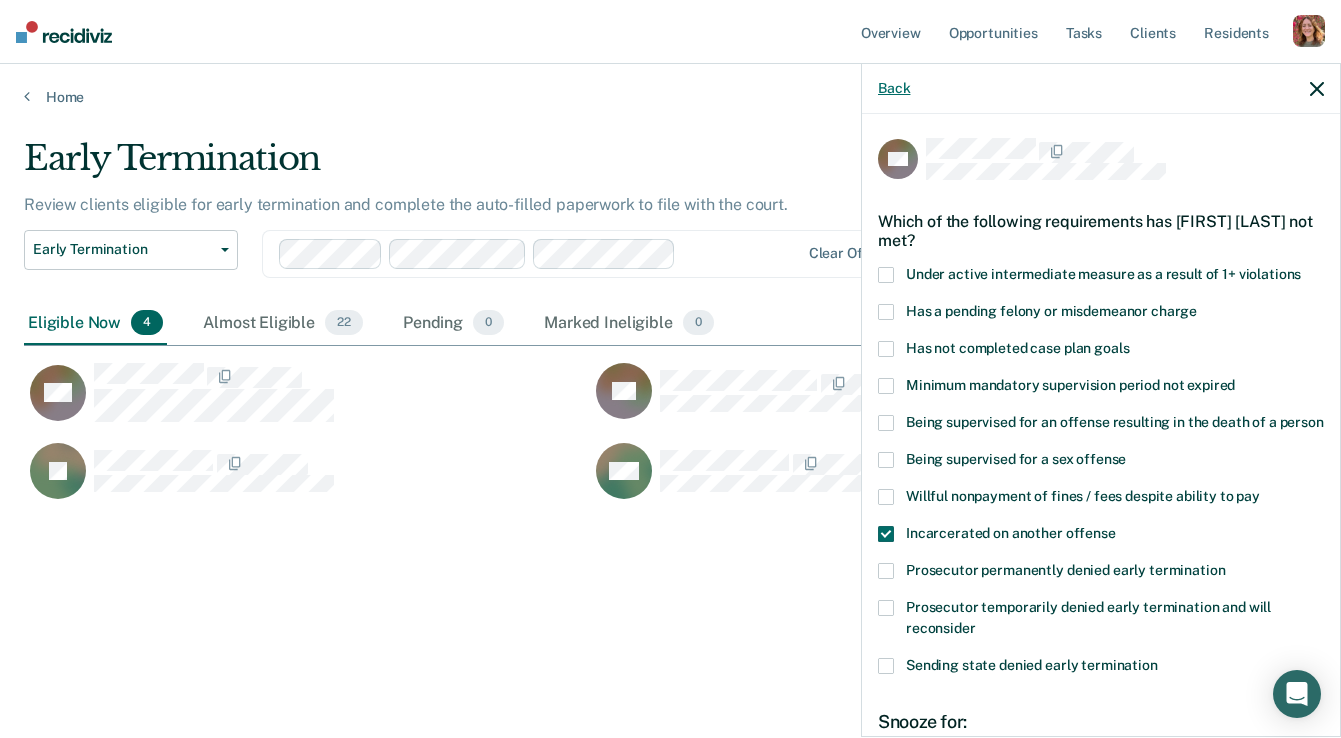click on "Back" at bounding box center (894, 88) 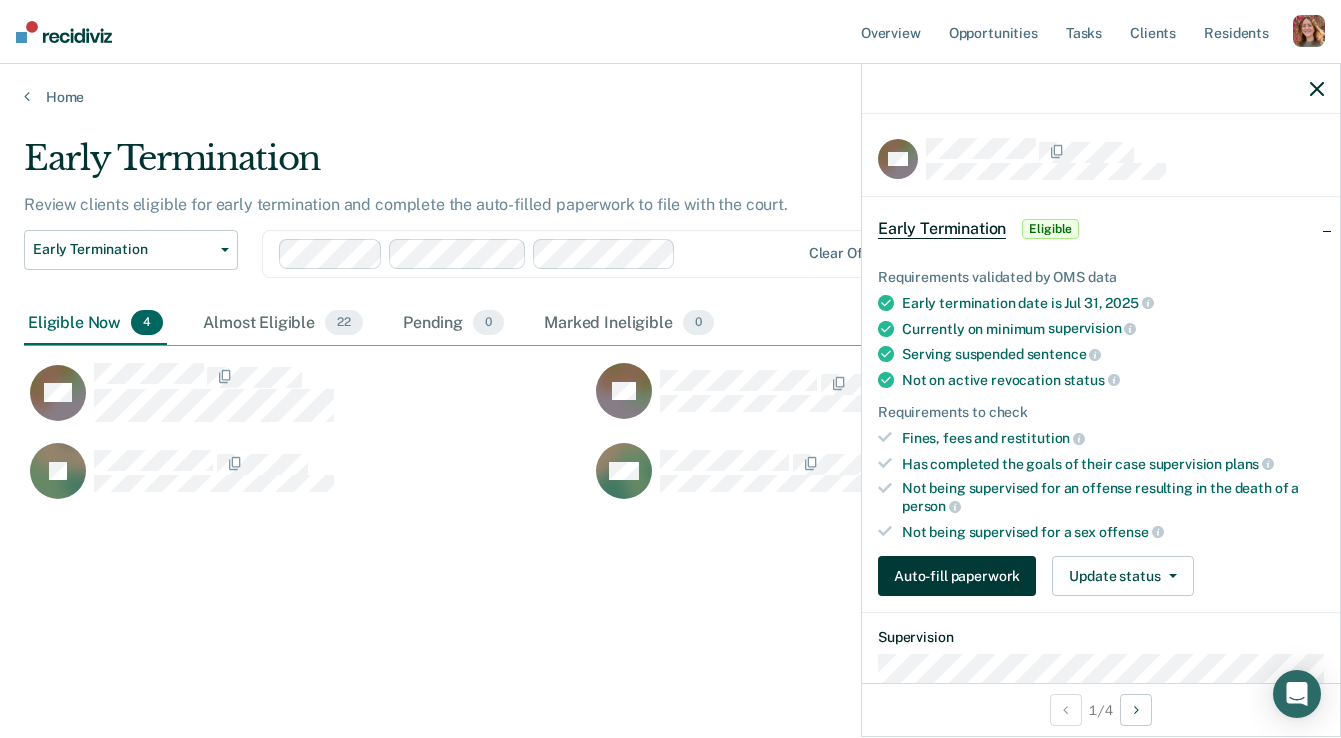 click on "Auto-fill paperwork" at bounding box center [957, 576] 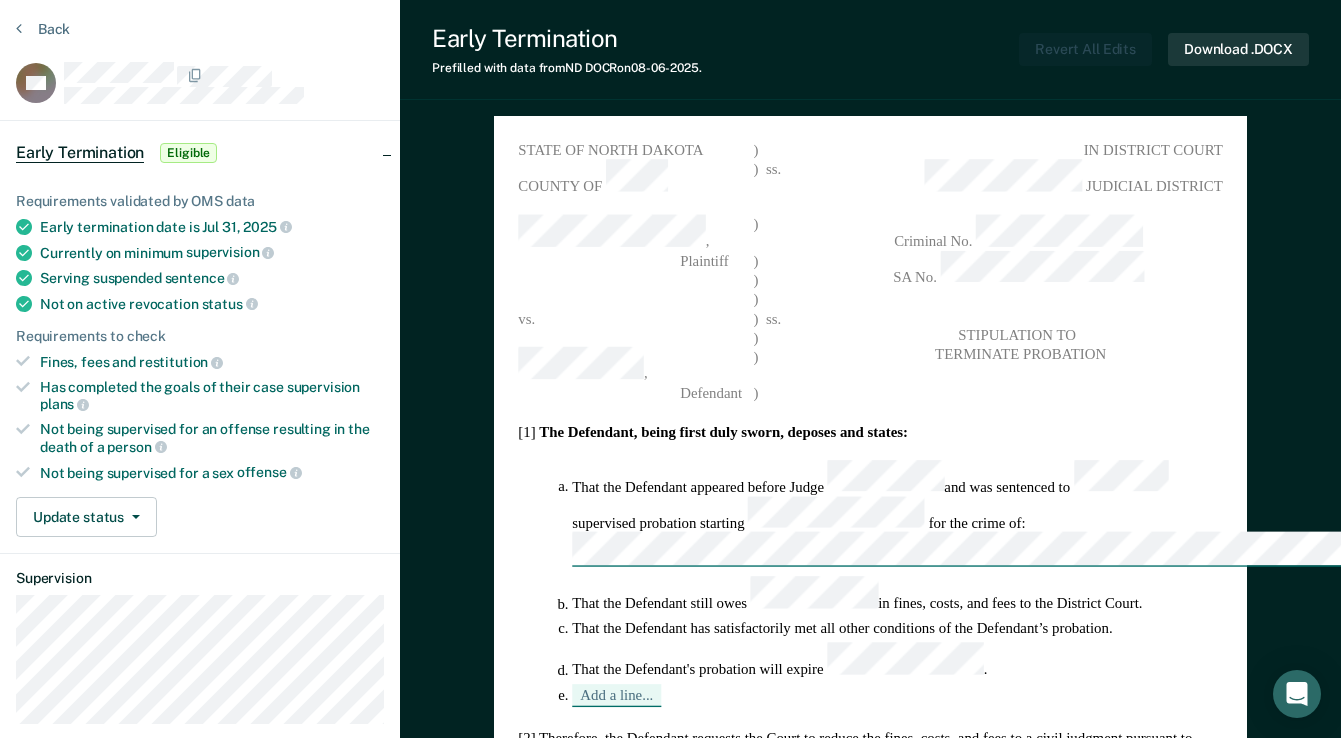 type on "x" 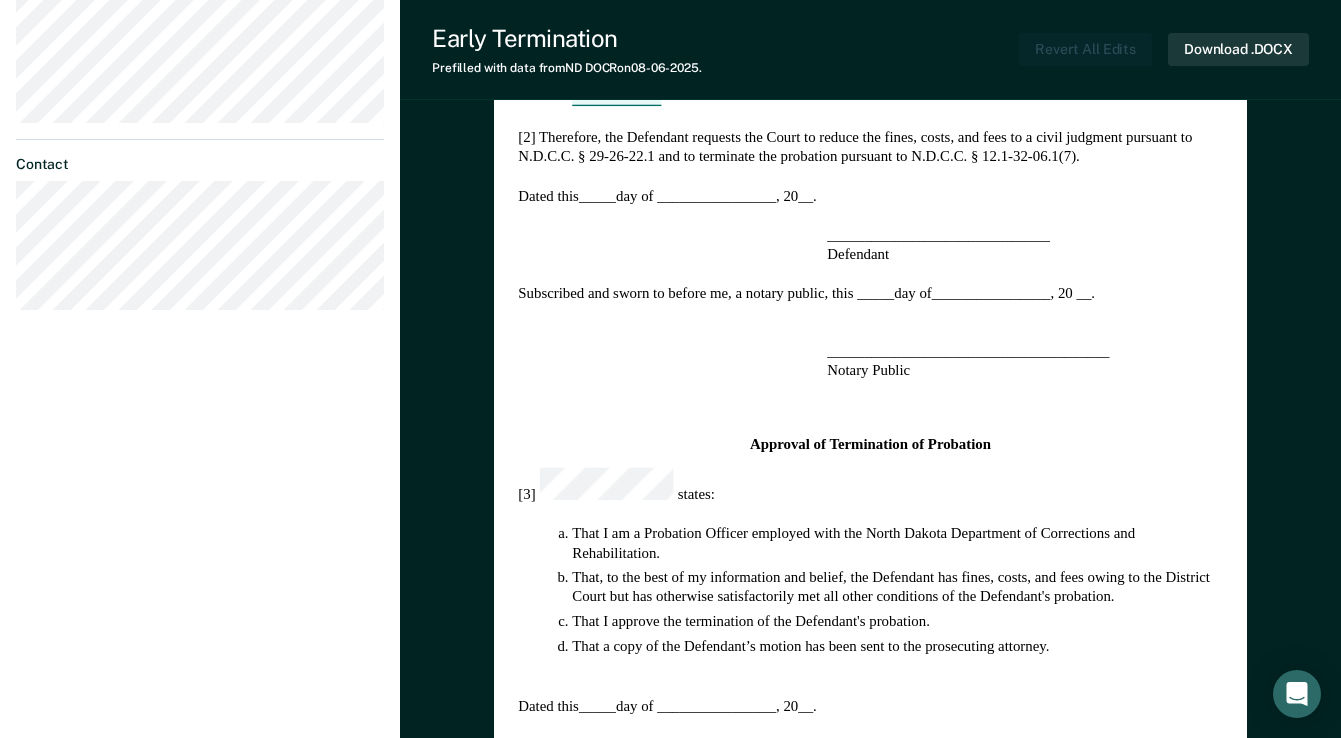 scroll, scrollTop: 0, scrollLeft: 0, axis: both 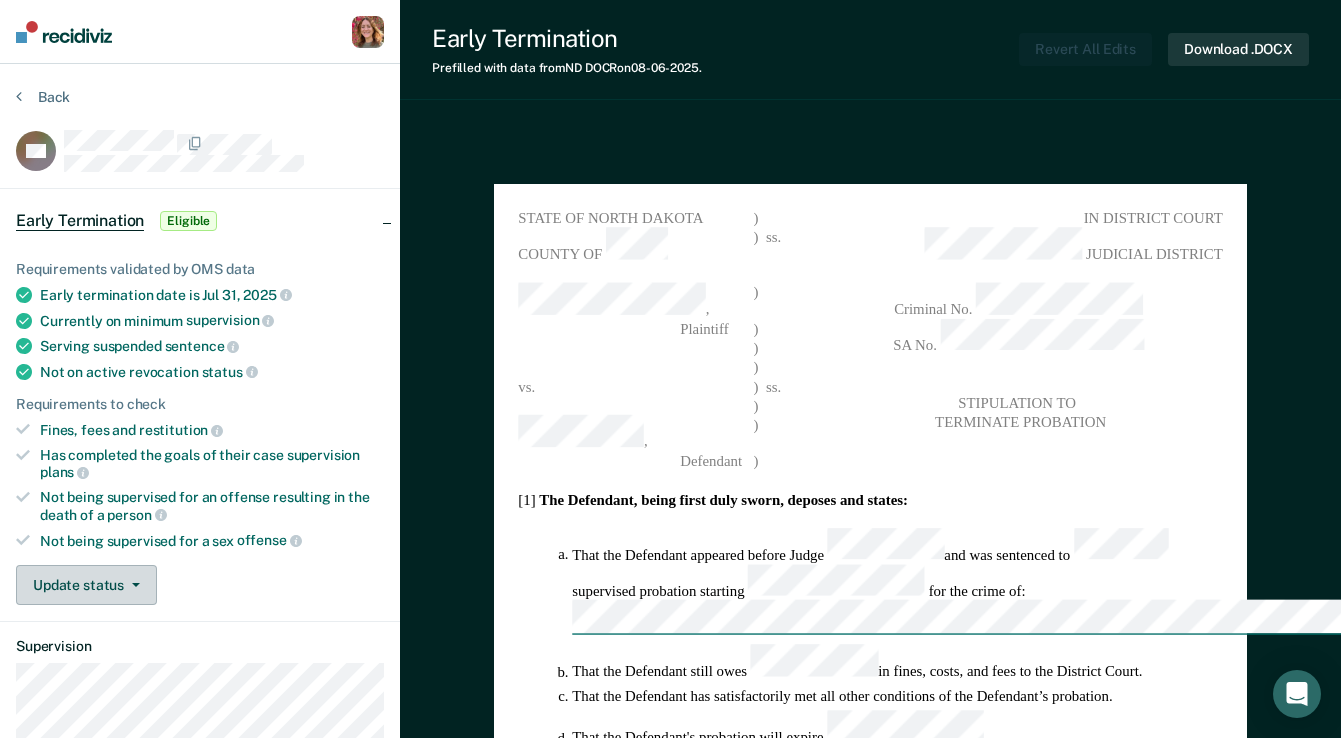 click on "Update status" at bounding box center (86, 585) 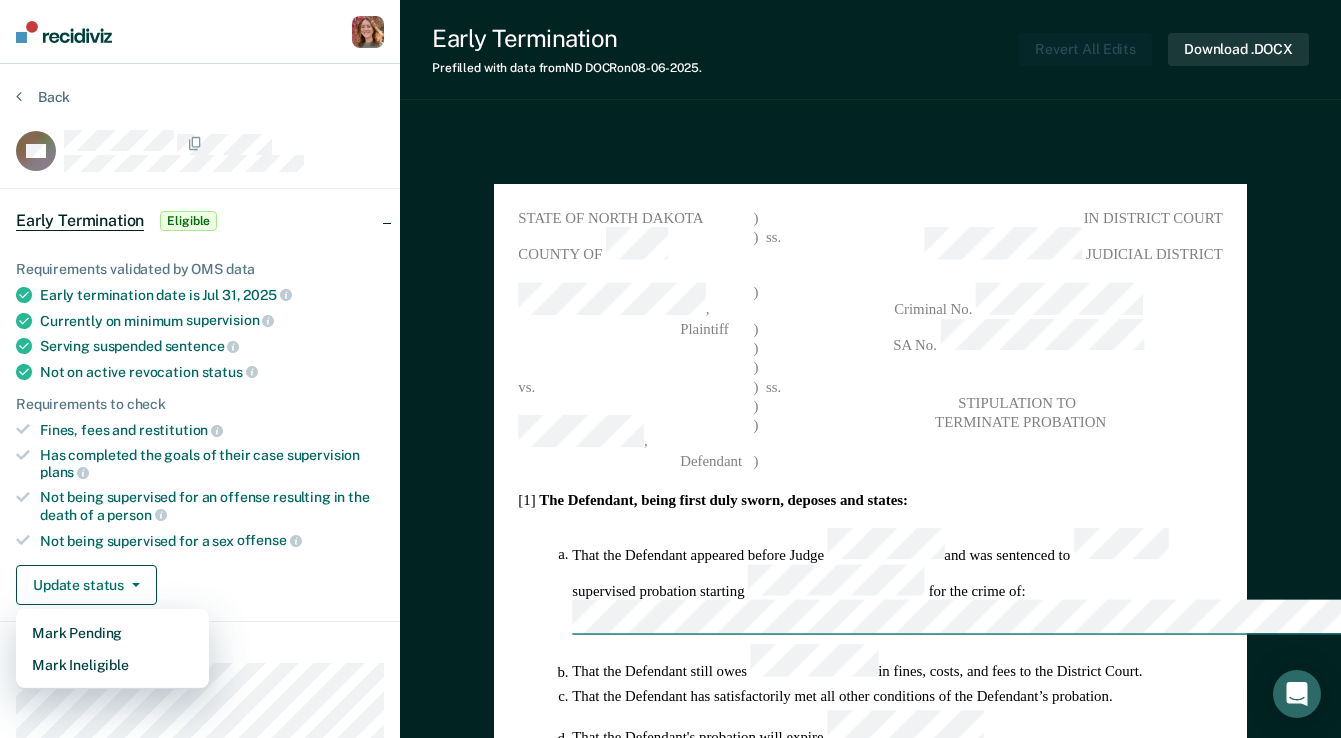 click on "Update status Mark Pending Mark Ineligible" at bounding box center (200, 585) 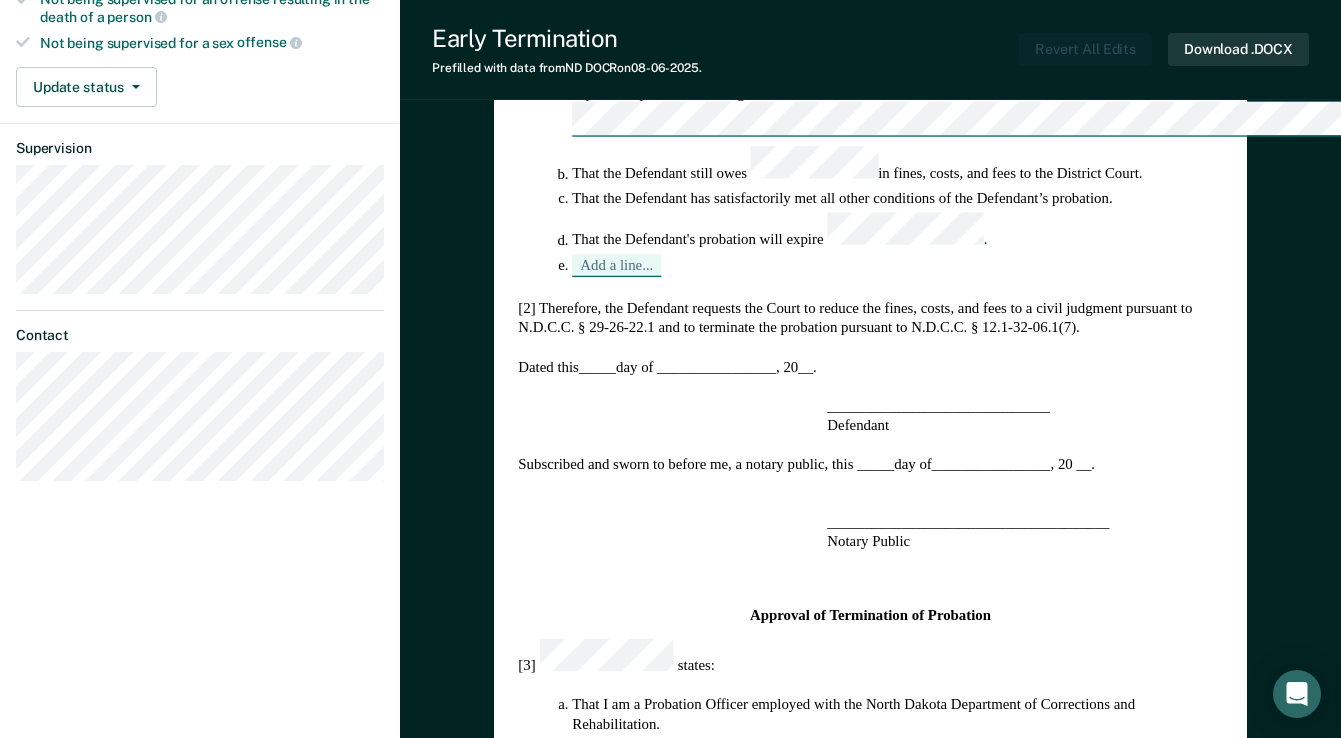 scroll, scrollTop: 0, scrollLeft: 0, axis: both 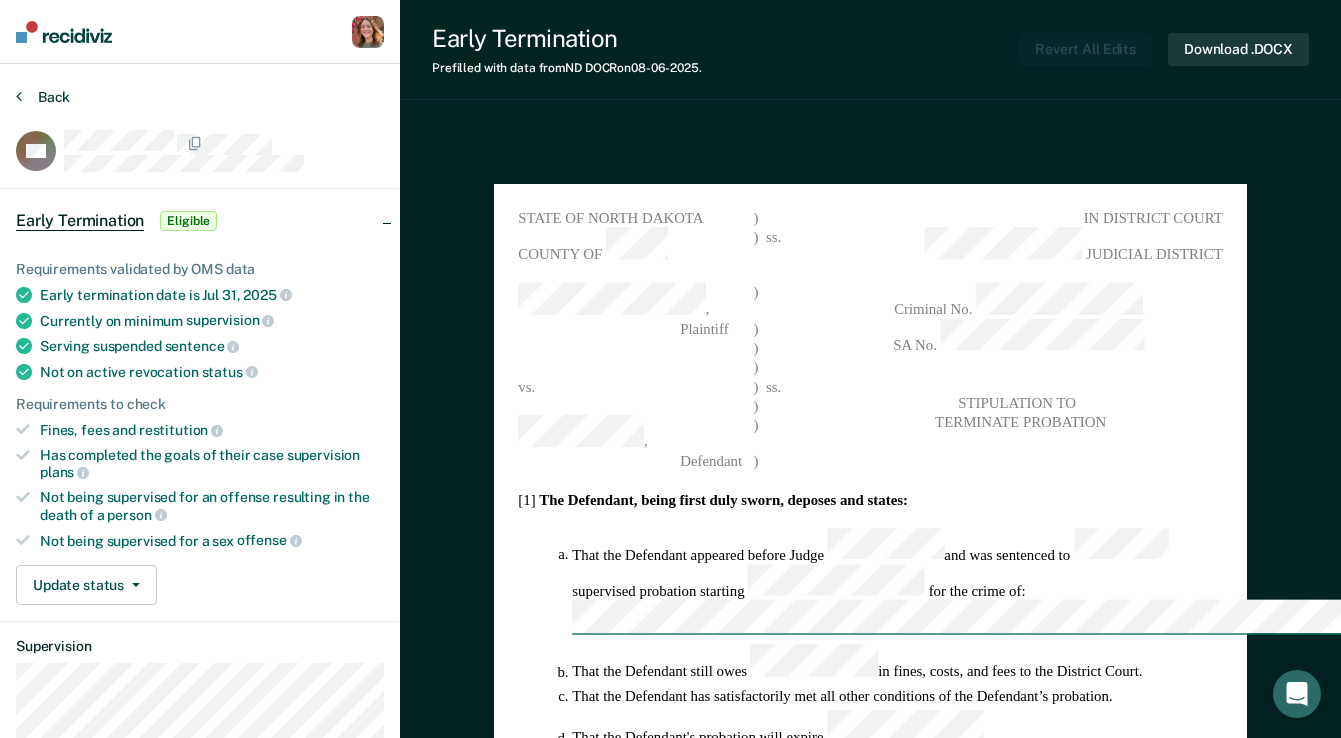 click on "Back" at bounding box center (43, 97) 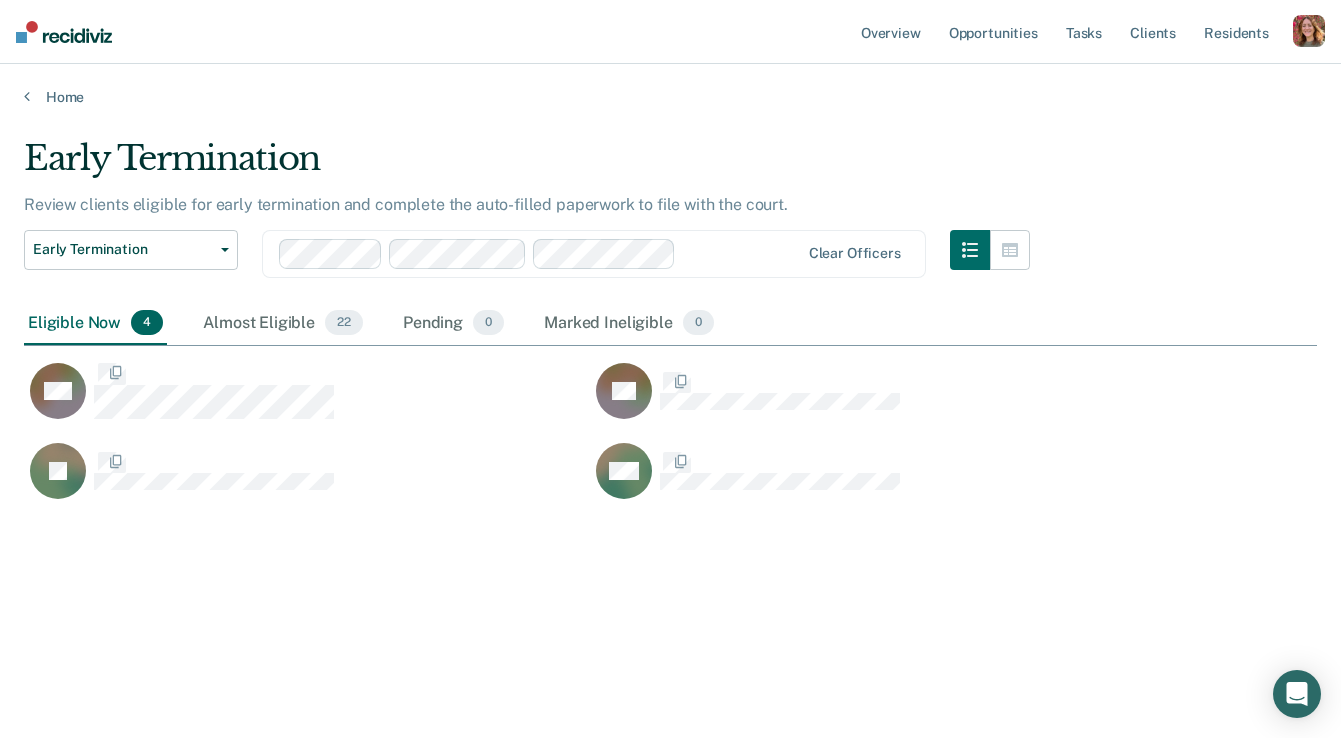 scroll, scrollTop: 1, scrollLeft: 1, axis: both 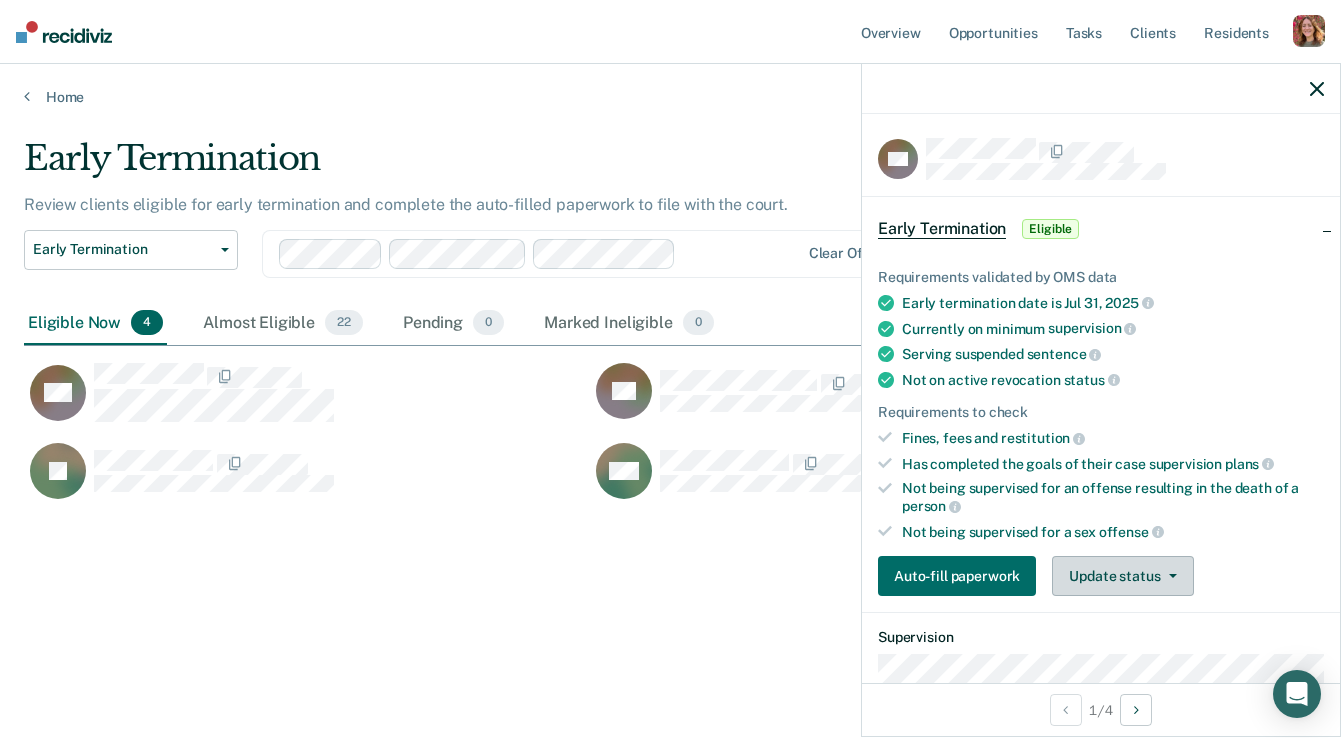 click on "Update status" at bounding box center (1122, 576) 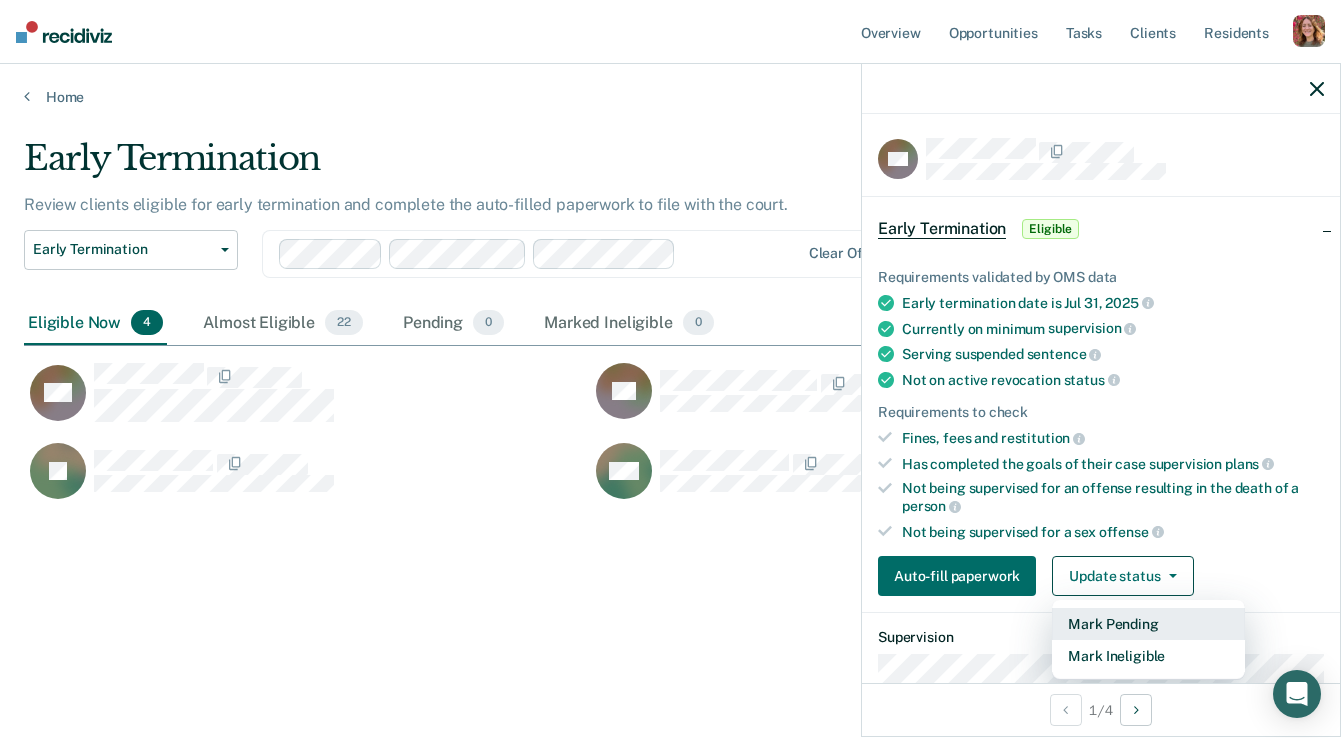 click on "Mark Pending" at bounding box center [1148, 624] 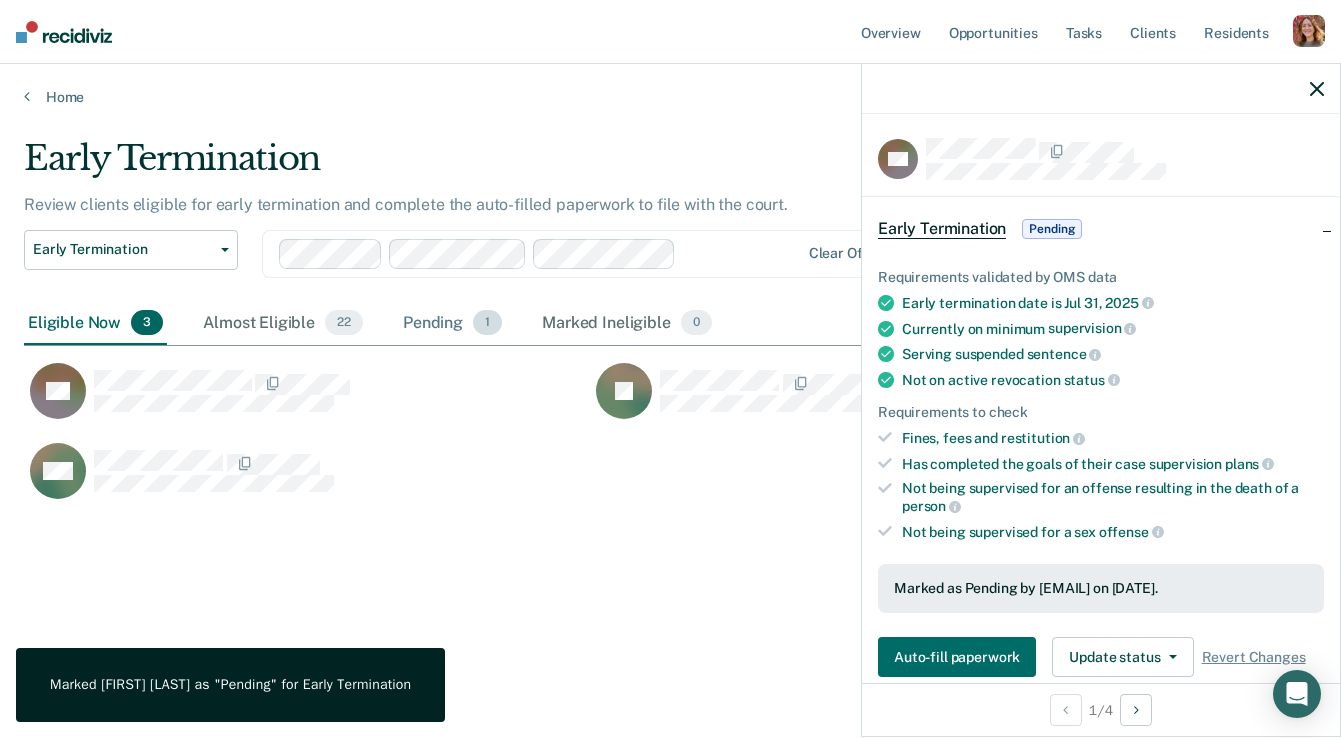 click on "Pending 1" at bounding box center [452, 324] 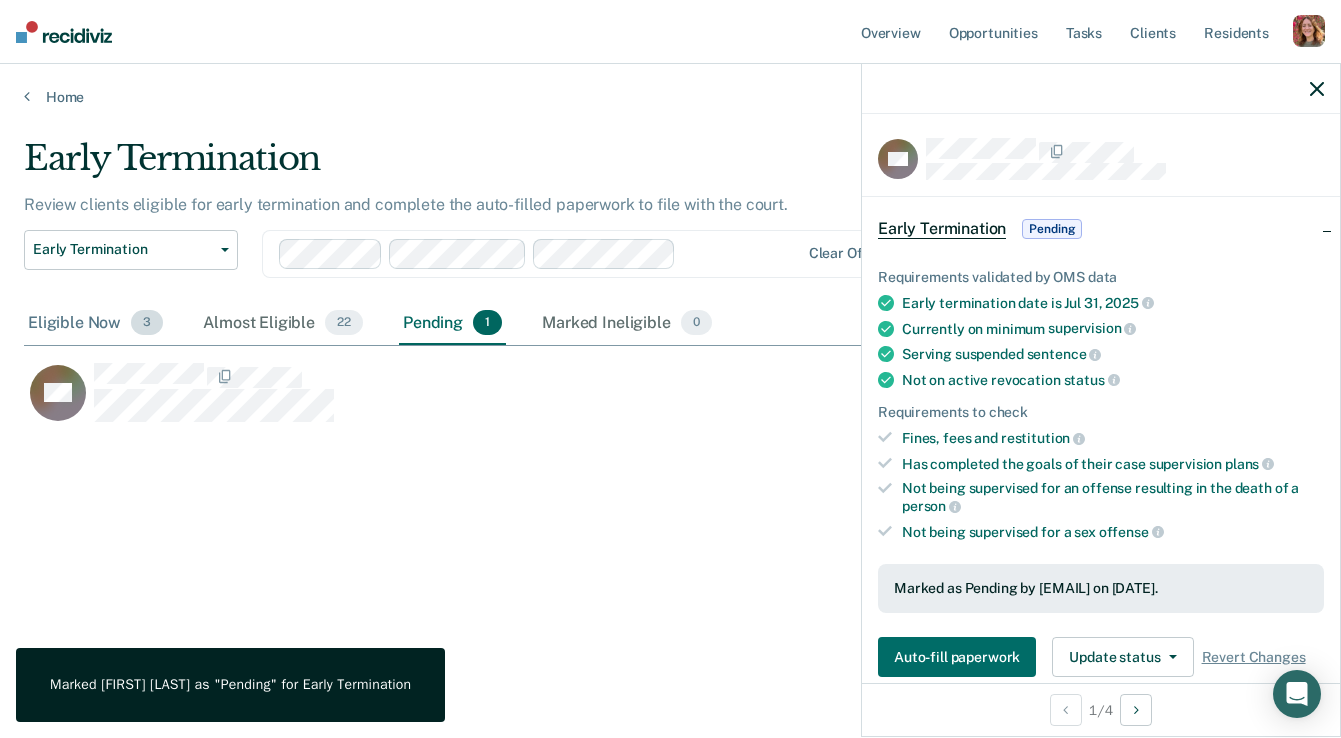 click on "Eligible Now 3" at bounding box center [95, 324] 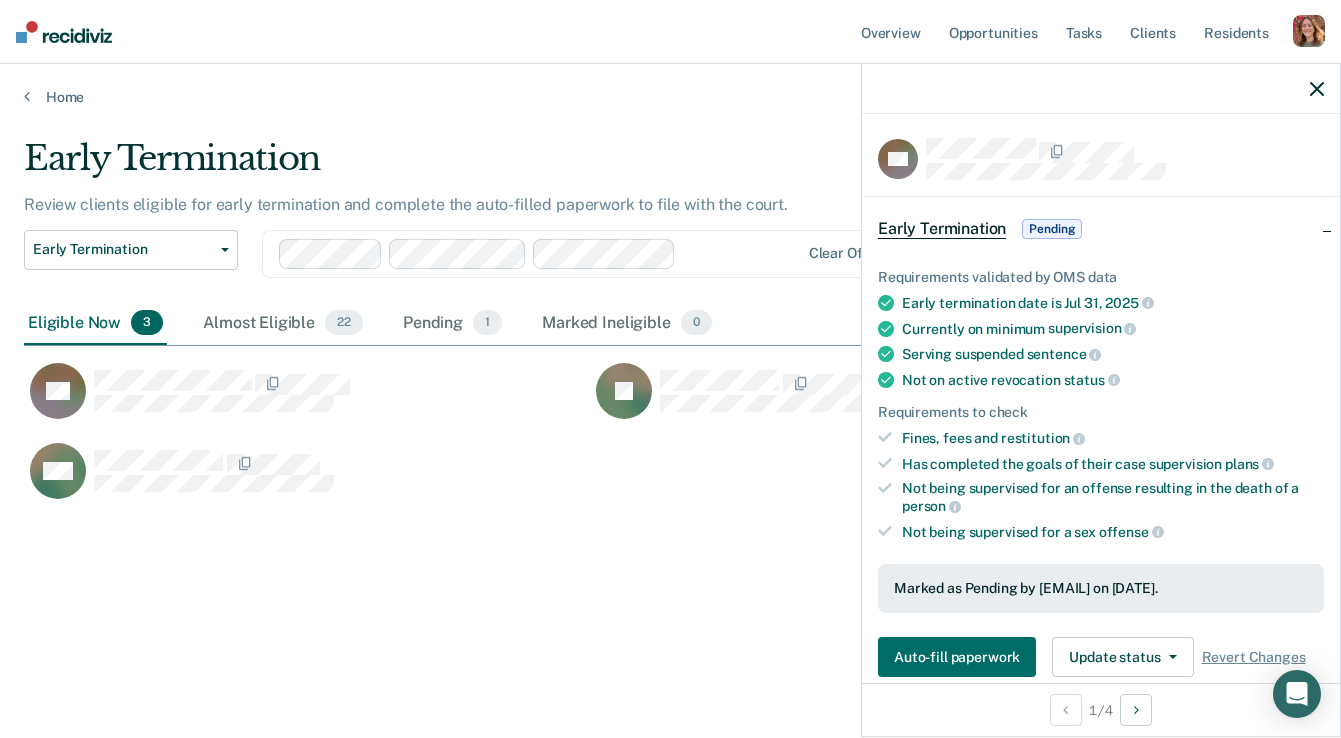 click at bounding box center (1101, 89) 